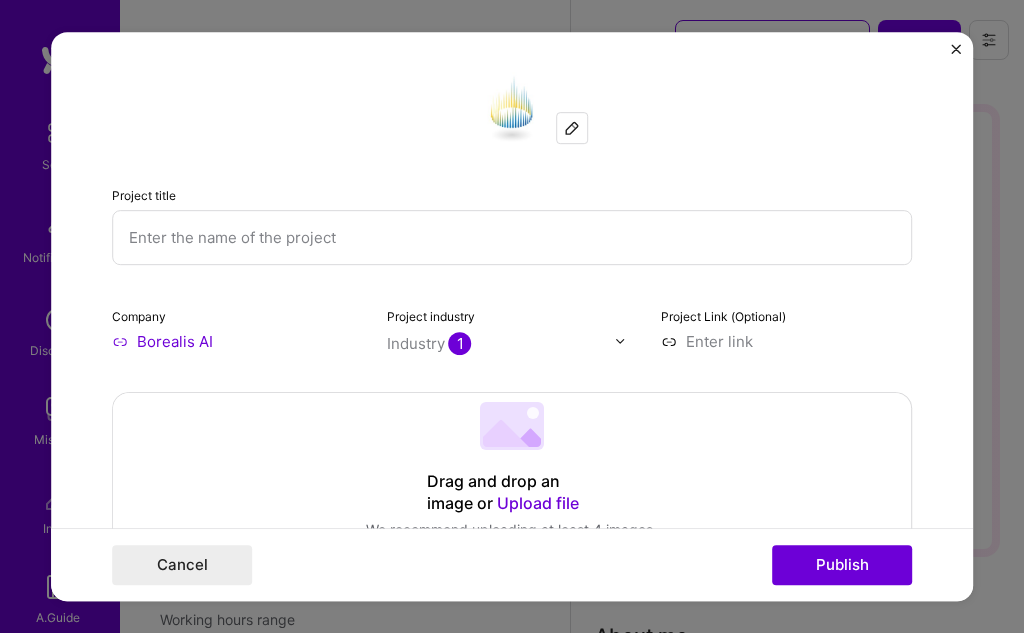 select on "CA" 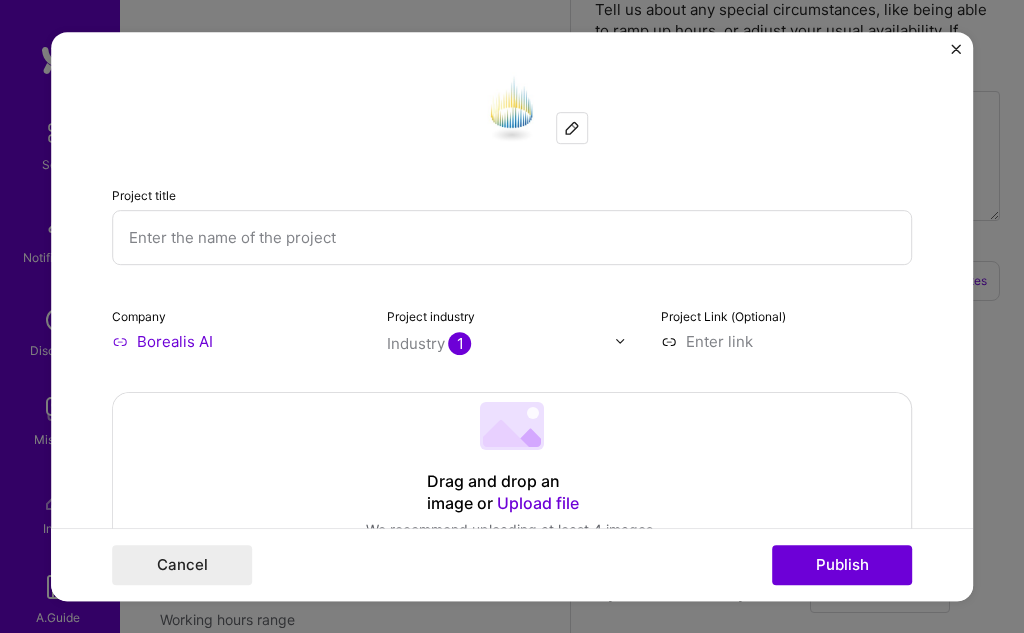 scroll, scrollTop: 1077, scrollLeft: 0, axis: vertical 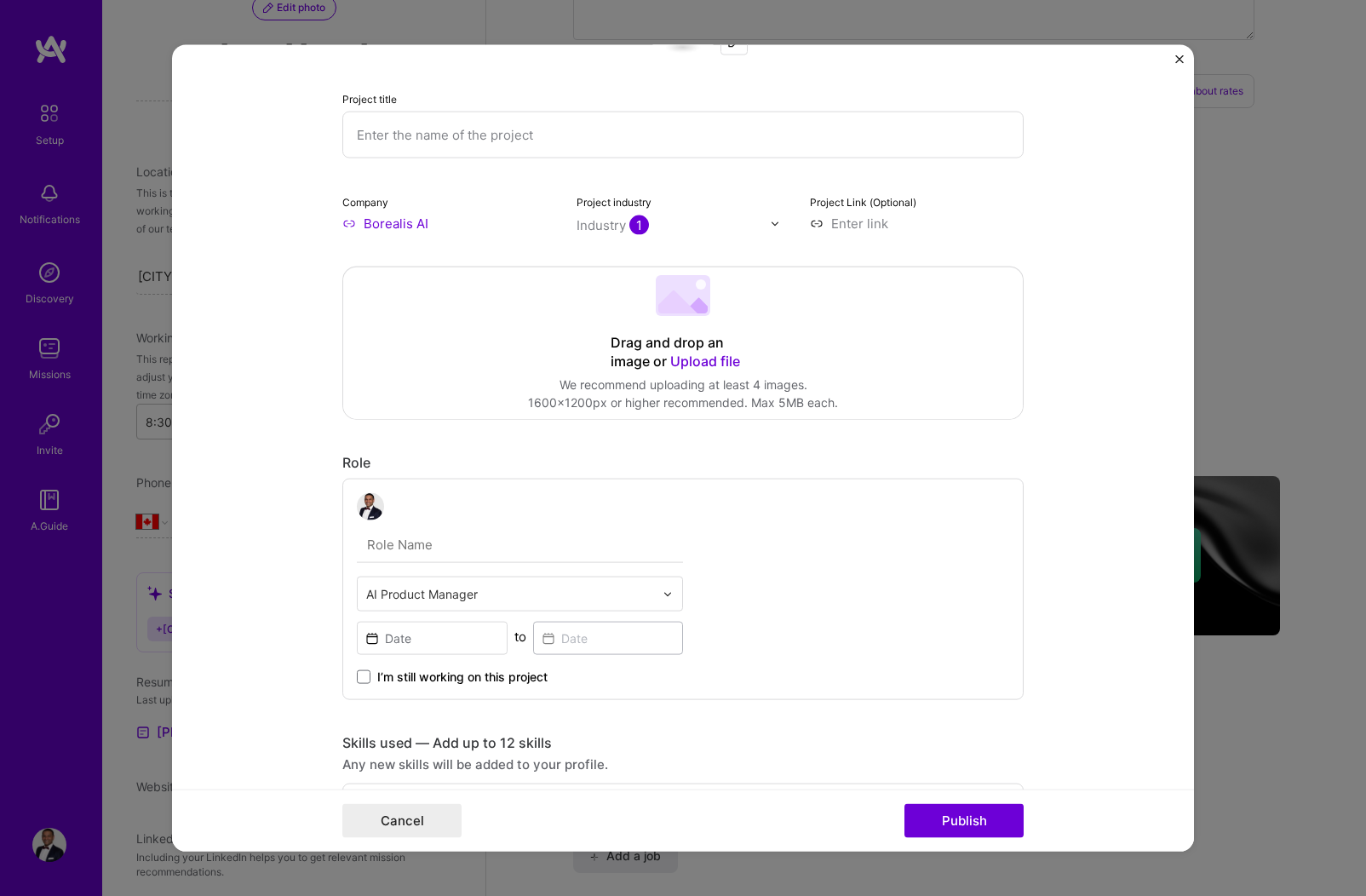 click at bounding box center [519, 545] 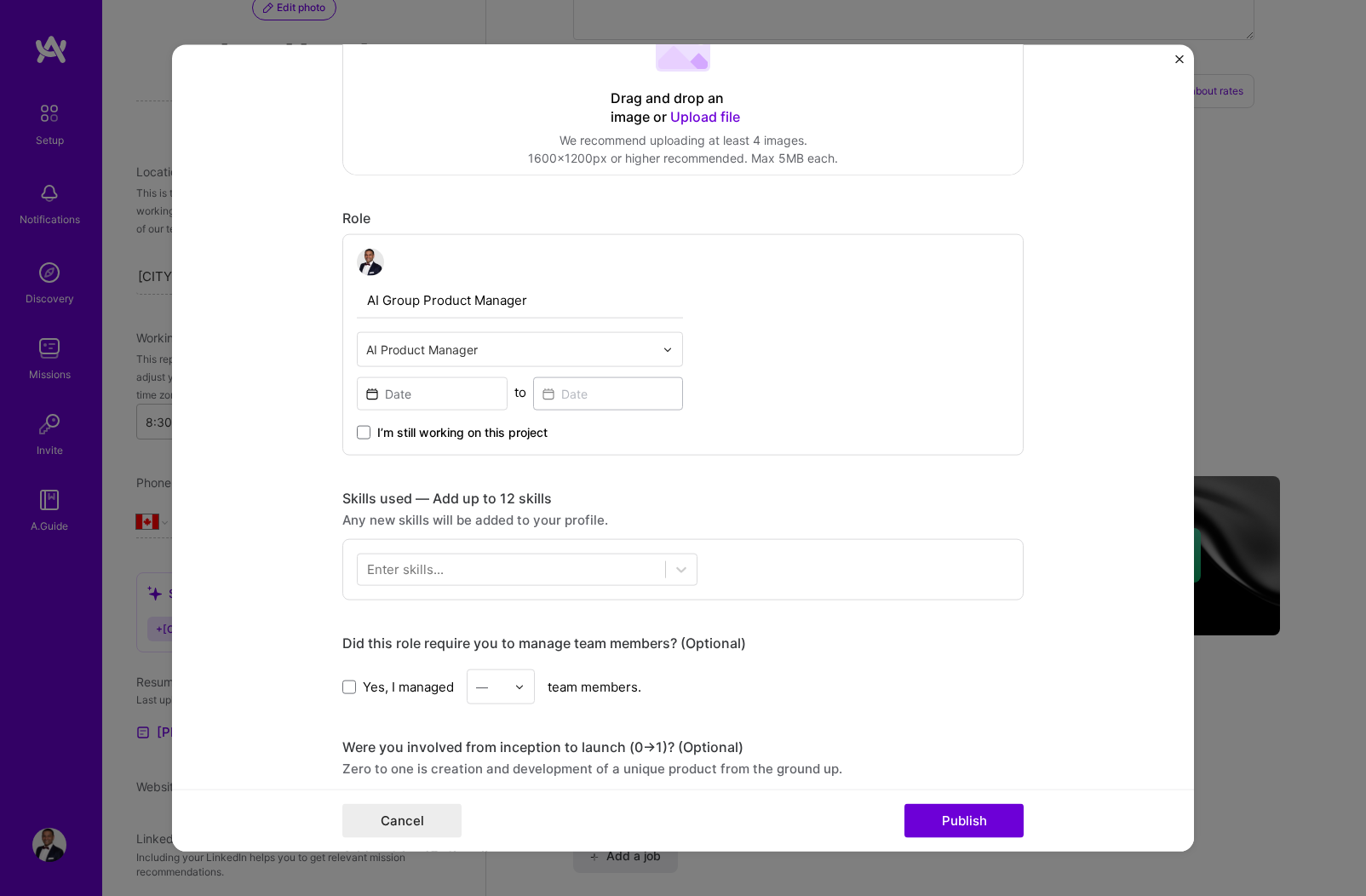 scroll, scrollTop: 341, scrollLeft: 0, axis: vertical 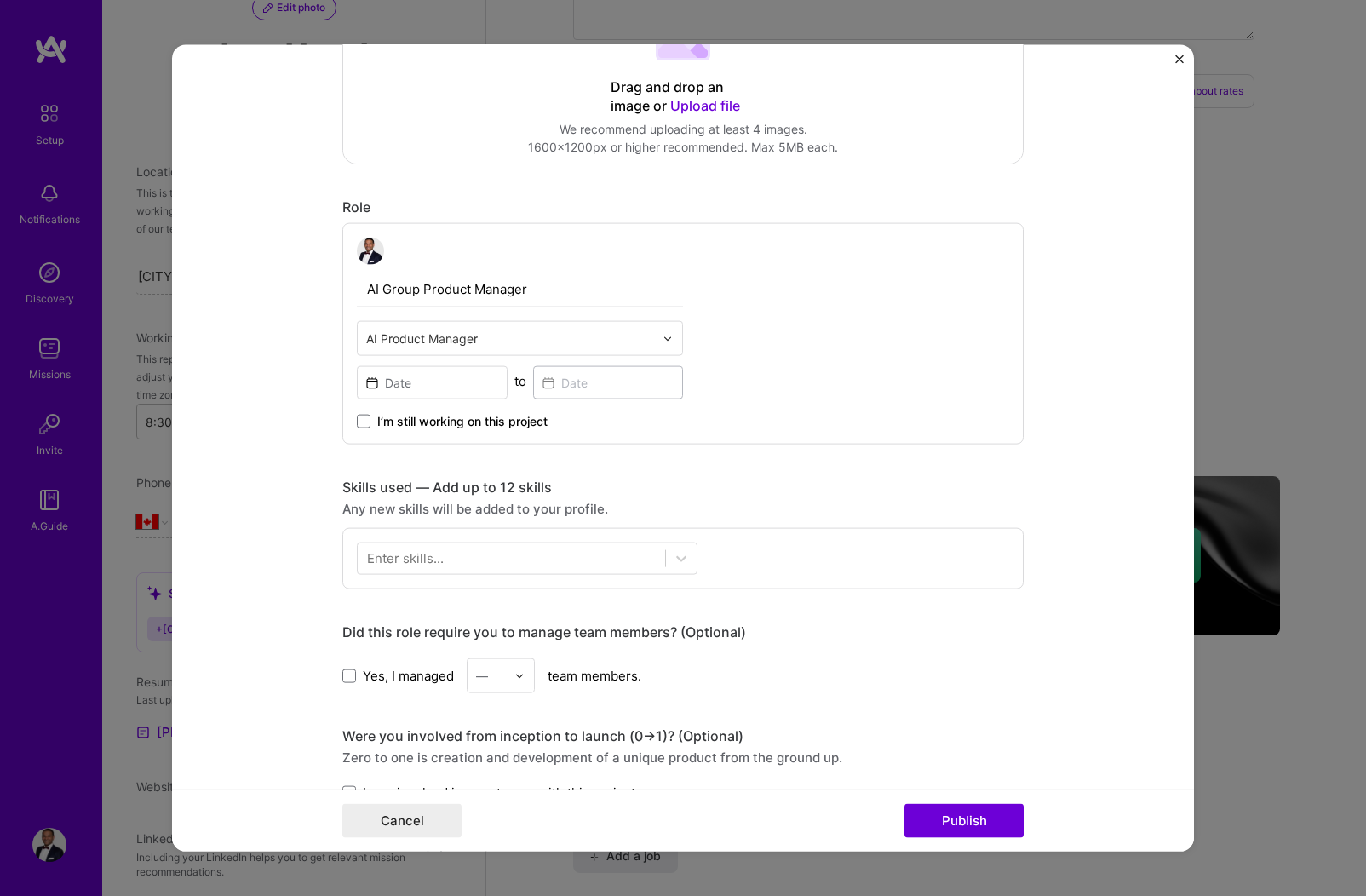 type on "AI Group Product Manager" 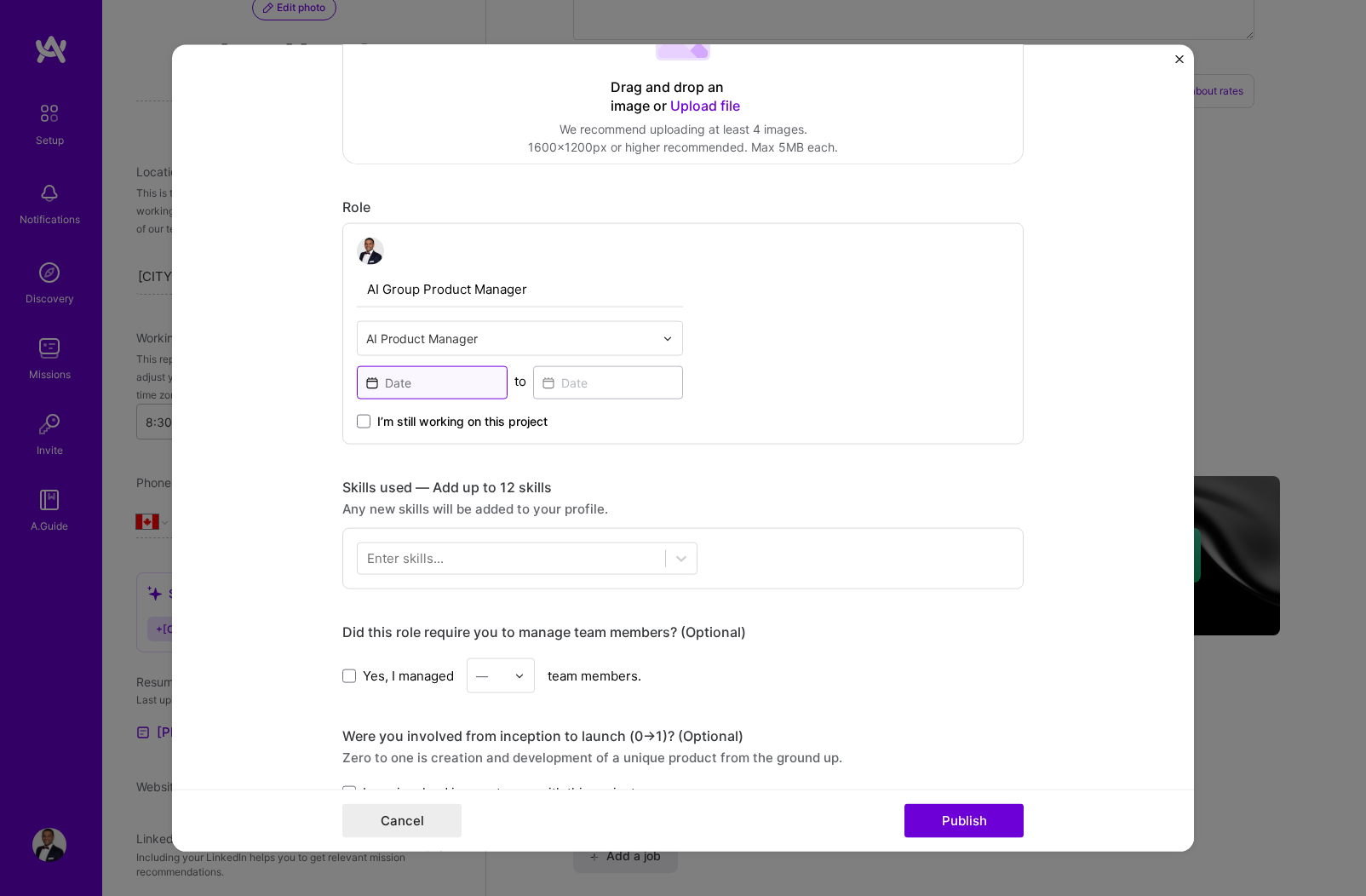 click at bounding box center (432, 382) 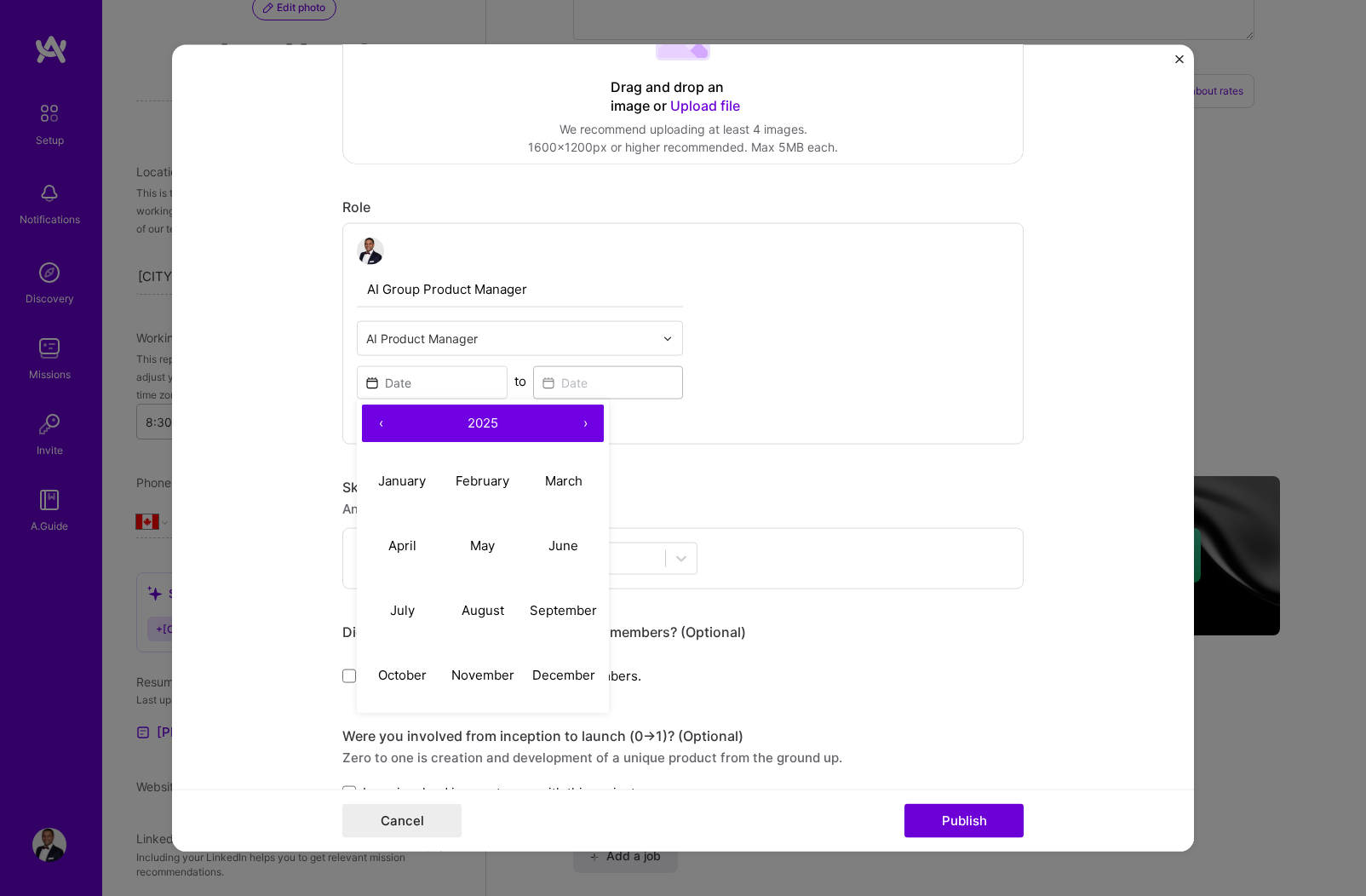 click on "‹" at bounding box center (381, 423) 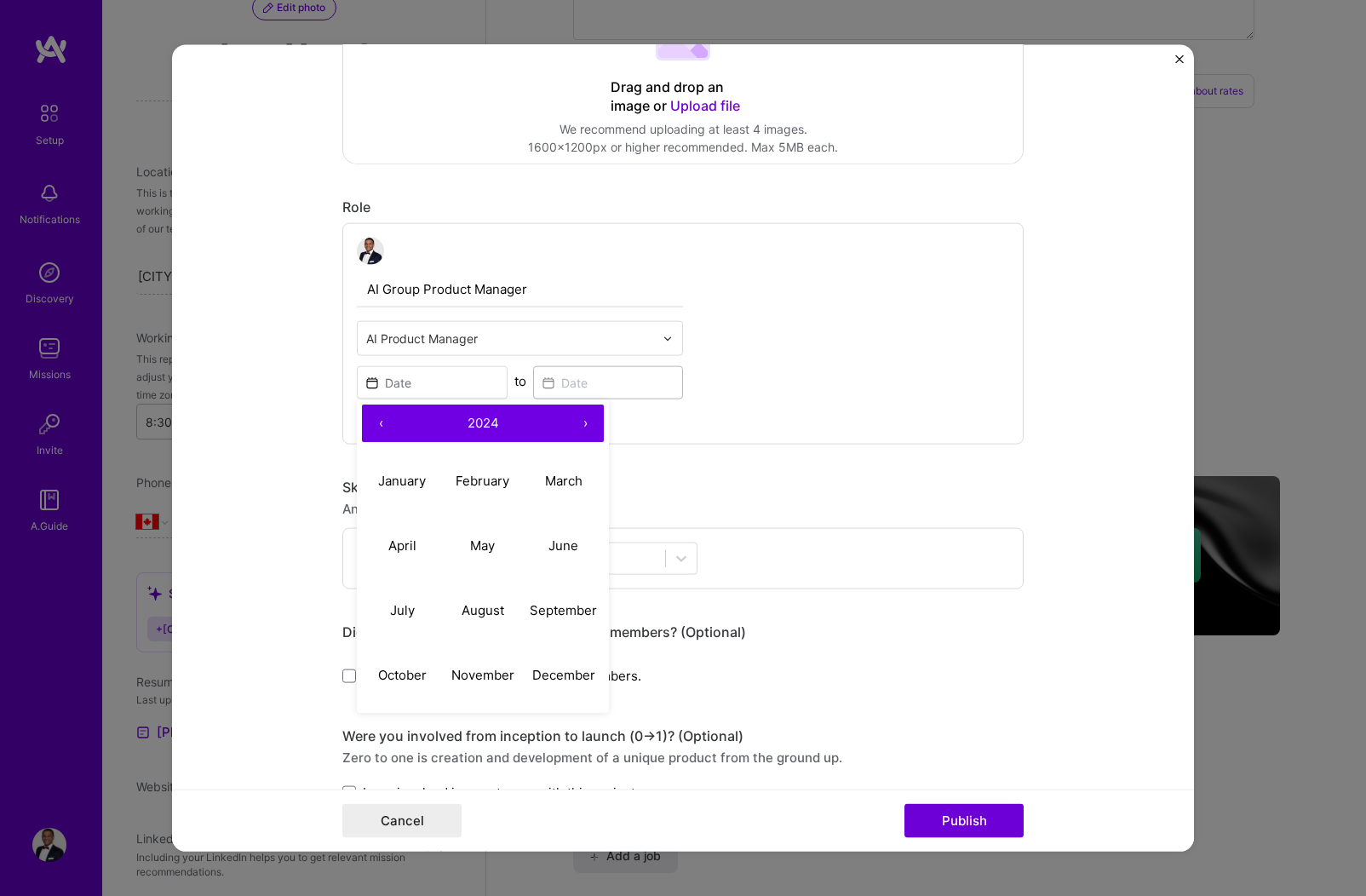 click on "‹" at bounding box center (381, 423) 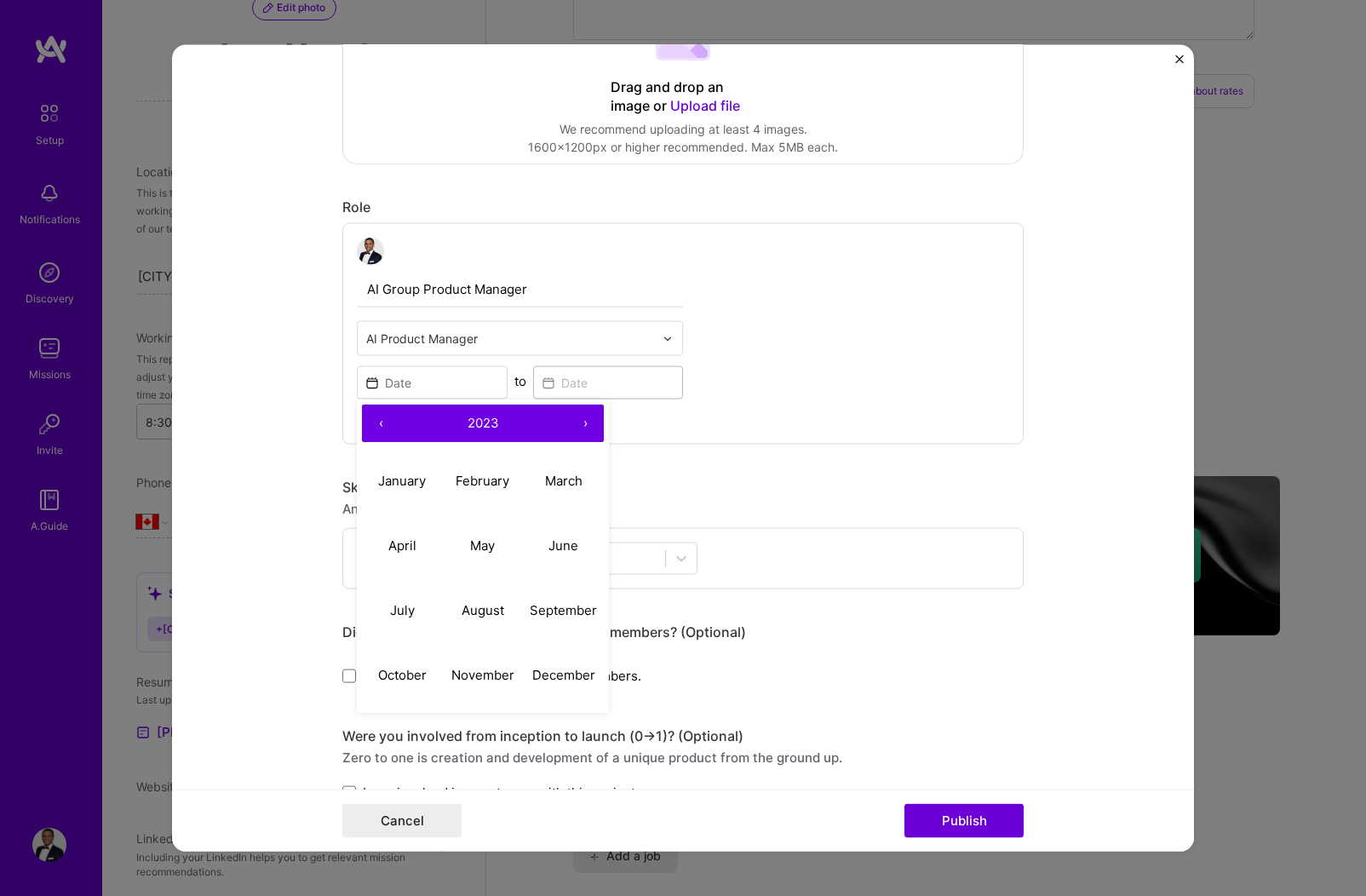 click on "‹" at bounding box center [381, 423] 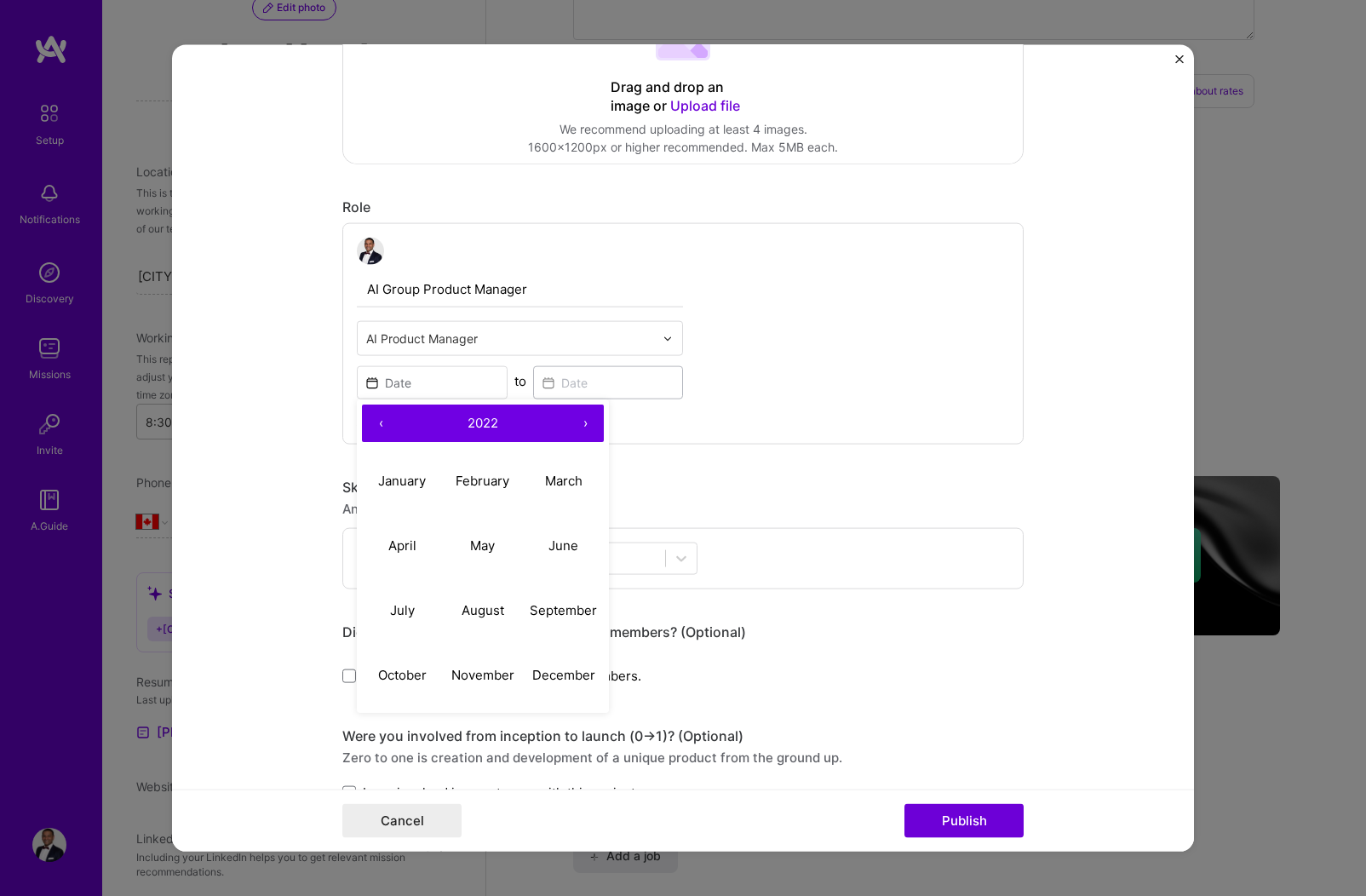 click on "‹" at bounding box center [381, 423] 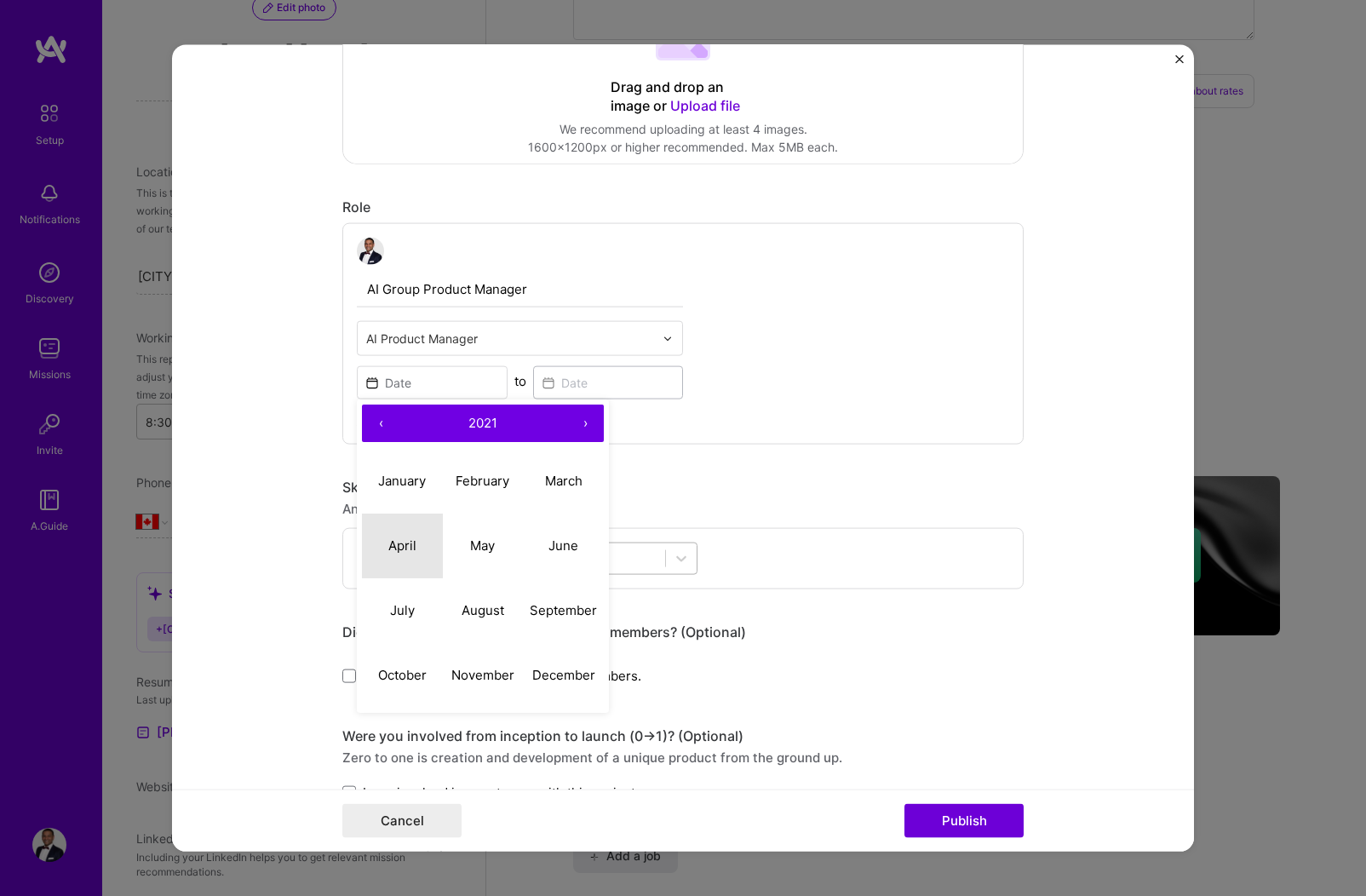 click on "April" at bounding box center [402, 544] 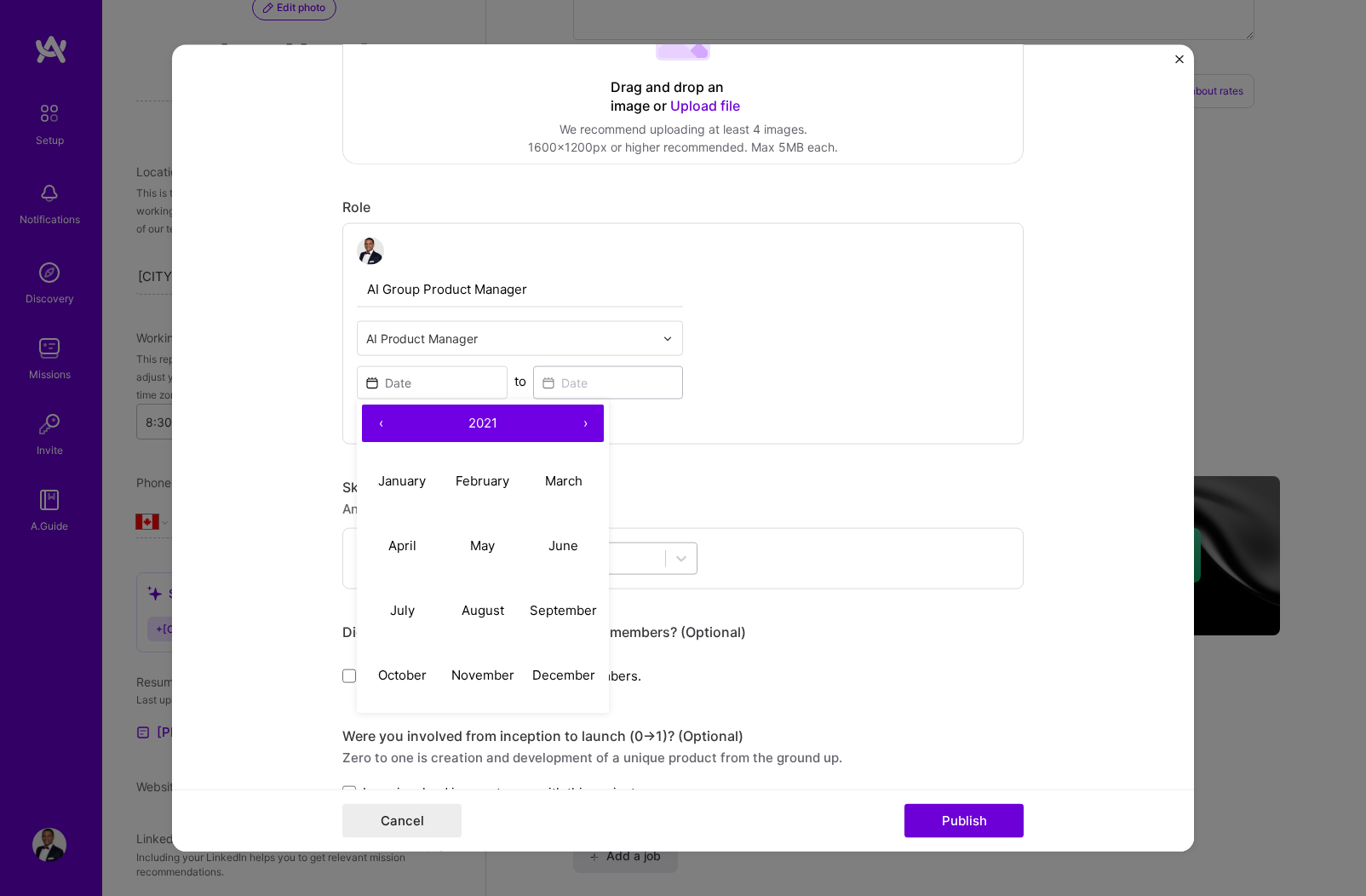 type on "Apr, [YEAR]" 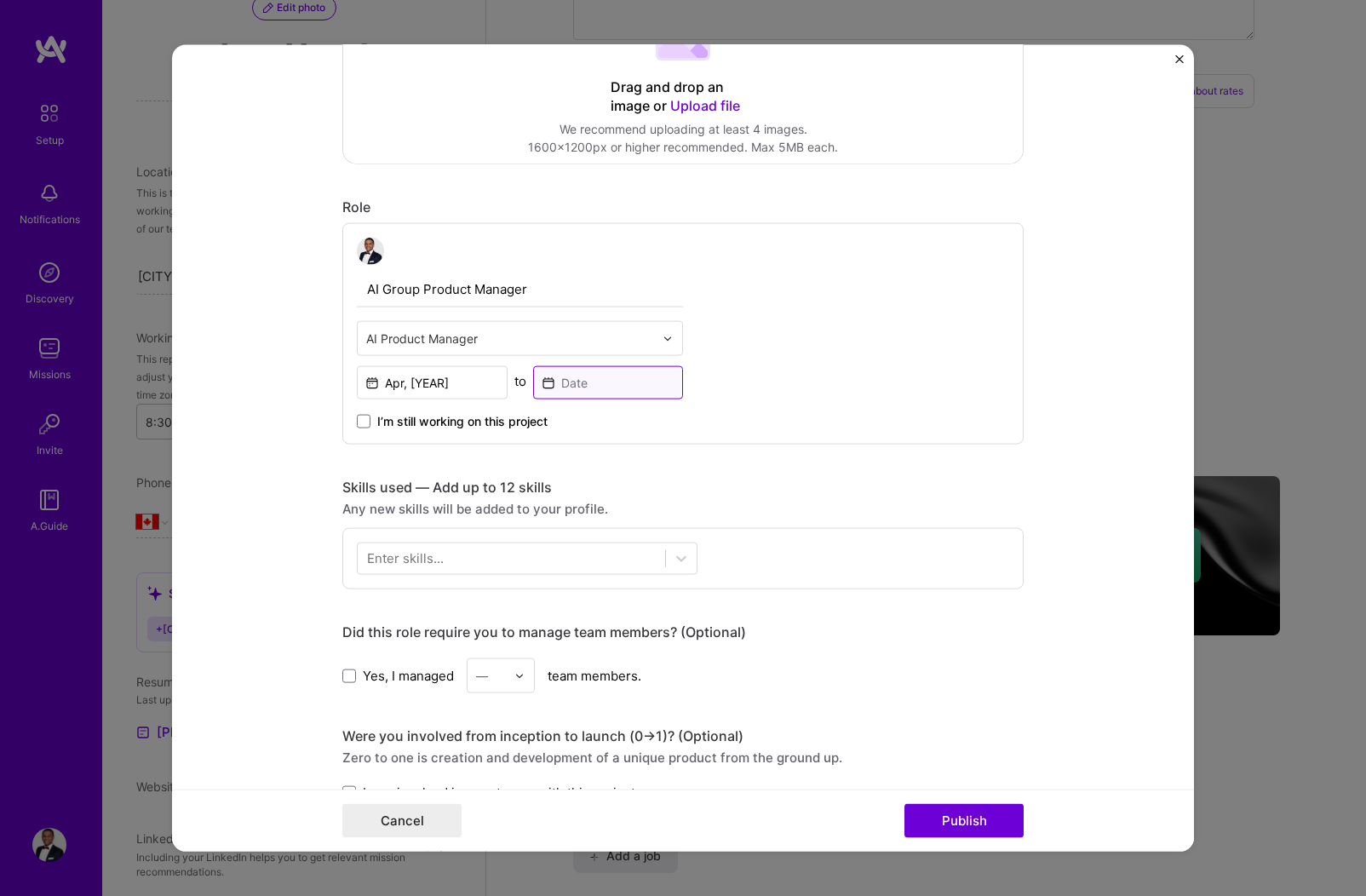 click at bounding box center [608, 382] 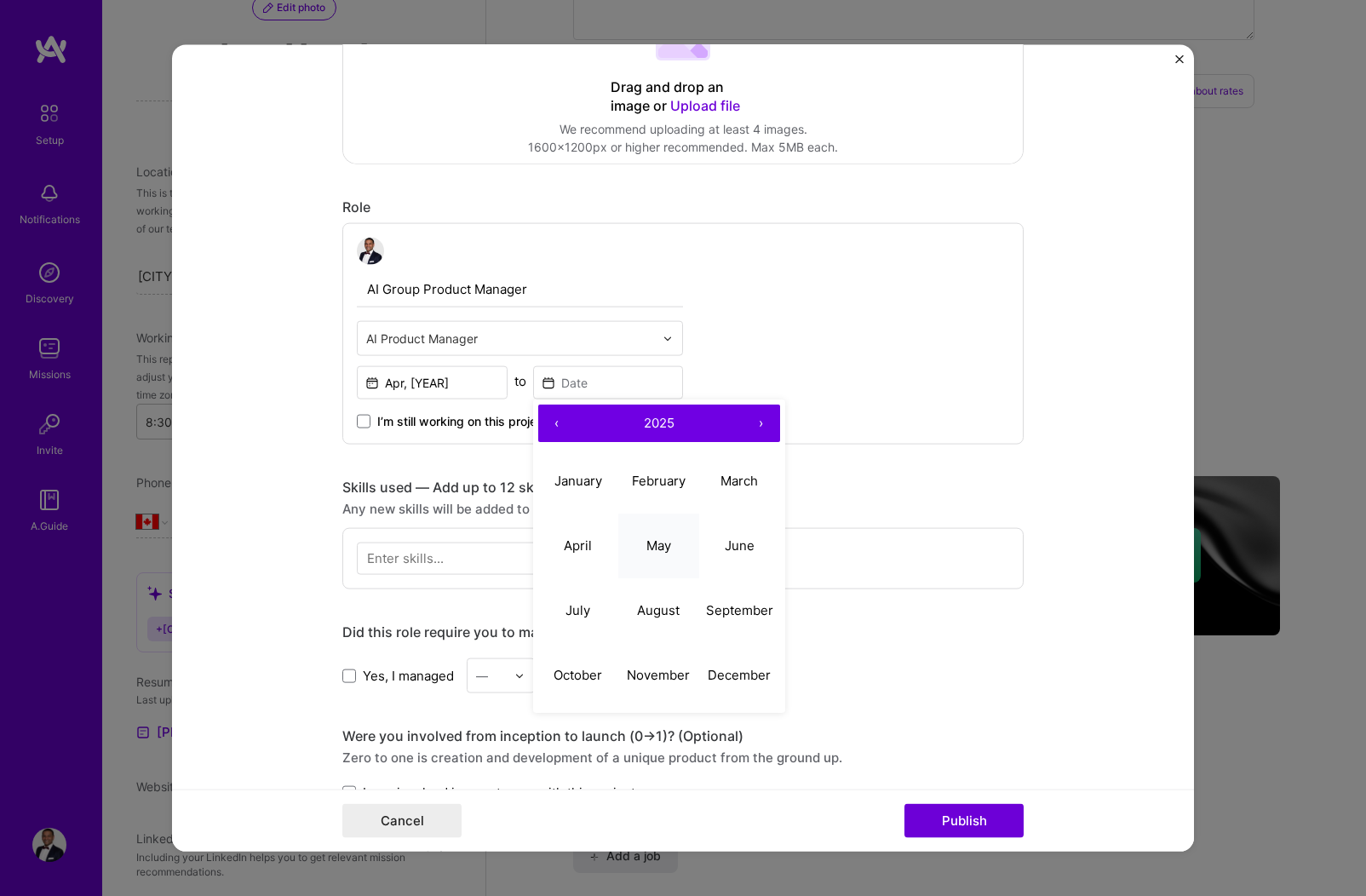 click on "May" at bounding box center [658, 544] 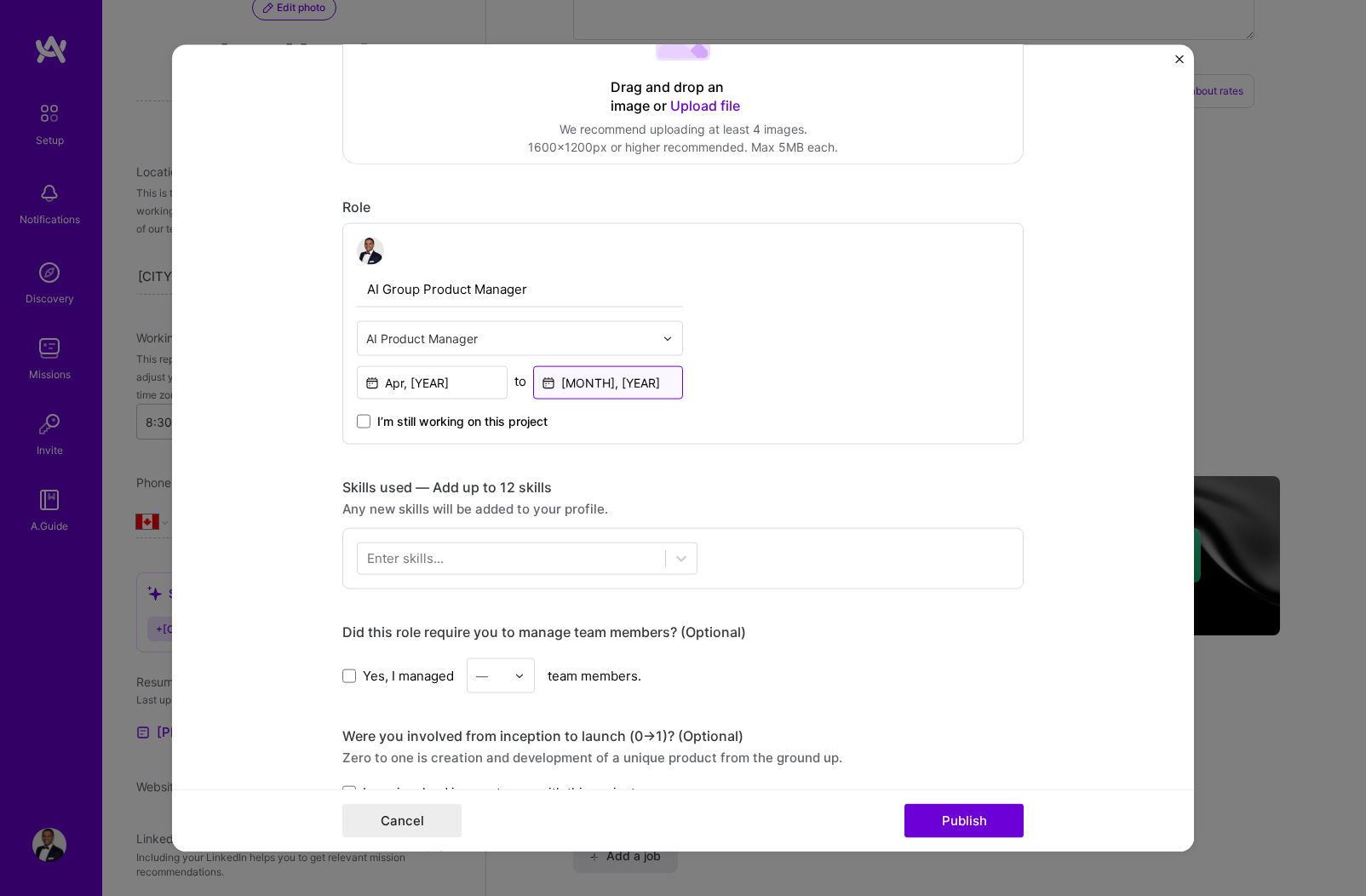 click on "[MONTH], [YEAR]" at bounding box center (608, 382) 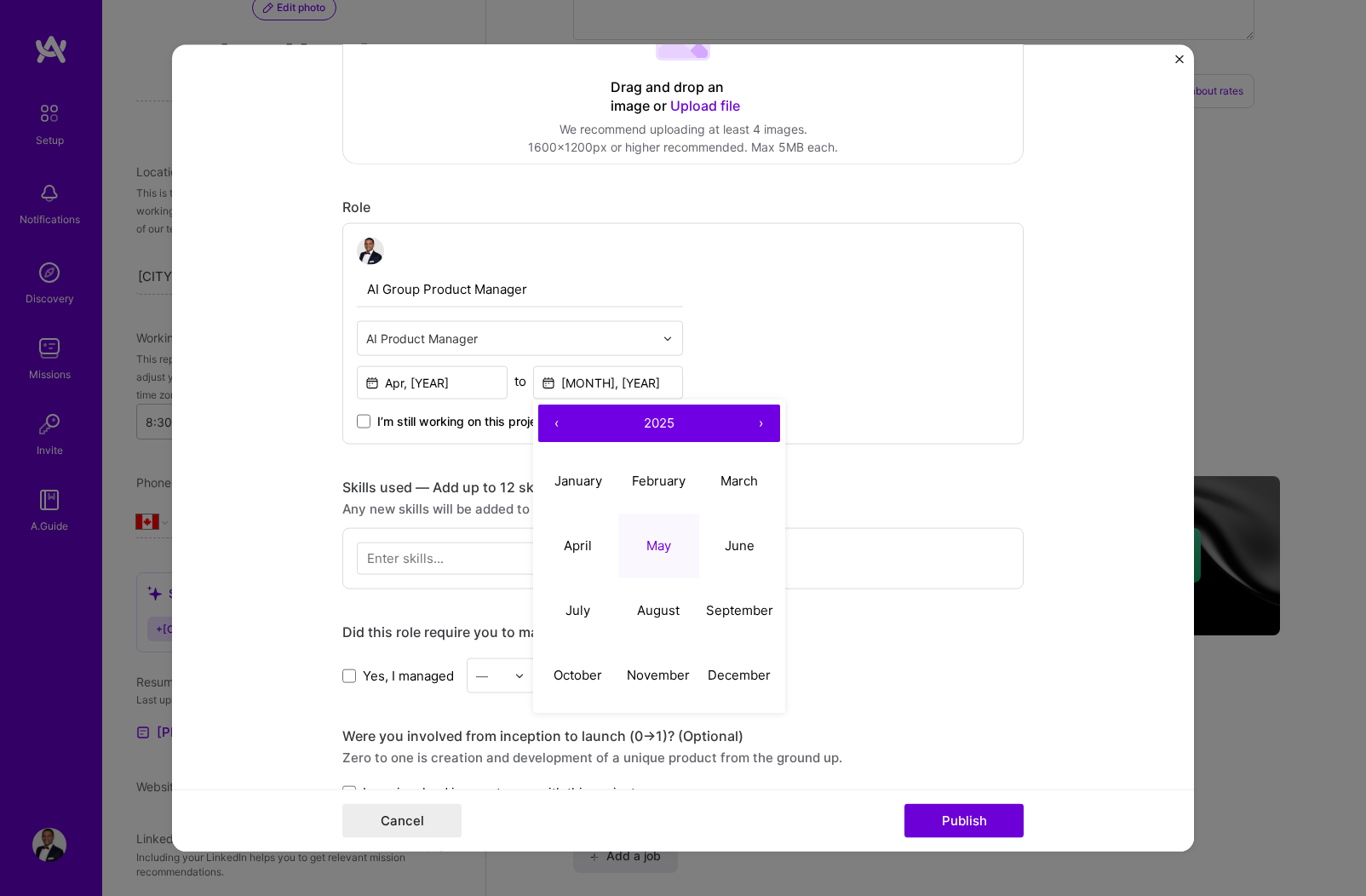 click on "‹" at bounding box center (557, 423) 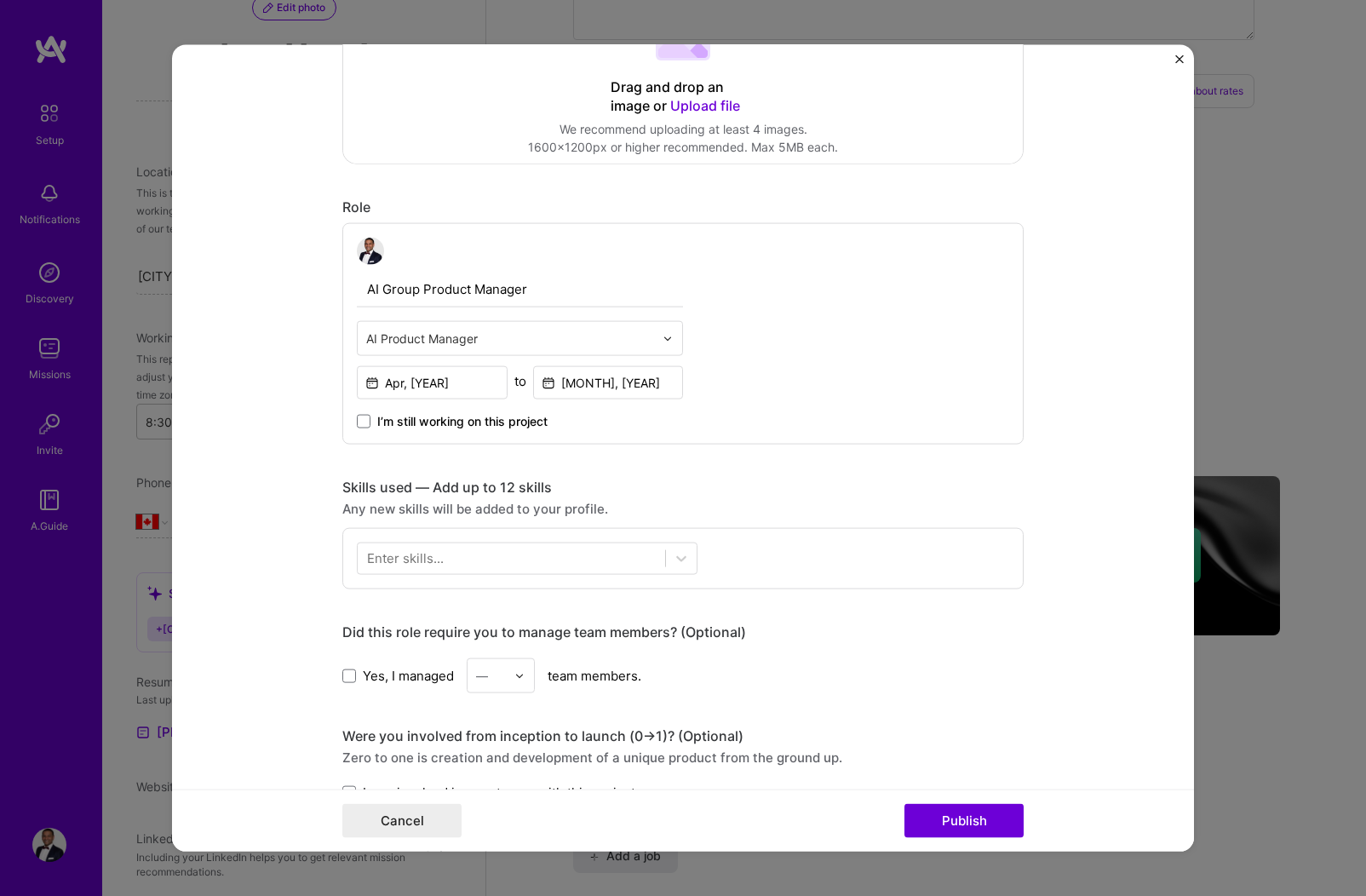 click on "AI Group Product Manager AI Product Manager Apr, [YEAR]
to May, [YEAR]
I’m still working on this project" at bounding box center [683, 334] 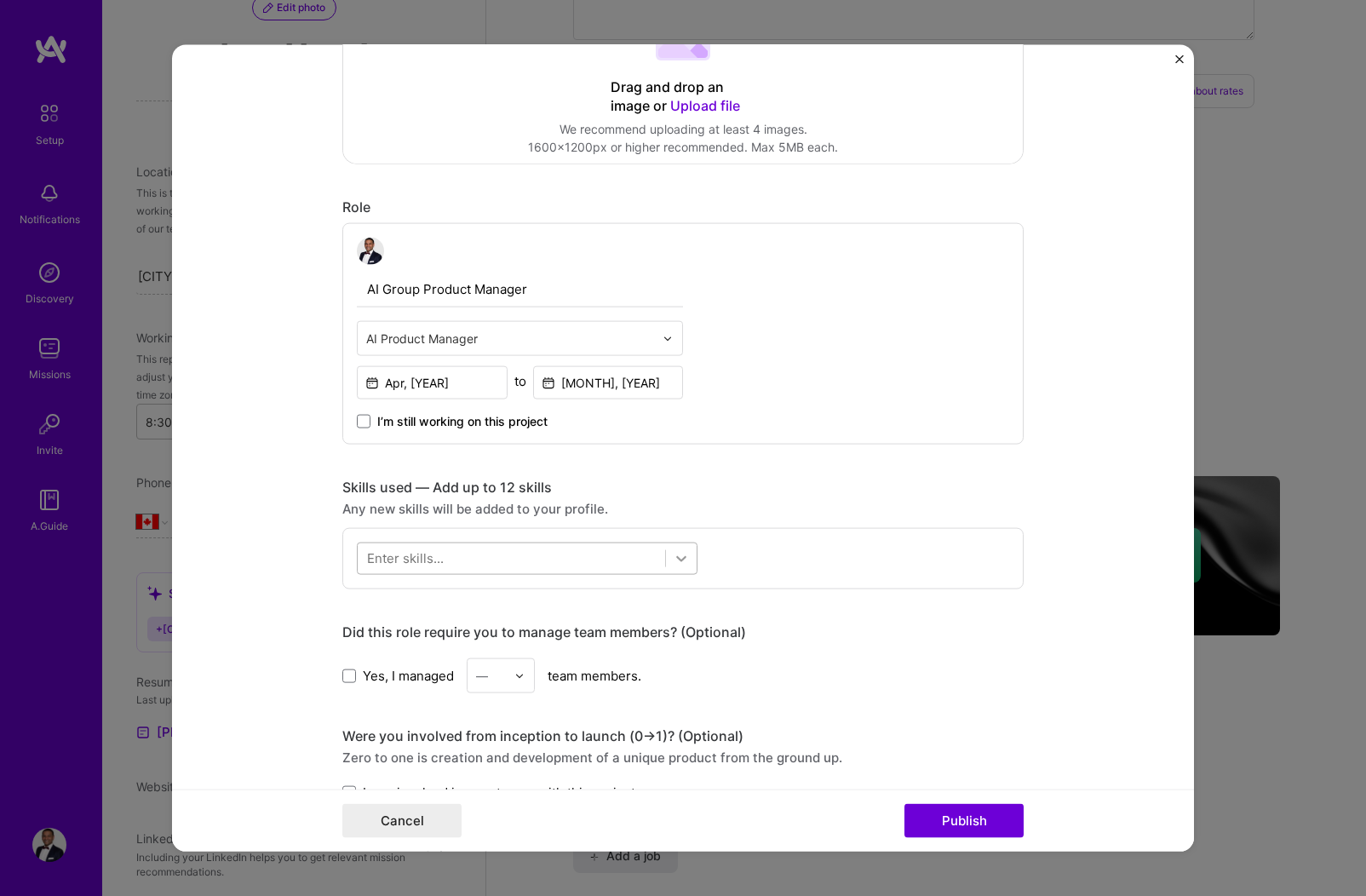 click 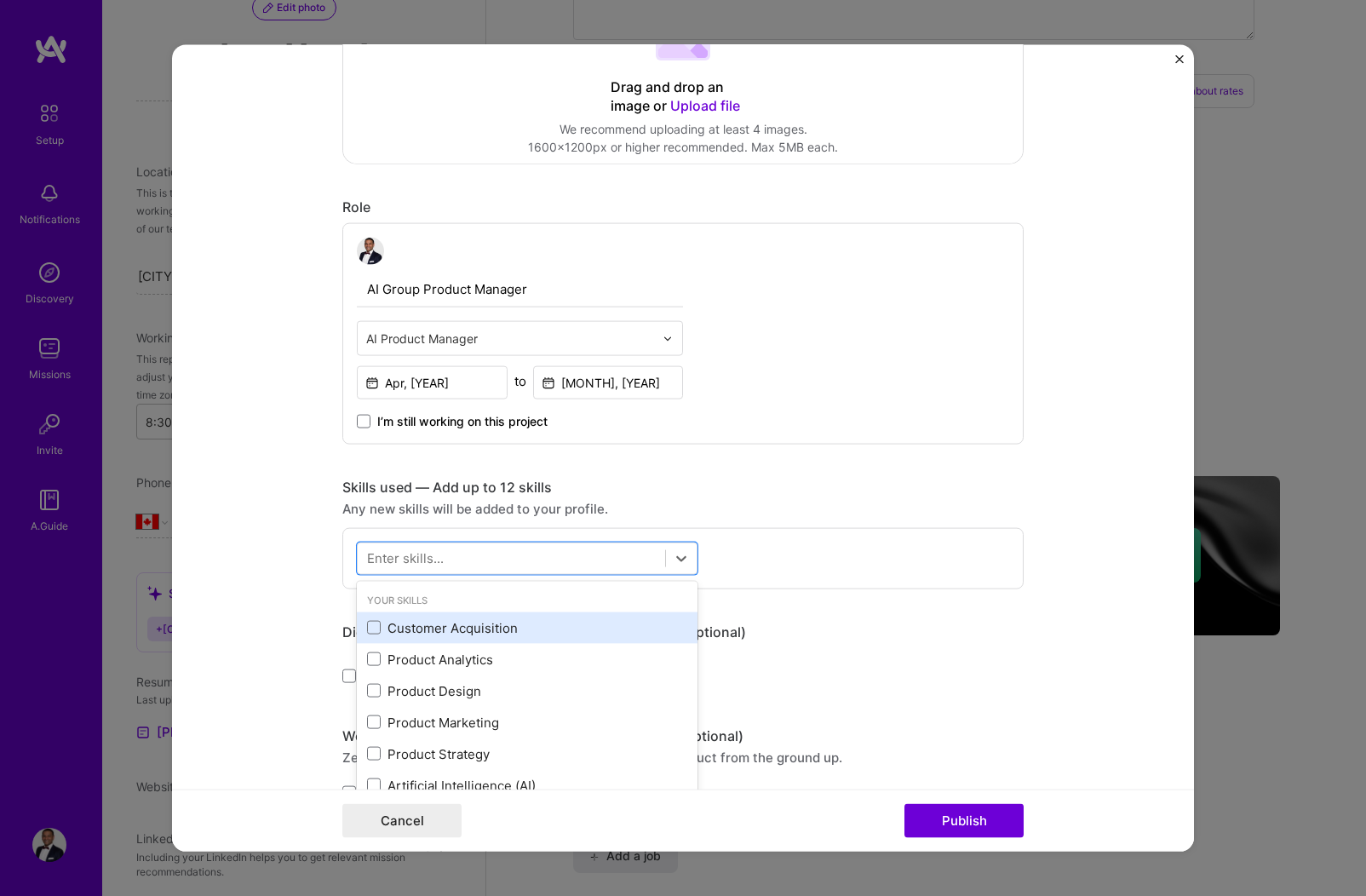 click on "Customer Acquisition" at bounding box center [527, 627] 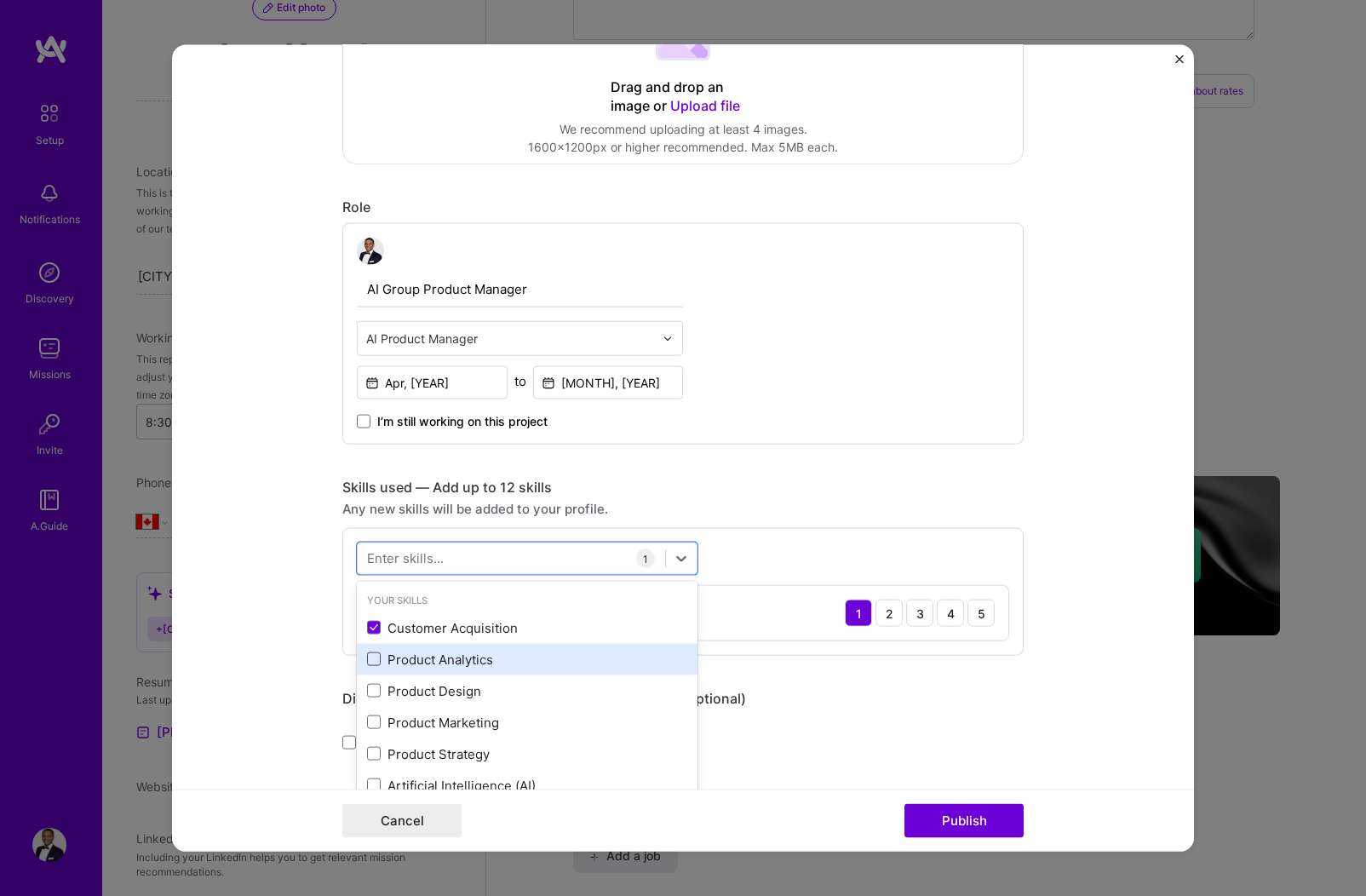 click at bounding box center (374, 659) 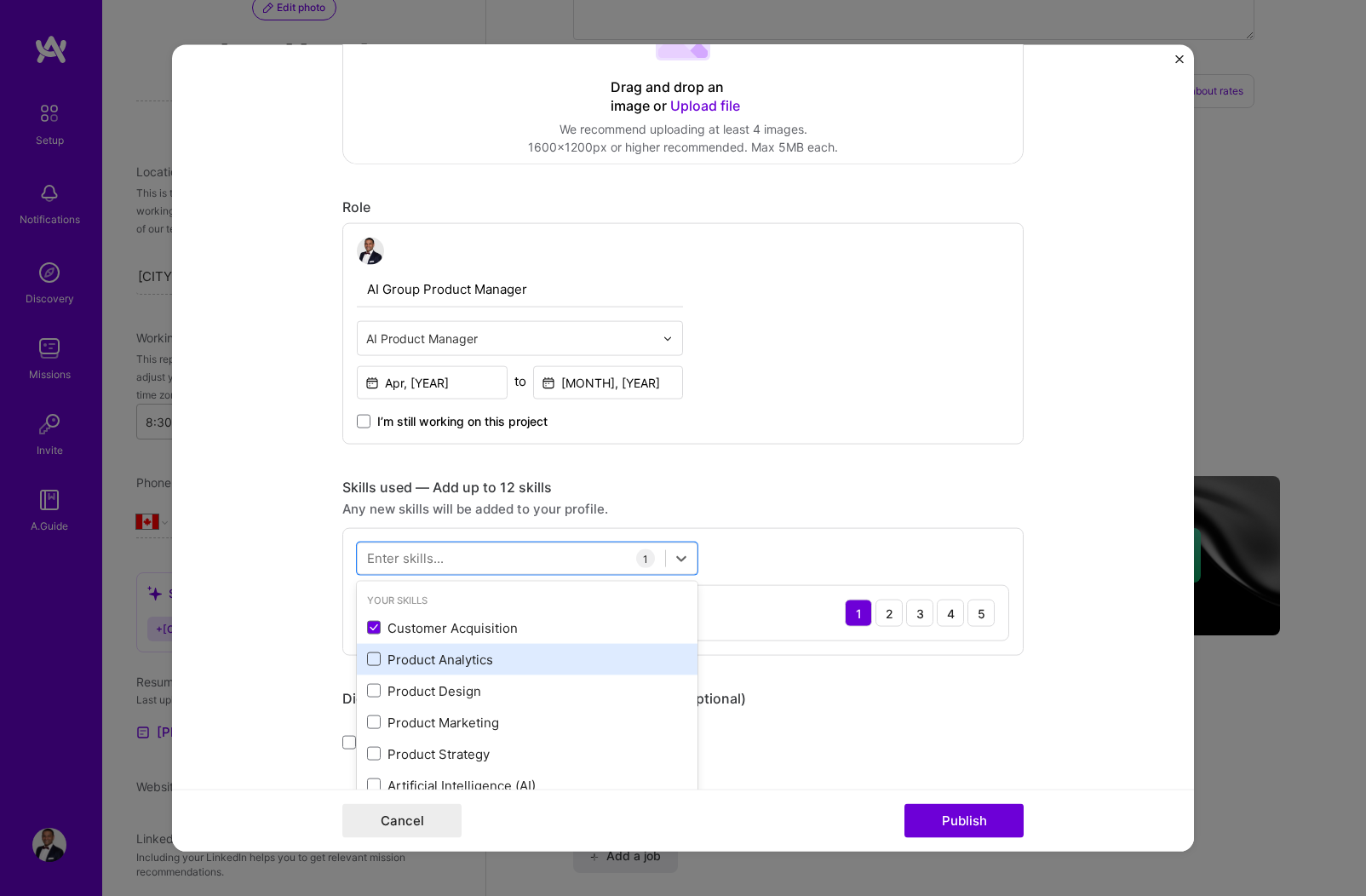click at bounding box center [0, 0] 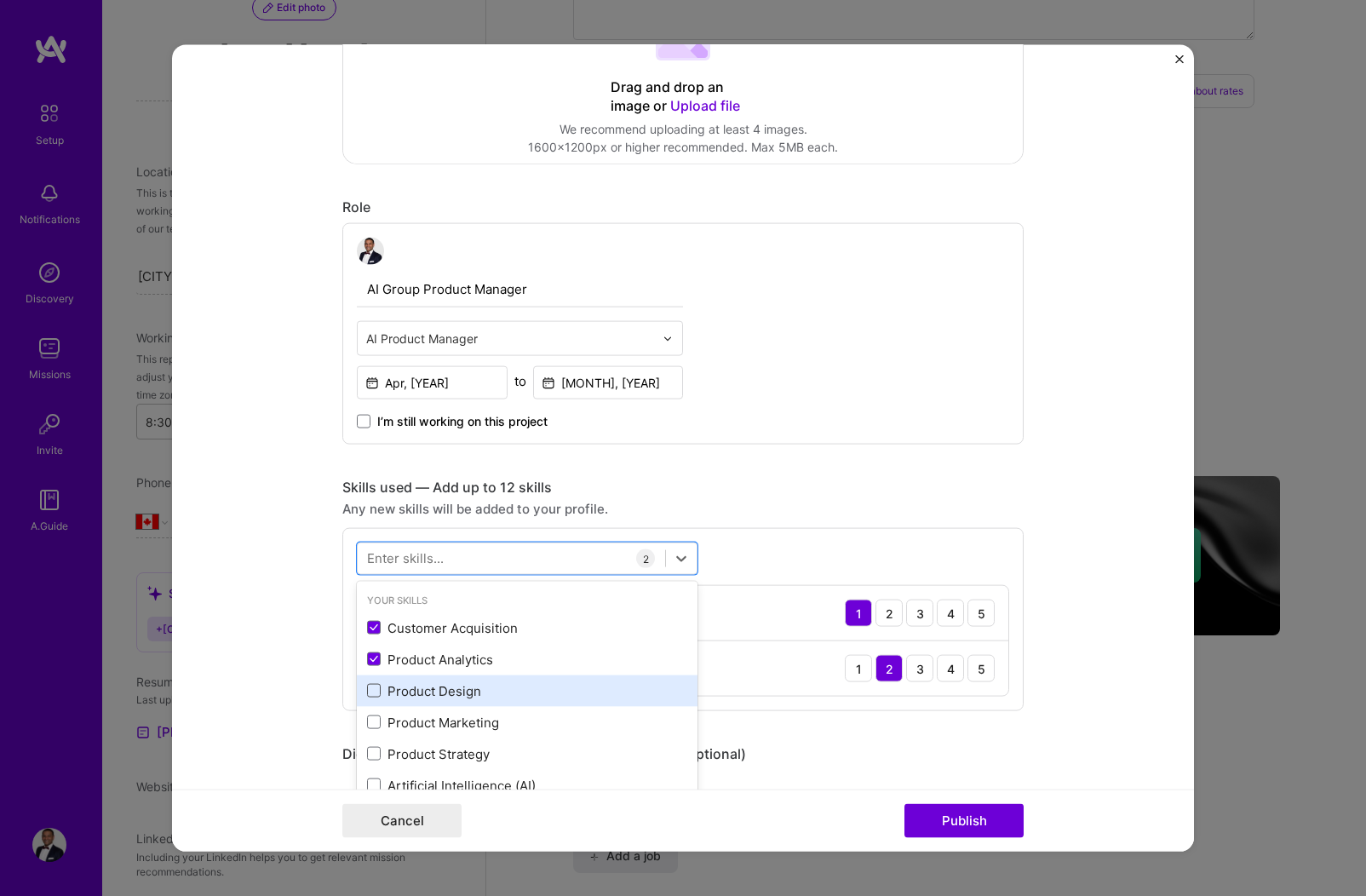 click at bounding box center (374, 691) 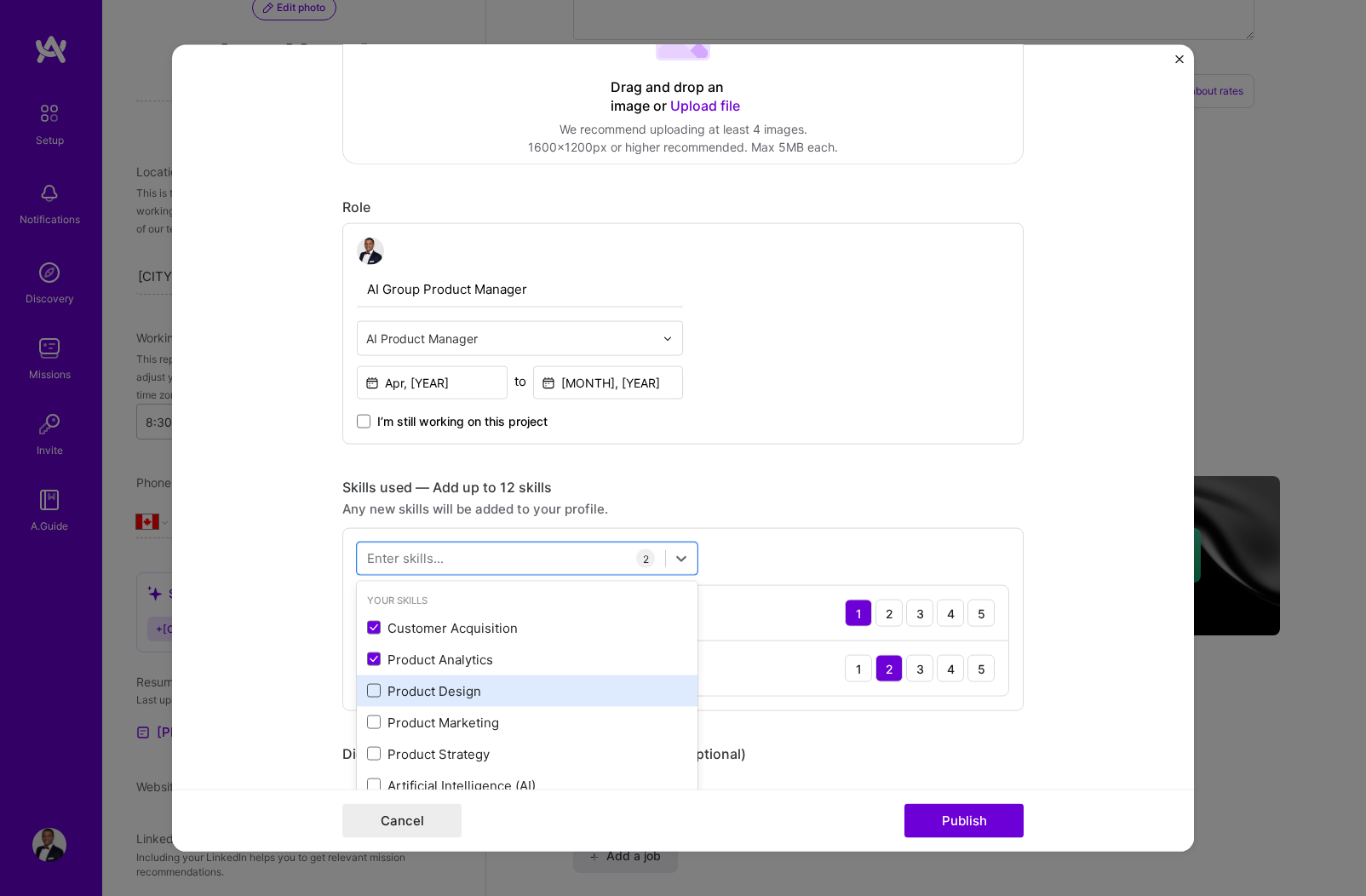 click at bounding box center [0, 0] 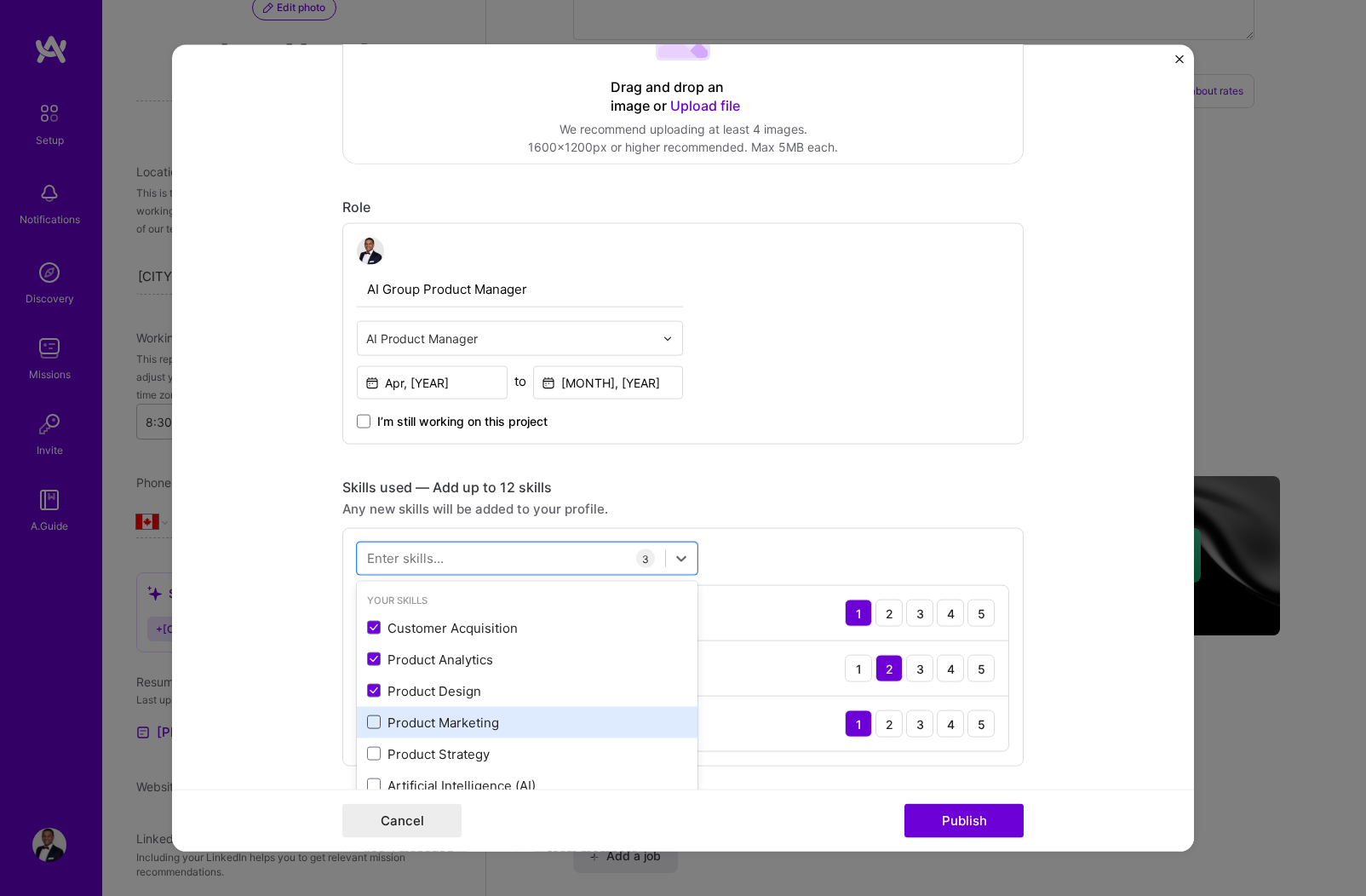 click at bounding box center [374, 722] 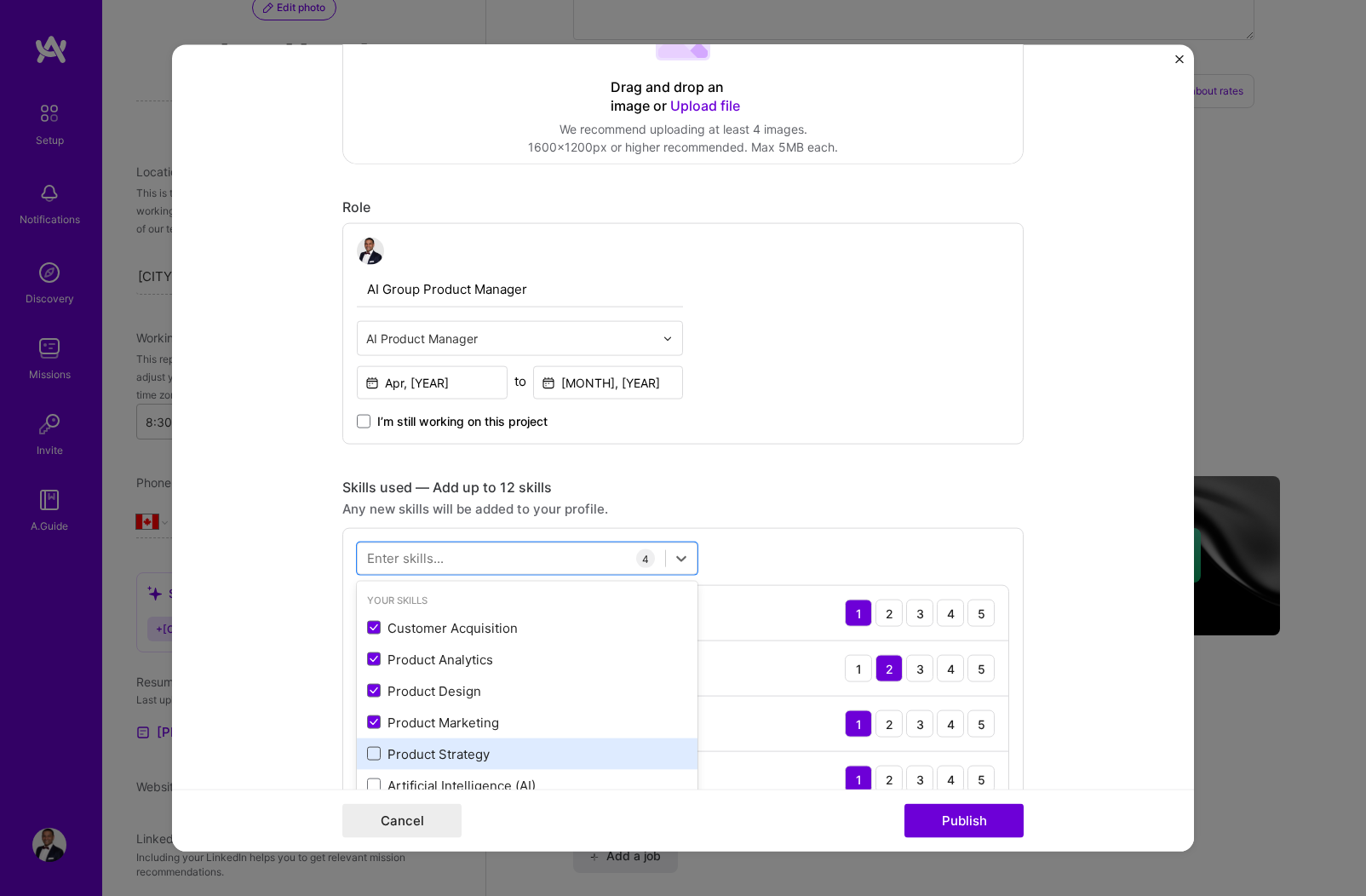 click at bounding box center (374, 754) 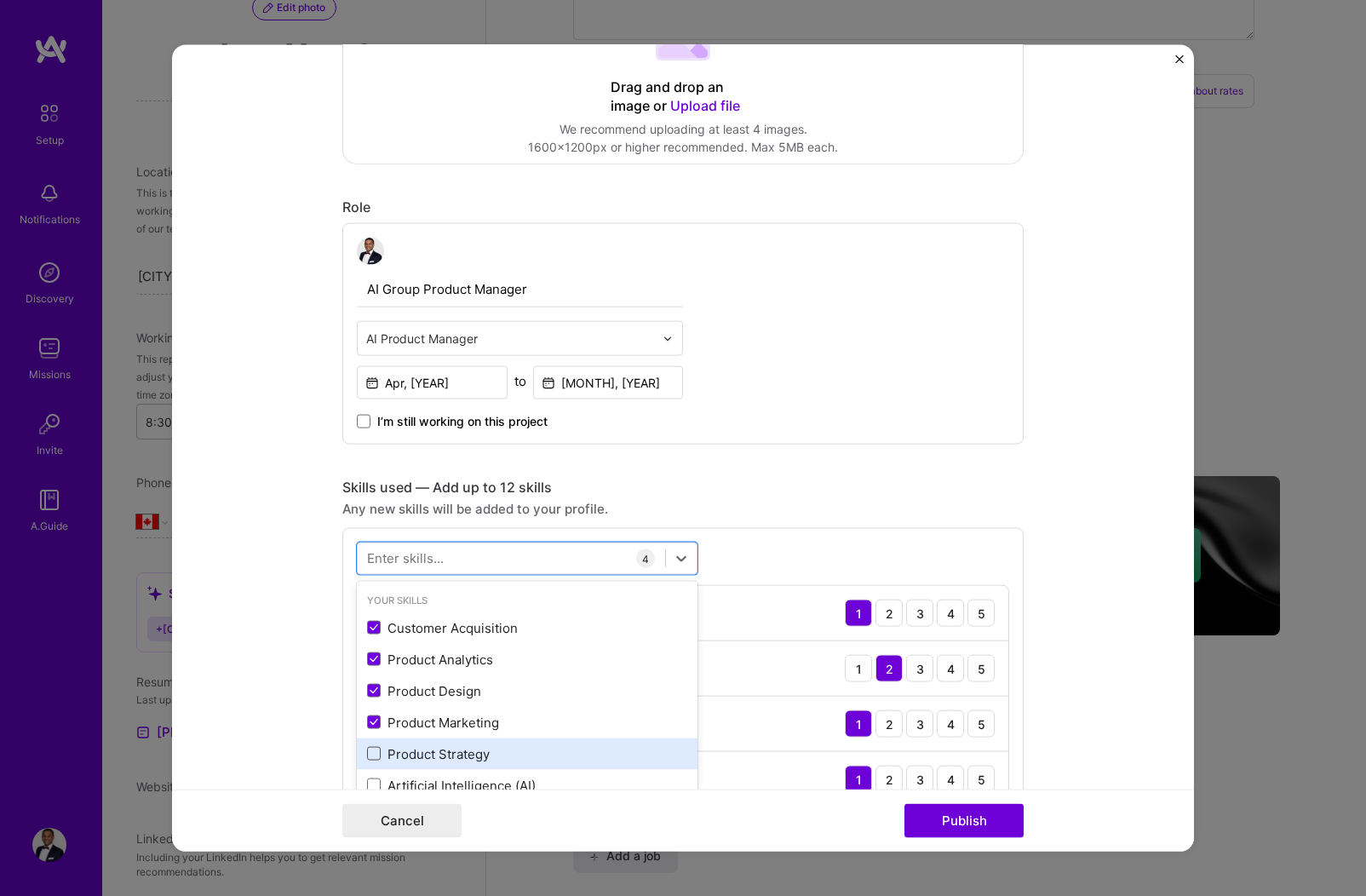 click at bounding box center (0, 0) 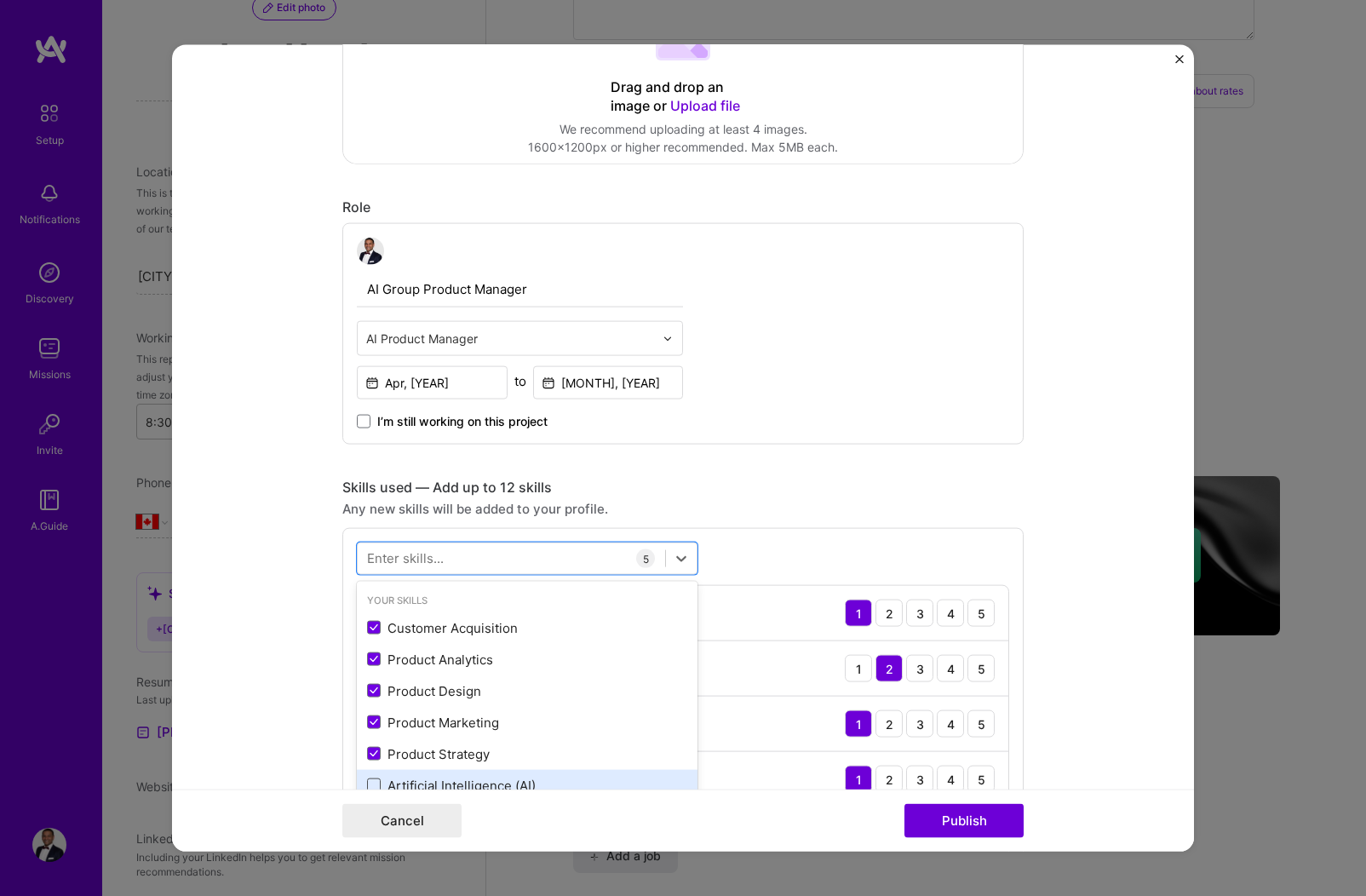 click at bounding box center (374, 785) 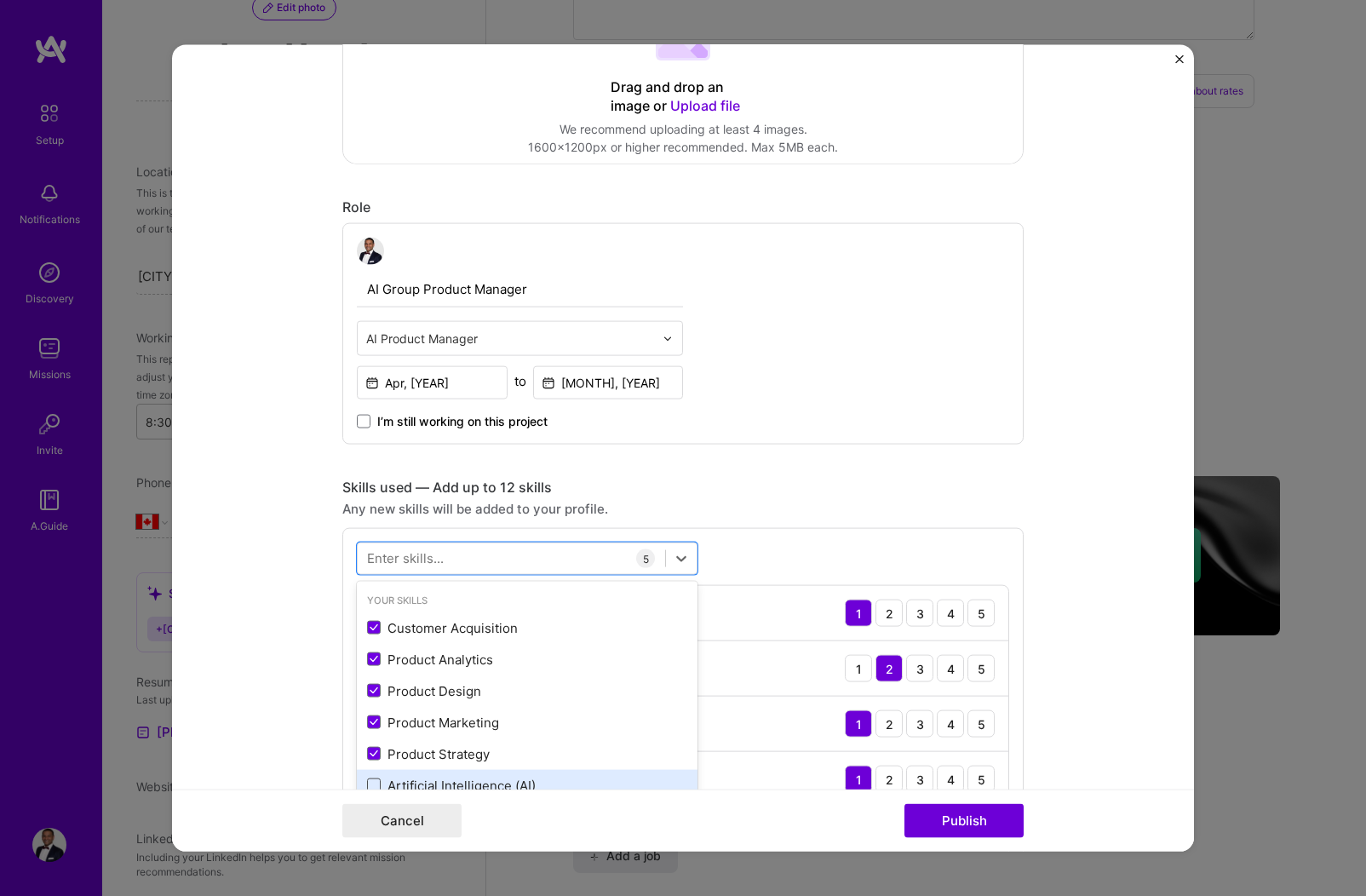 click at bounding box center (0, 0) 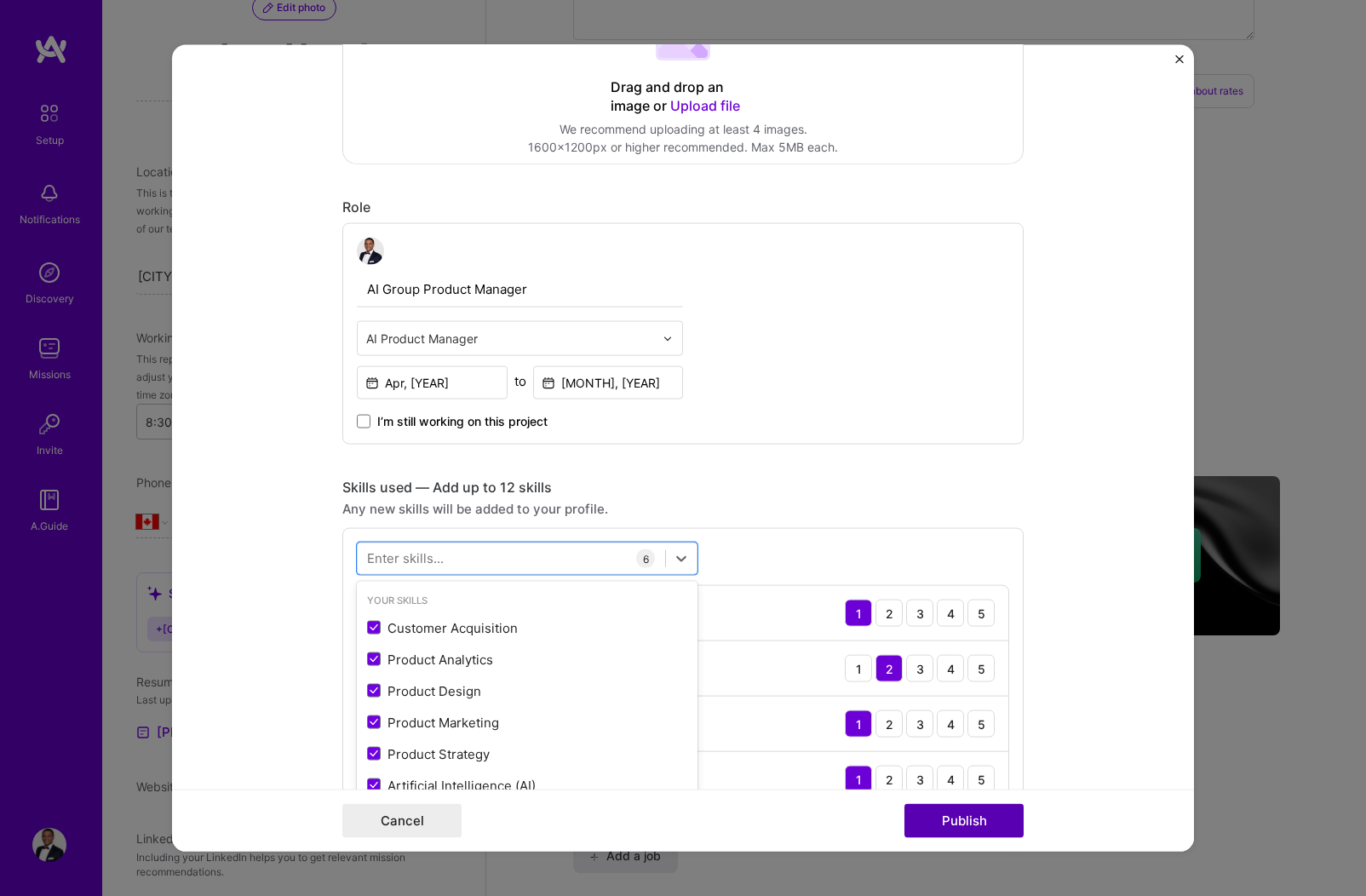 click on "Publish" at bounding box center [964, 820] 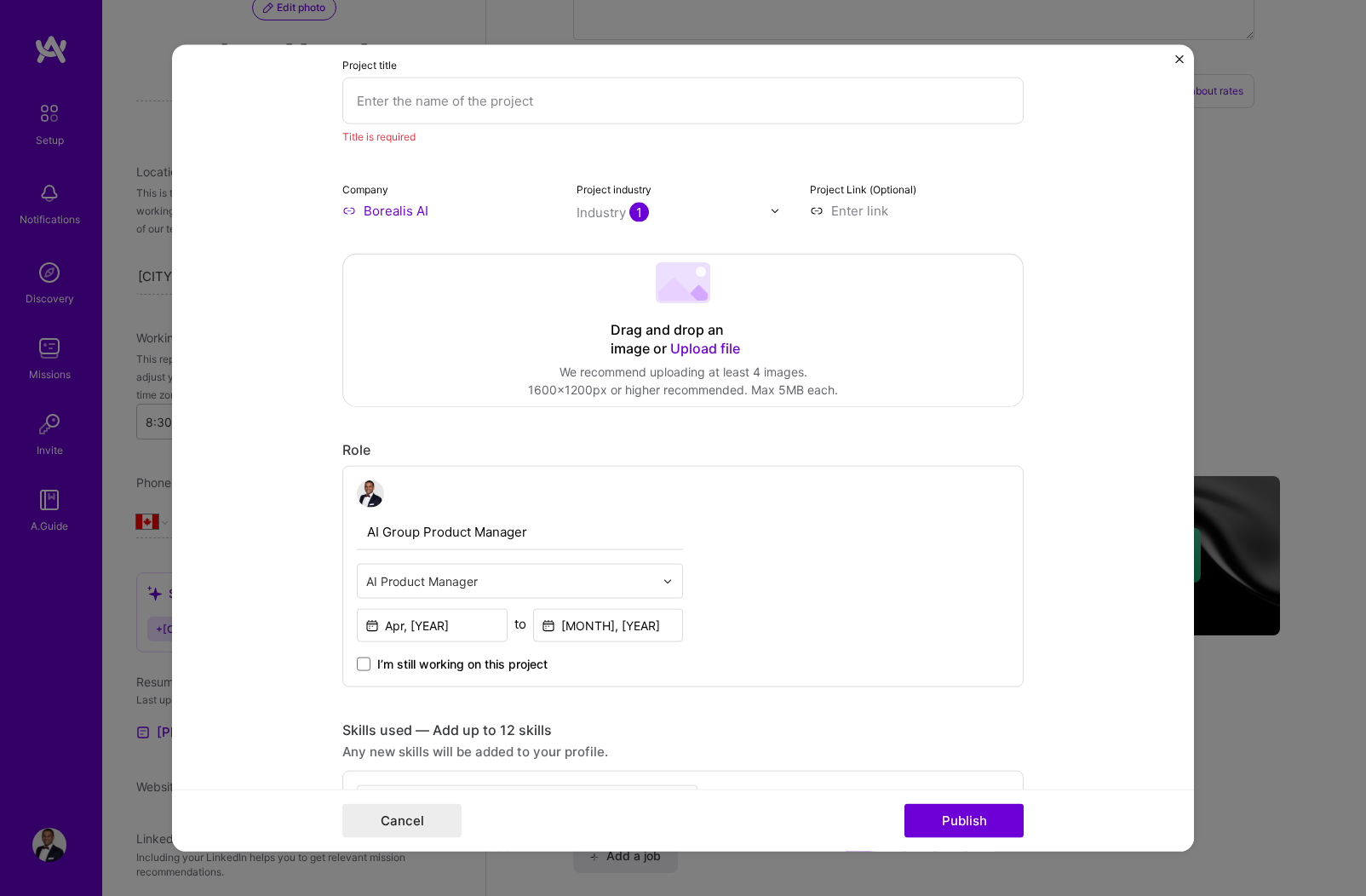 scroll, scrollTop: 34, scrollLeft: 0, axis: vertical 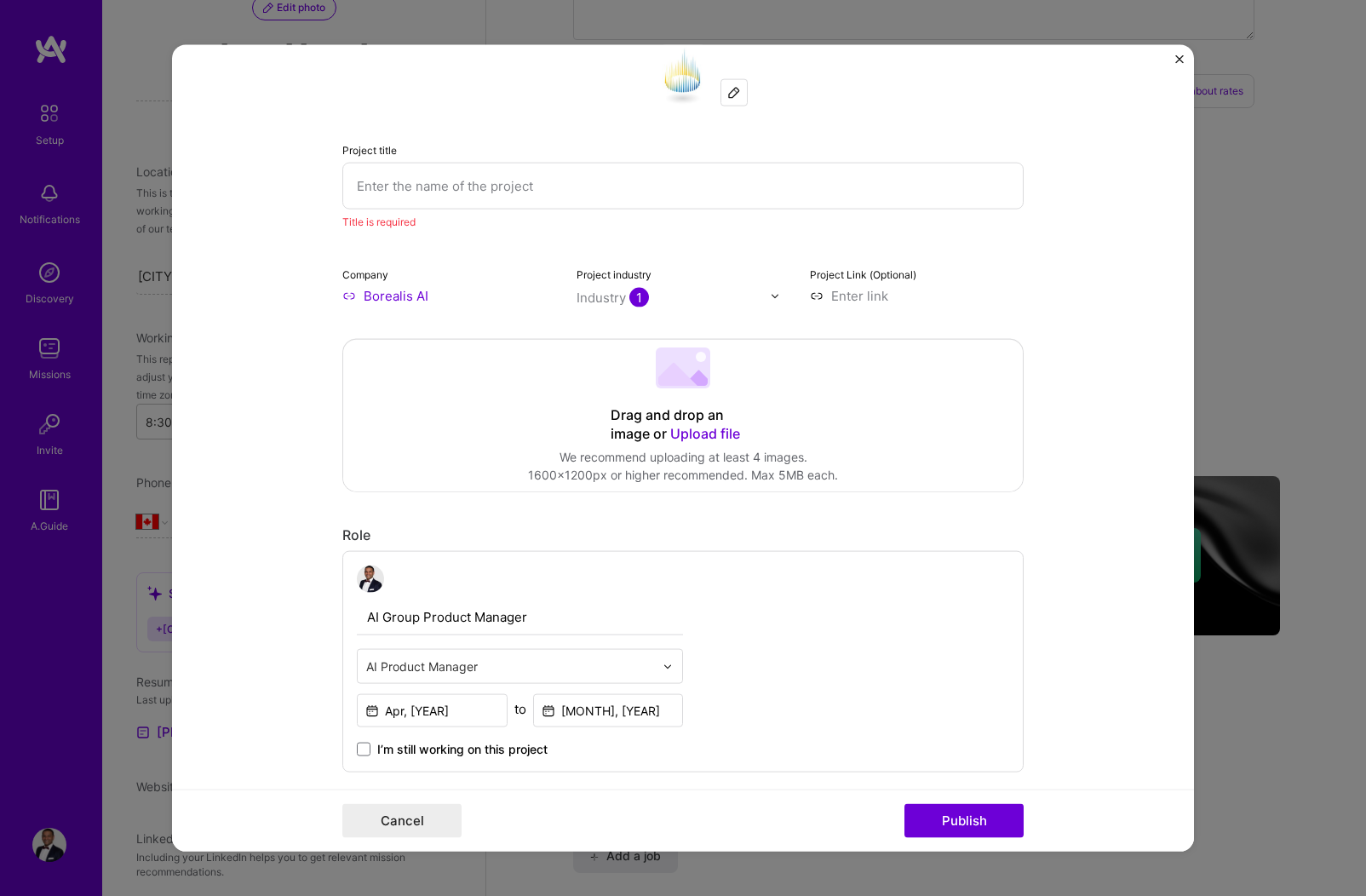 click at bounding box center (683, 186) 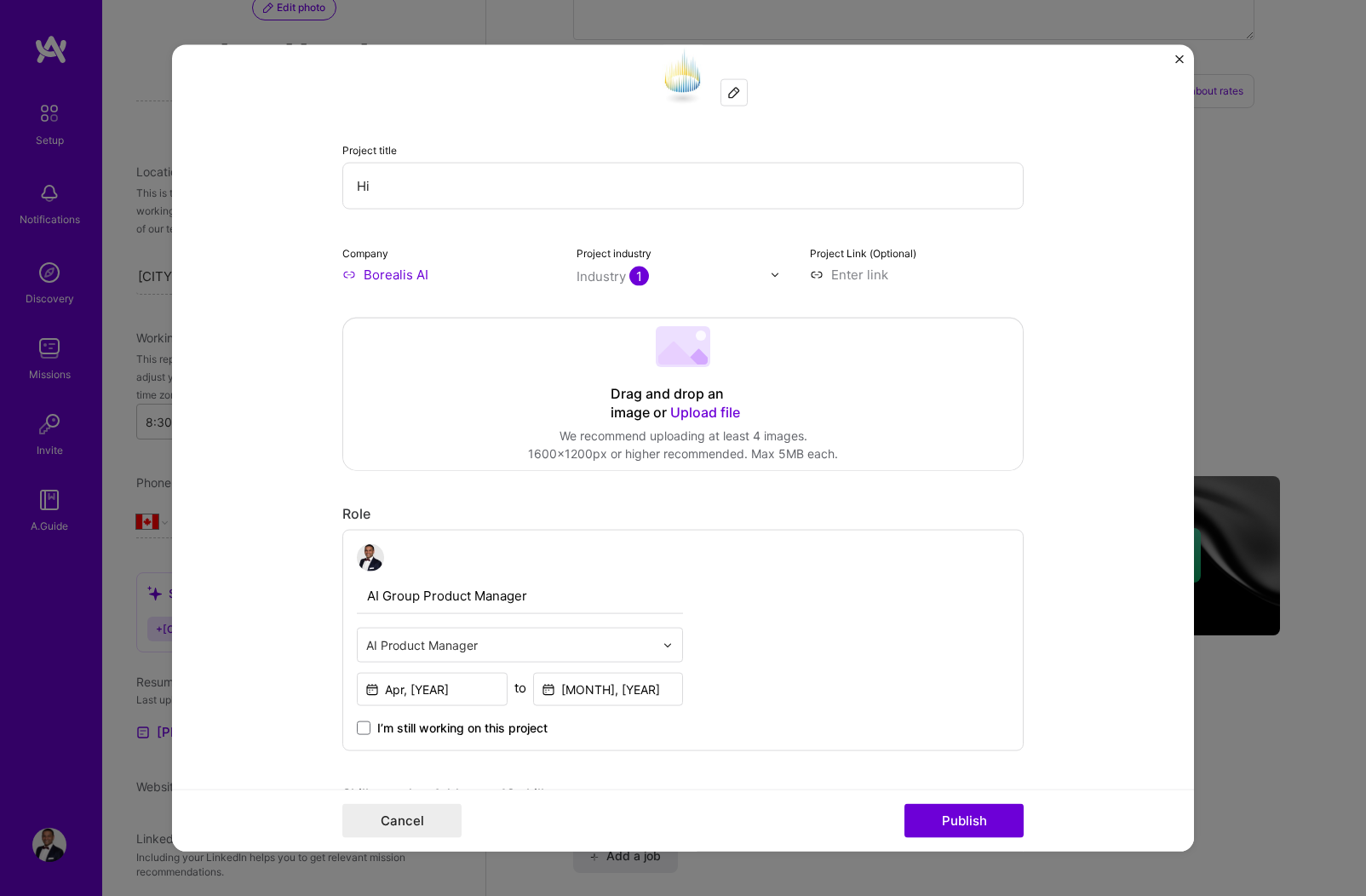 type on "H" 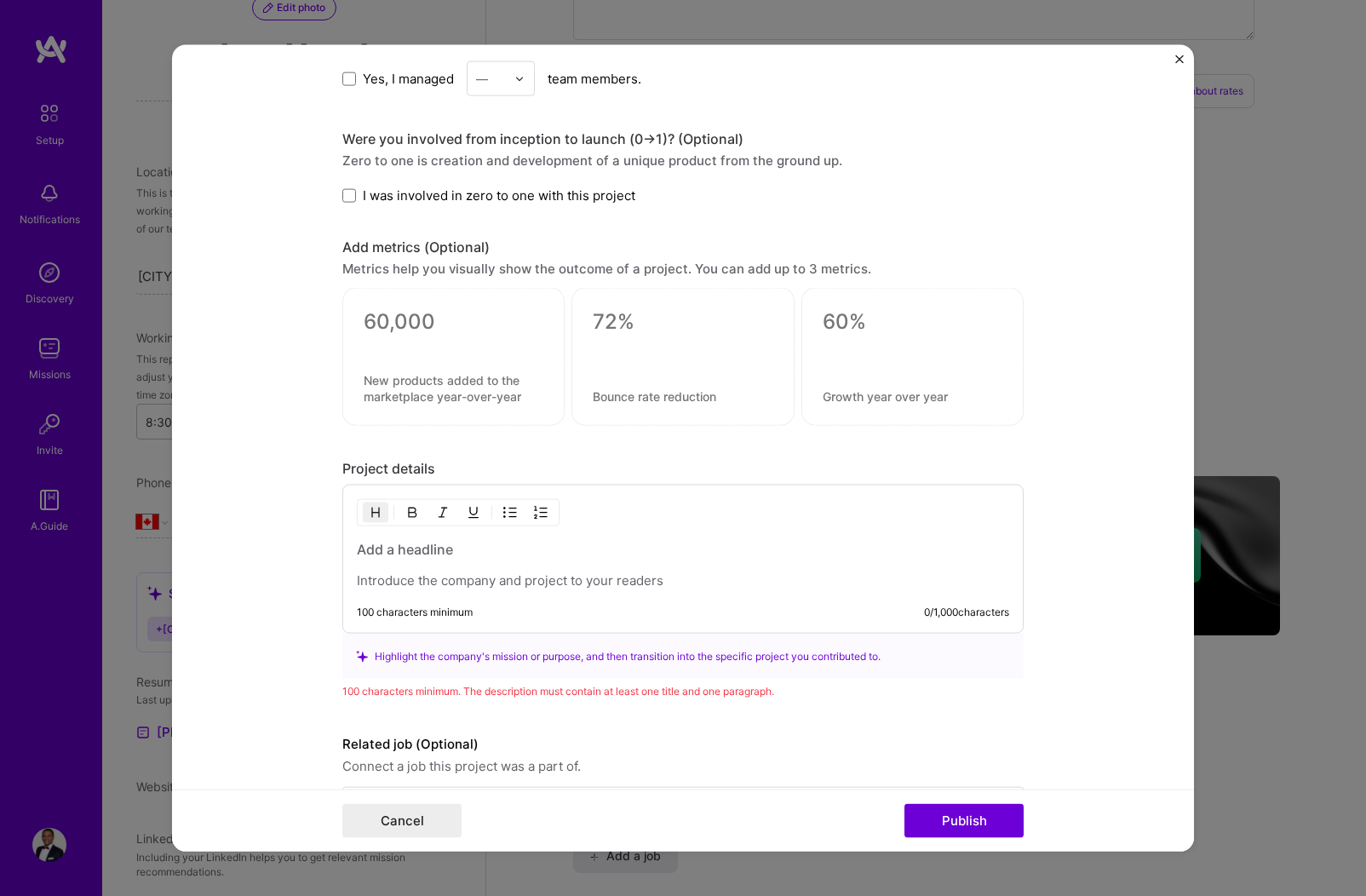 scroll, scrollTop: 1312, scrollLeft: 0, axis: vertical 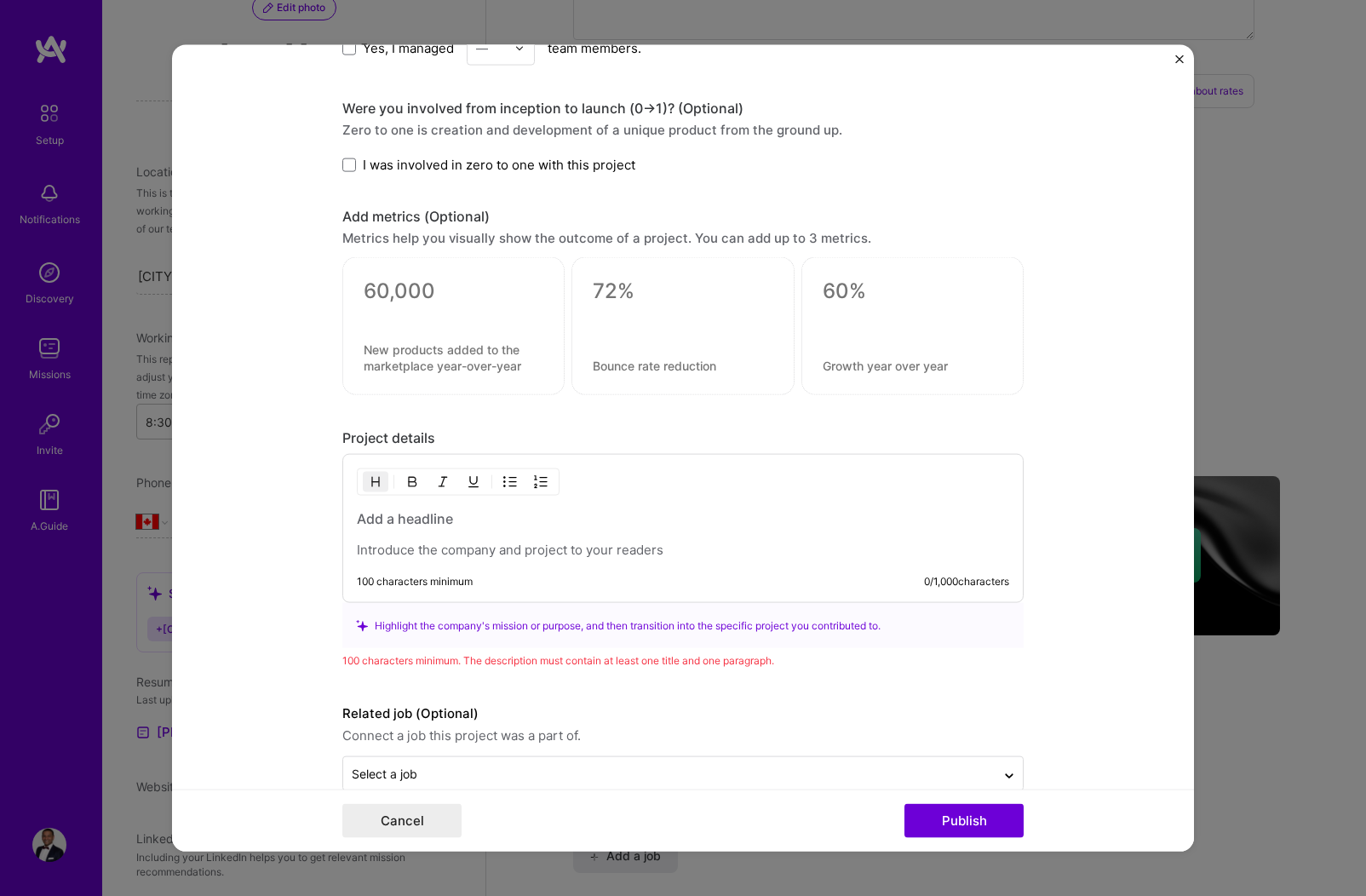 type on "High Frequency Trading Machine Learning" 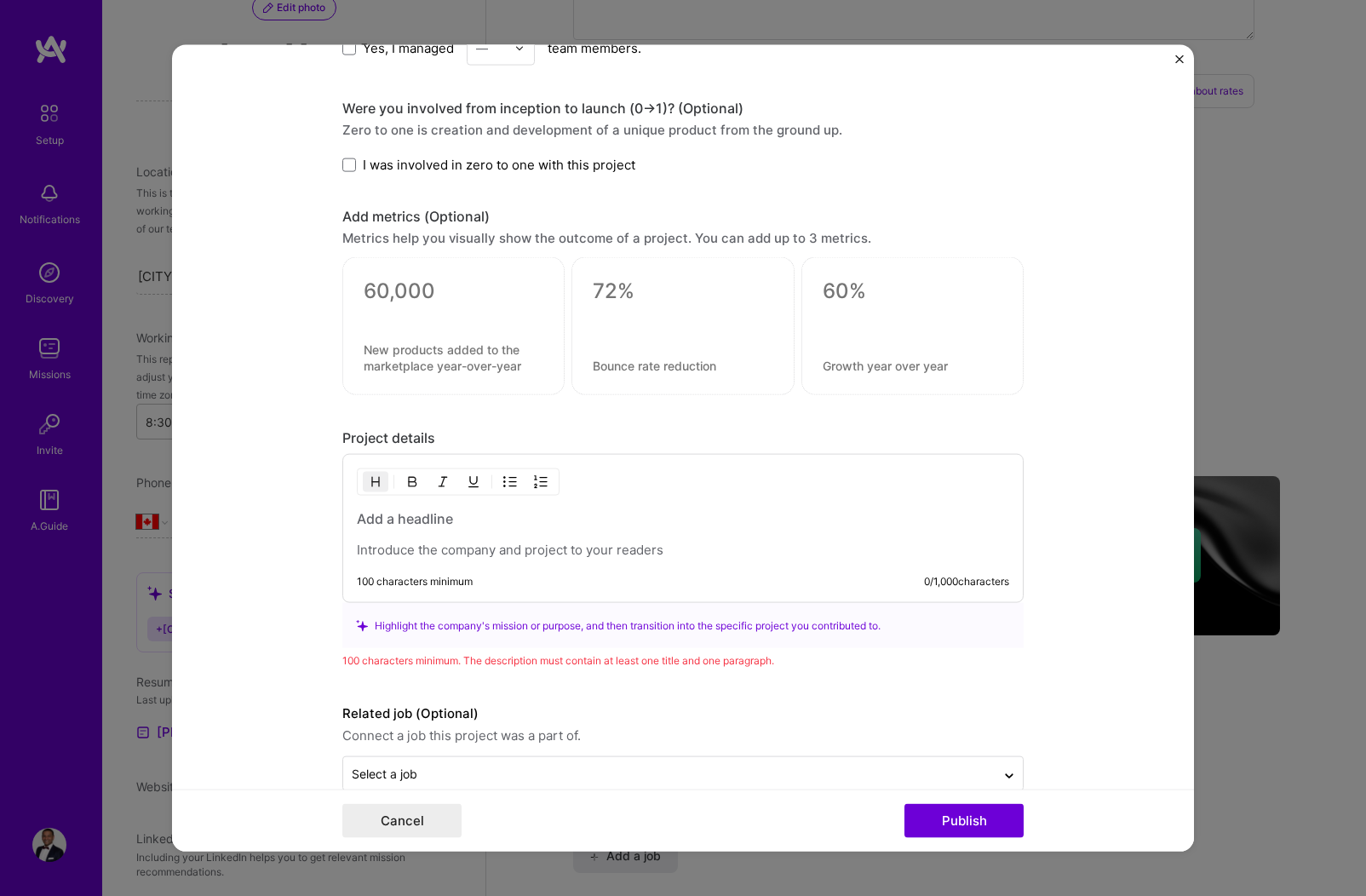 click at bounding box center [683, 534] 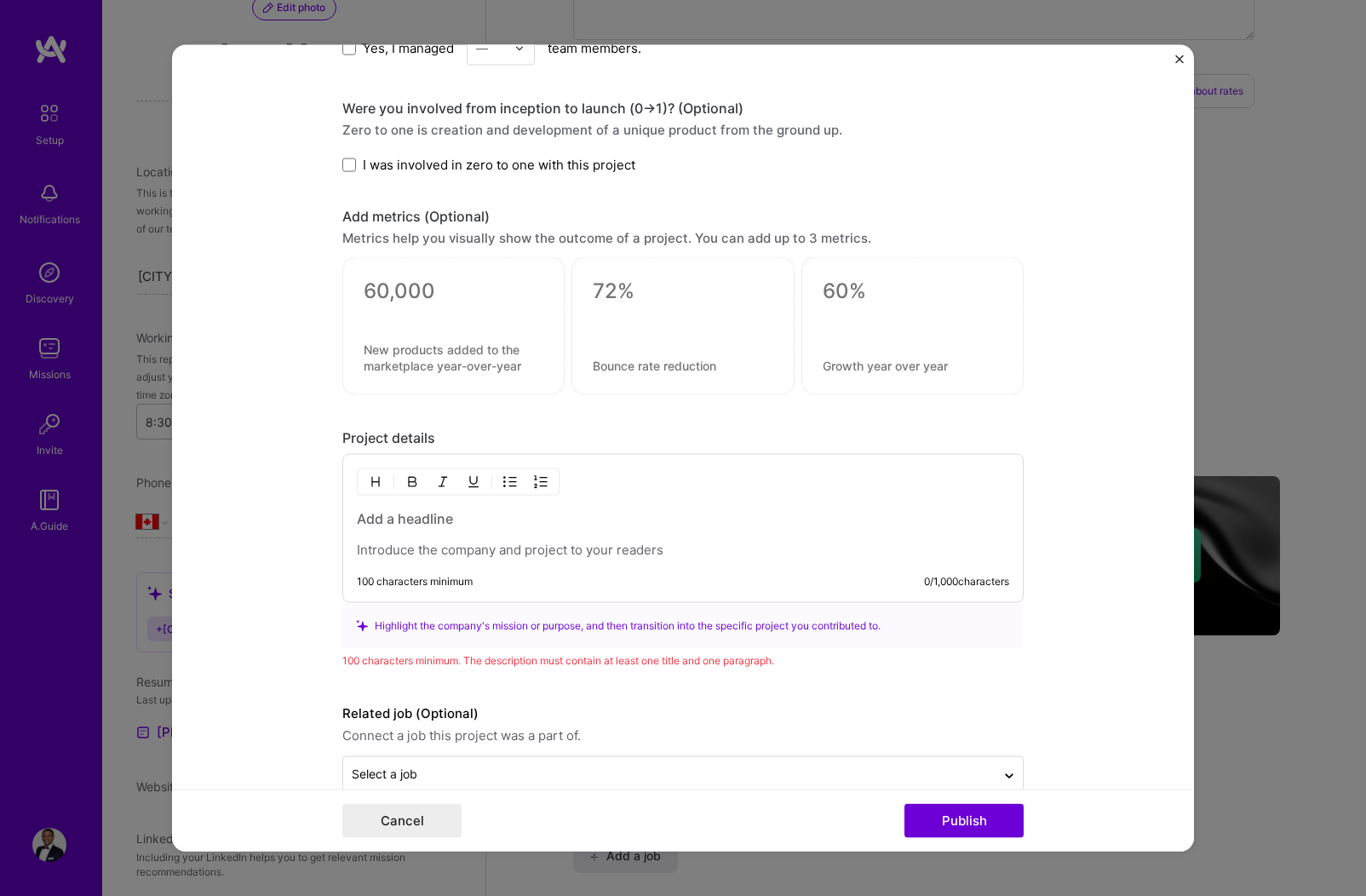 click at bounding box center (683, 534) 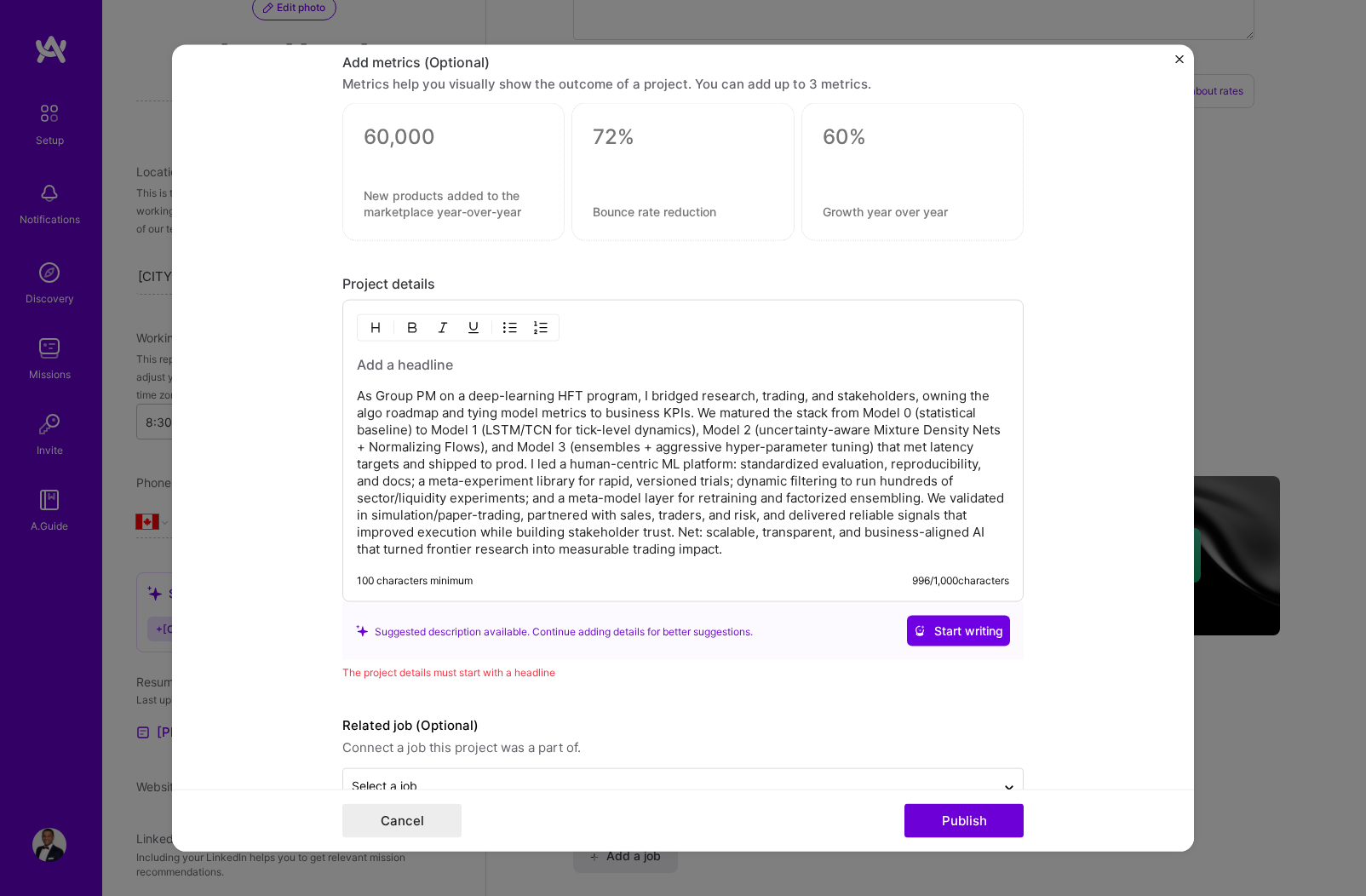 scroll, scrollTop: 1511, scrollLeft: 0, axis: vertical 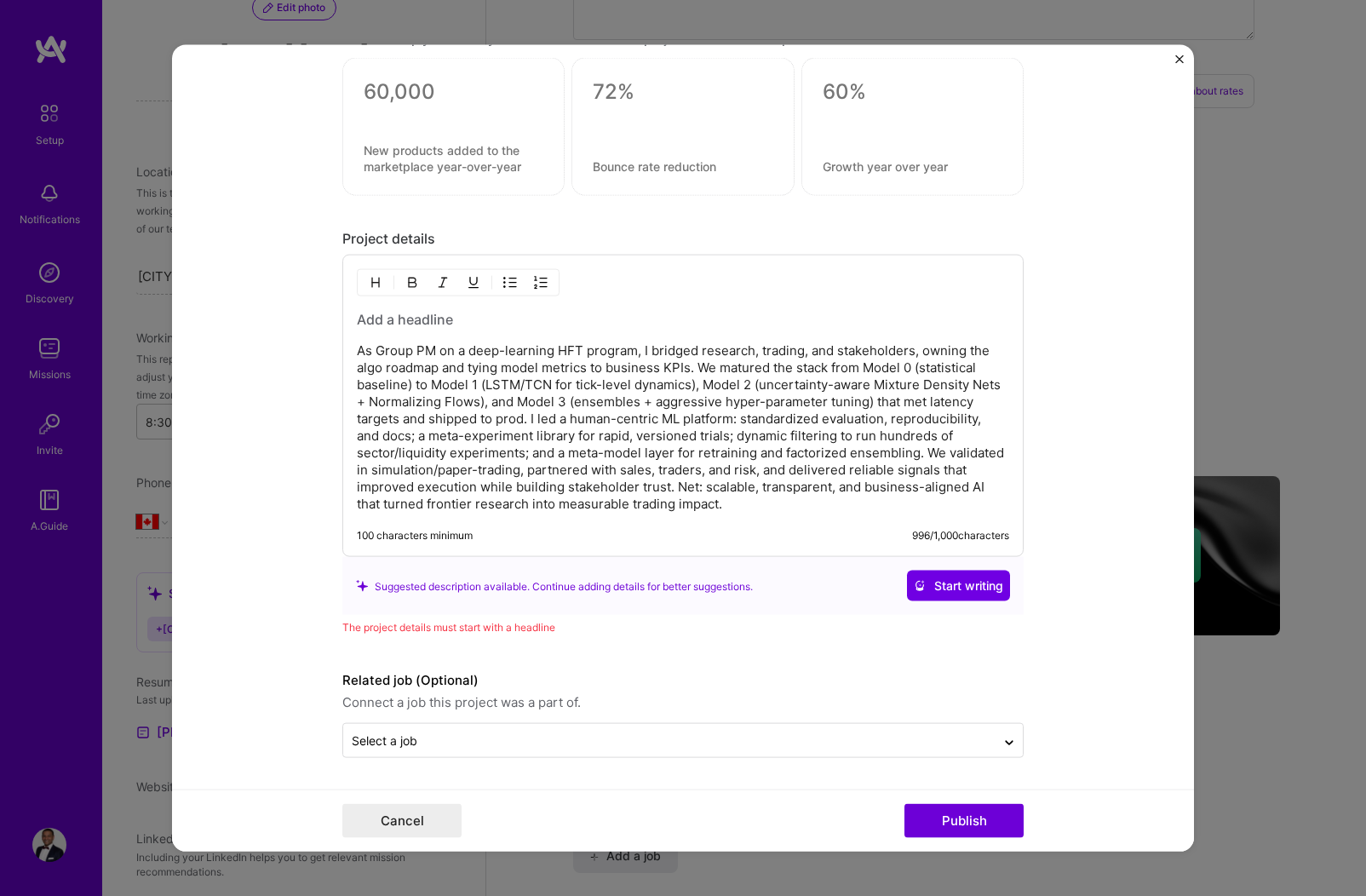 click on "As Group PM on a deep-learning HFT program, I bridged research, trading, and stakeholders, owning the algo roadmap and tying model metrics to business KPIs. We matured the stack from Model 0 (statistical baseline) to Model 1 (LSTM/TCN for tick-level dynamics), Model 2 (uncertainty-aware Mixture Density Nets + Normalizing Flows), and Model 3 (ensembles + aggressive hyper-parameter tuning) that met latency targets and shipped to prod. I led a human-centric ML platform: standardized evaluation, reproducibility, and docs; a meta-experiment library for rapid, versioned trials; dynamic filtering to run hundreds of sector/liquidity experiments; and a meta-model layer for retraining and factorized ensembling. We validated in simulation/paper-trading, partnered with sales, traders, and risk, and delivered reliable signals that improved execution while building stakeholder trust. Net: scalable, transparent, and business-aligned AI that turned frontier research into measurable trading impact." at bounding box center [683, 428] 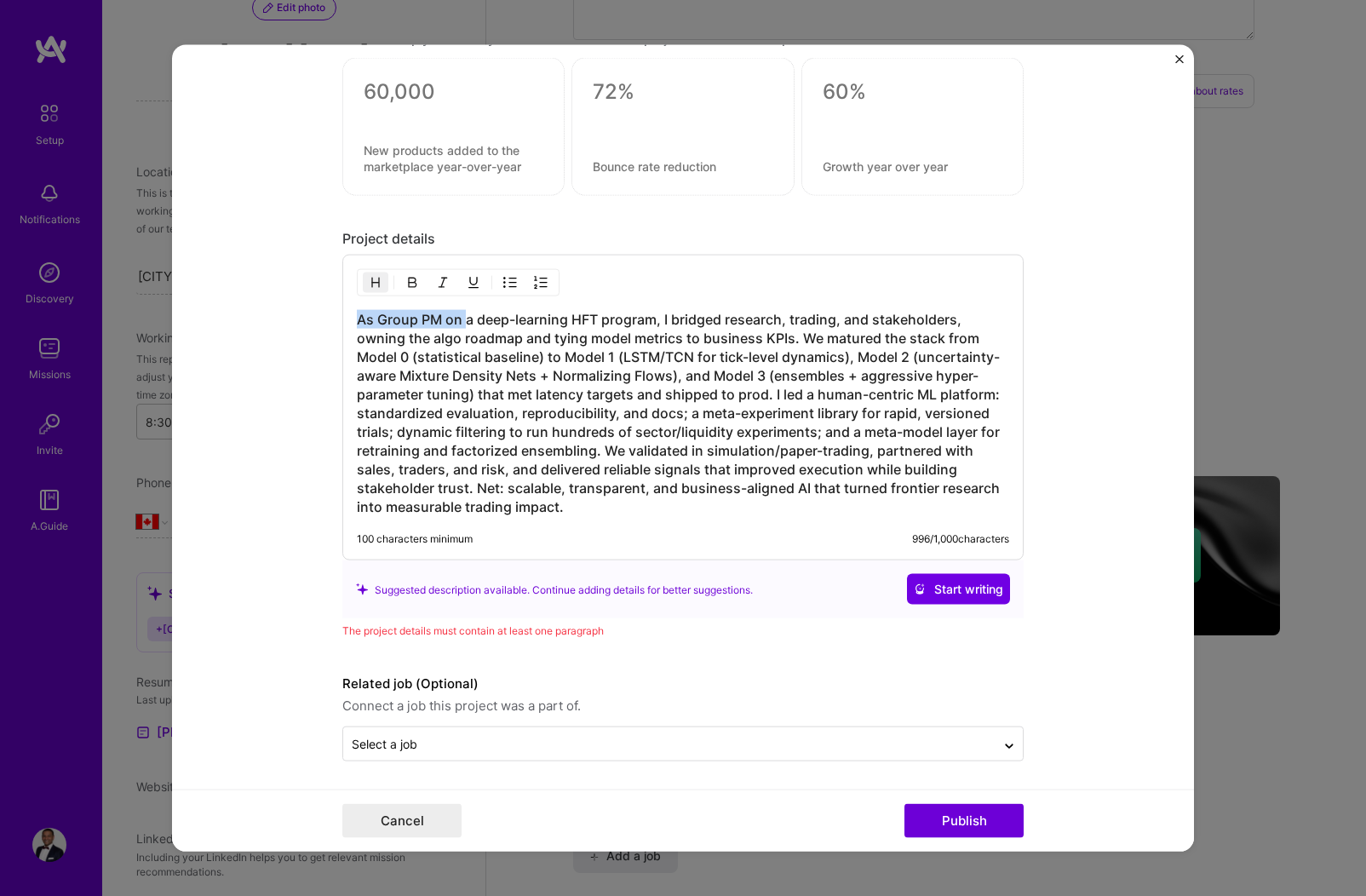 drag, startPoint x: 462, startPoint y: 319, endPoint x: 331, endPoint y: 319, distance: 131 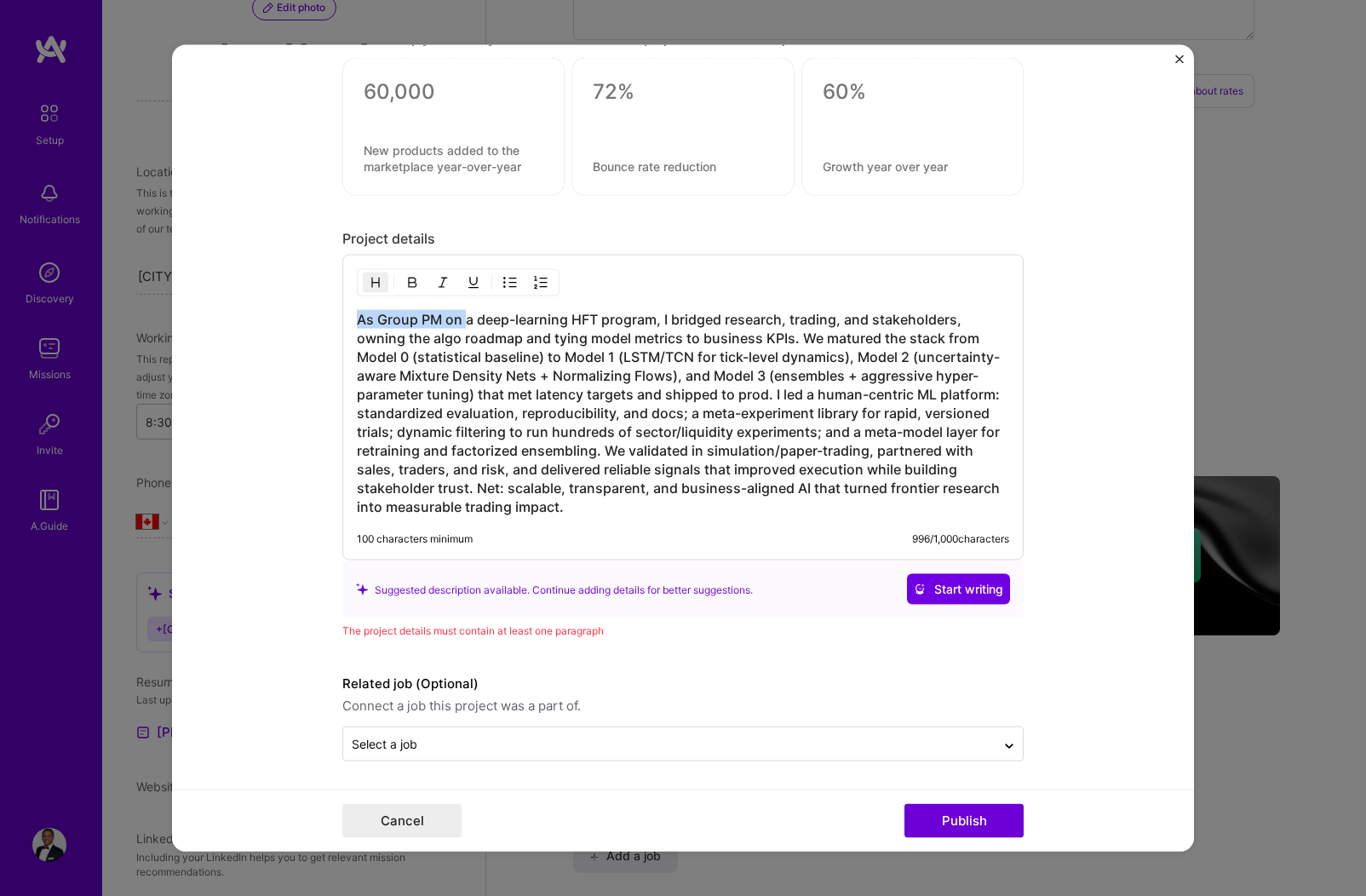 copy on "As Group PM on" 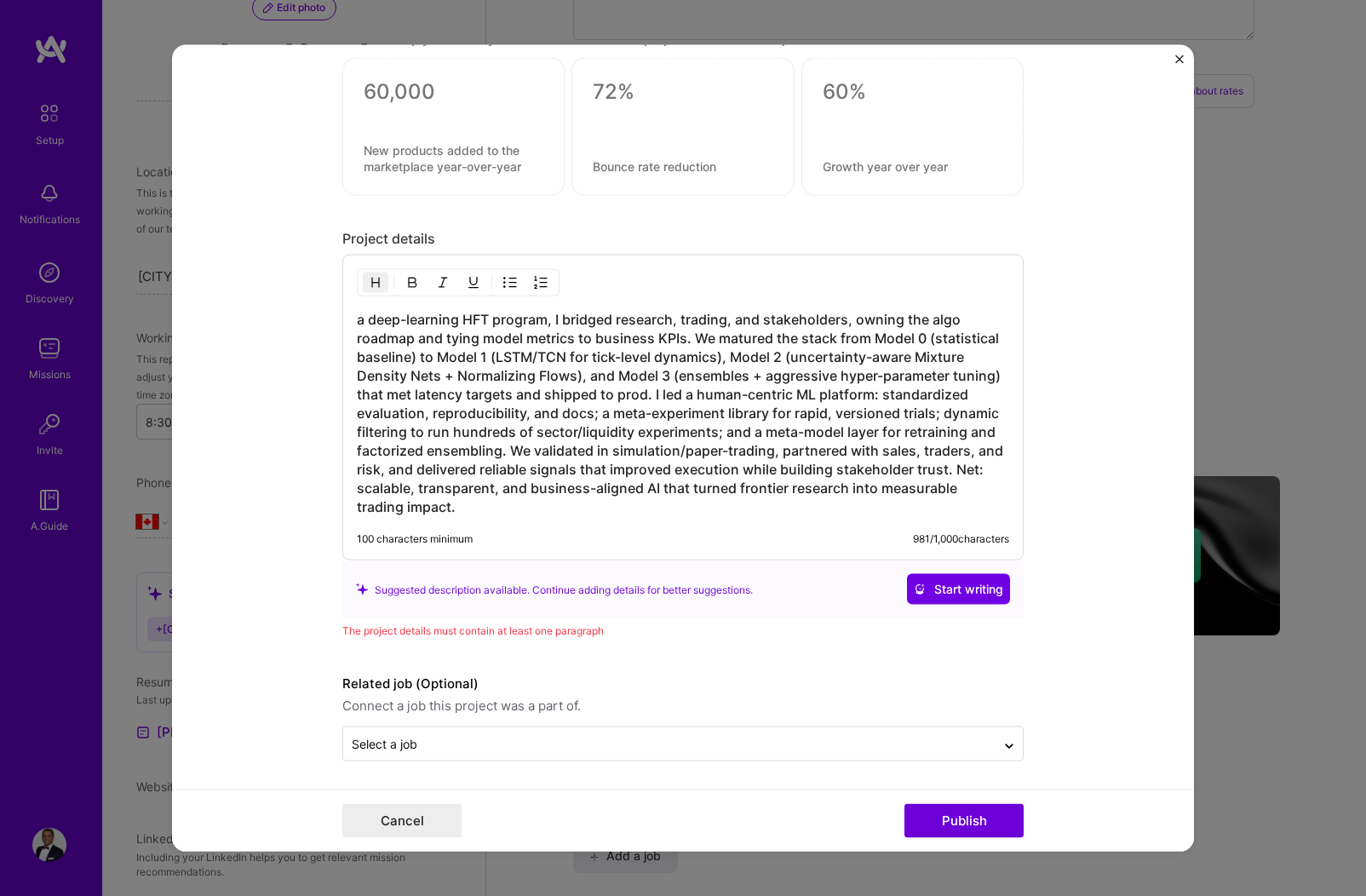 type 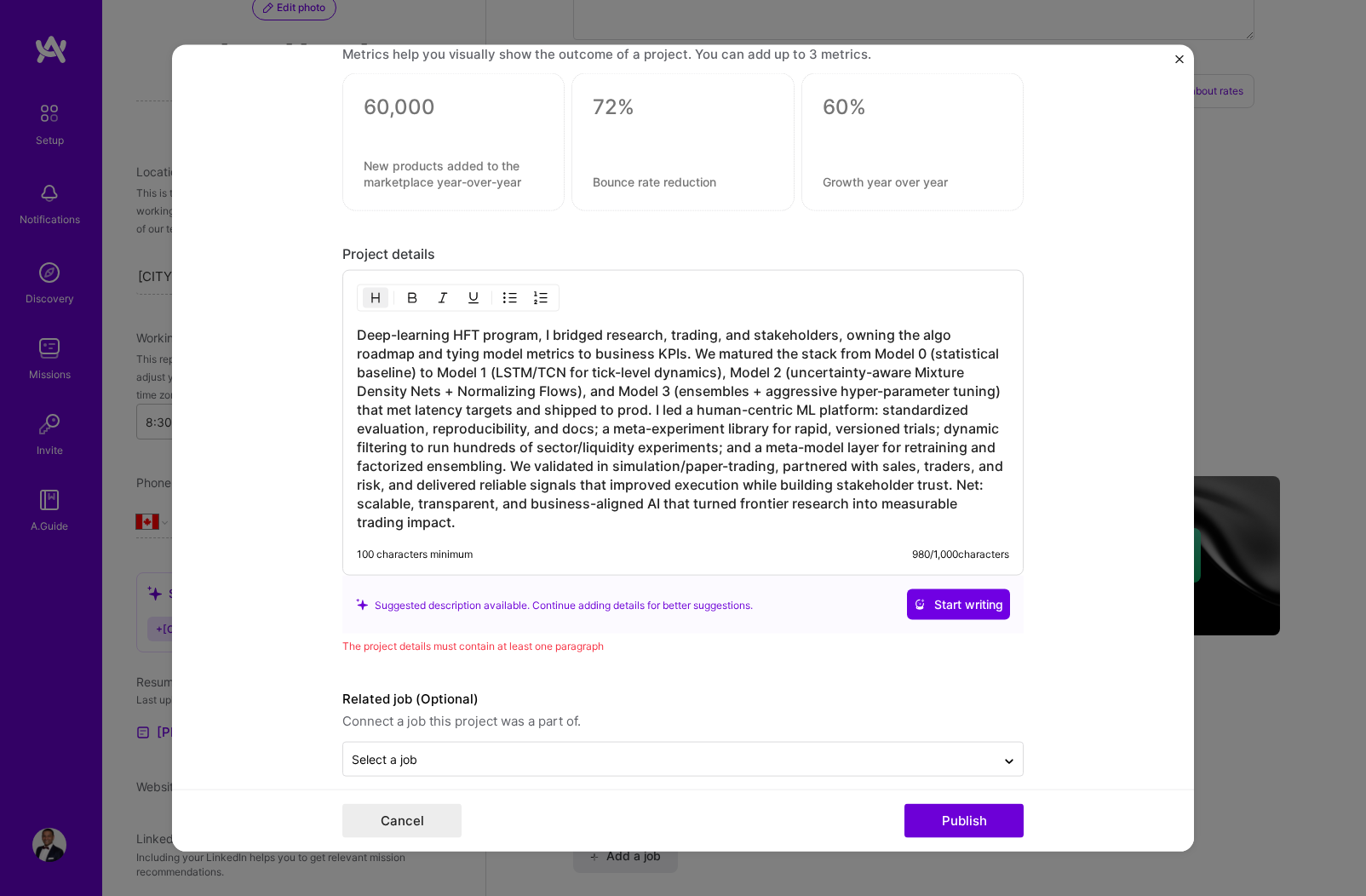 scroll, scrollTop: 1511, scrollLeft: 0, axis: vertical 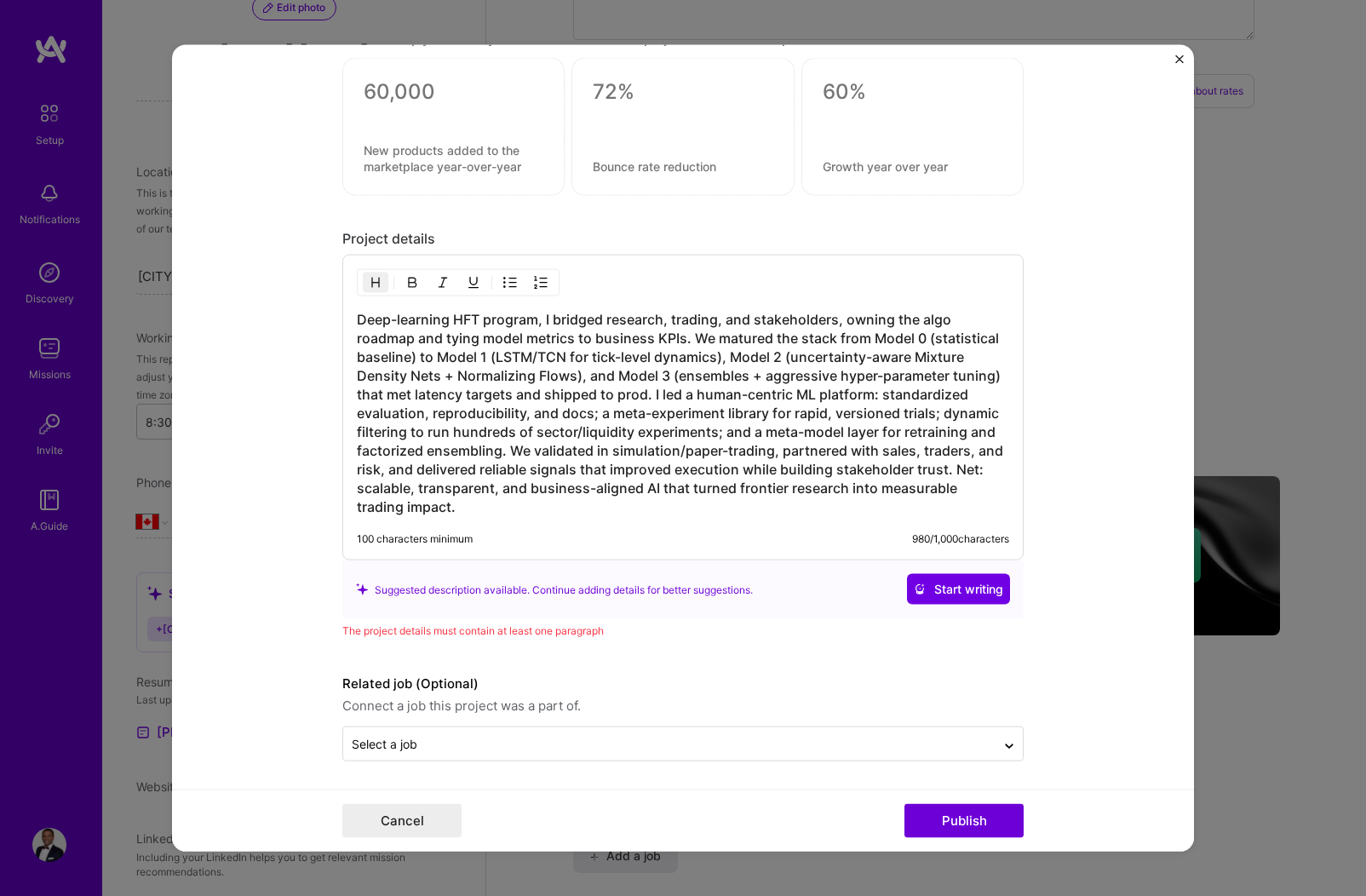 click on "Deep-learning HFT program, I bridged research, trading, and stakeholders, owning the algo roadmap and tying model metrics to business KPIs. We matured the stack from Model 0 (statistical baseline) to Model 1 (LSTM/TCN for tick-level dynamics), Model 2 (uncertainty-aware Mixture Density Nets + Normalizing Flows), and Model 3 (ensembles + aggressive hyper-parameter tuning) that met latency targets and shipped to prod. I led a human-centric ML platform: standardized evaluation, reproducibility, and docs; a meta-experiment library for rapid, versioned trials; dynamic filtering to run hundreds of sector/liquidity experiments; and a meta-model layer for retraining and factorized ensembling. We validated in simulation/paper-trading, partnered with sales, traders, and risk, and delivered reliable signals that improved execution while building stakeholder trust. Net: scalable, transparent, and business-aligned AI that turned frontier research into measurable trading impact." at bounding box center [683, 413] 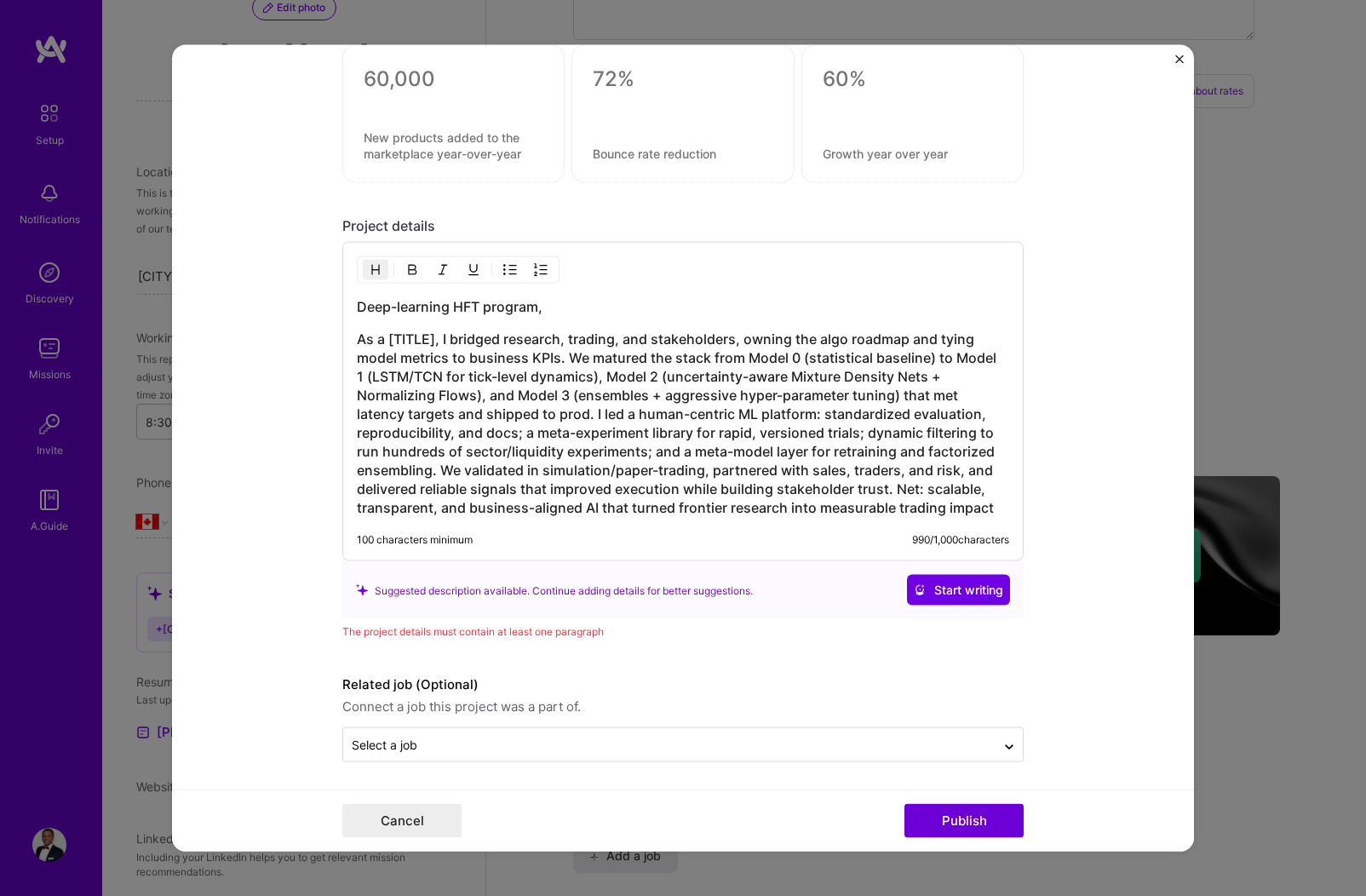scroll, scrollTop: 1528, scrollLeft: 0, axis: vertical 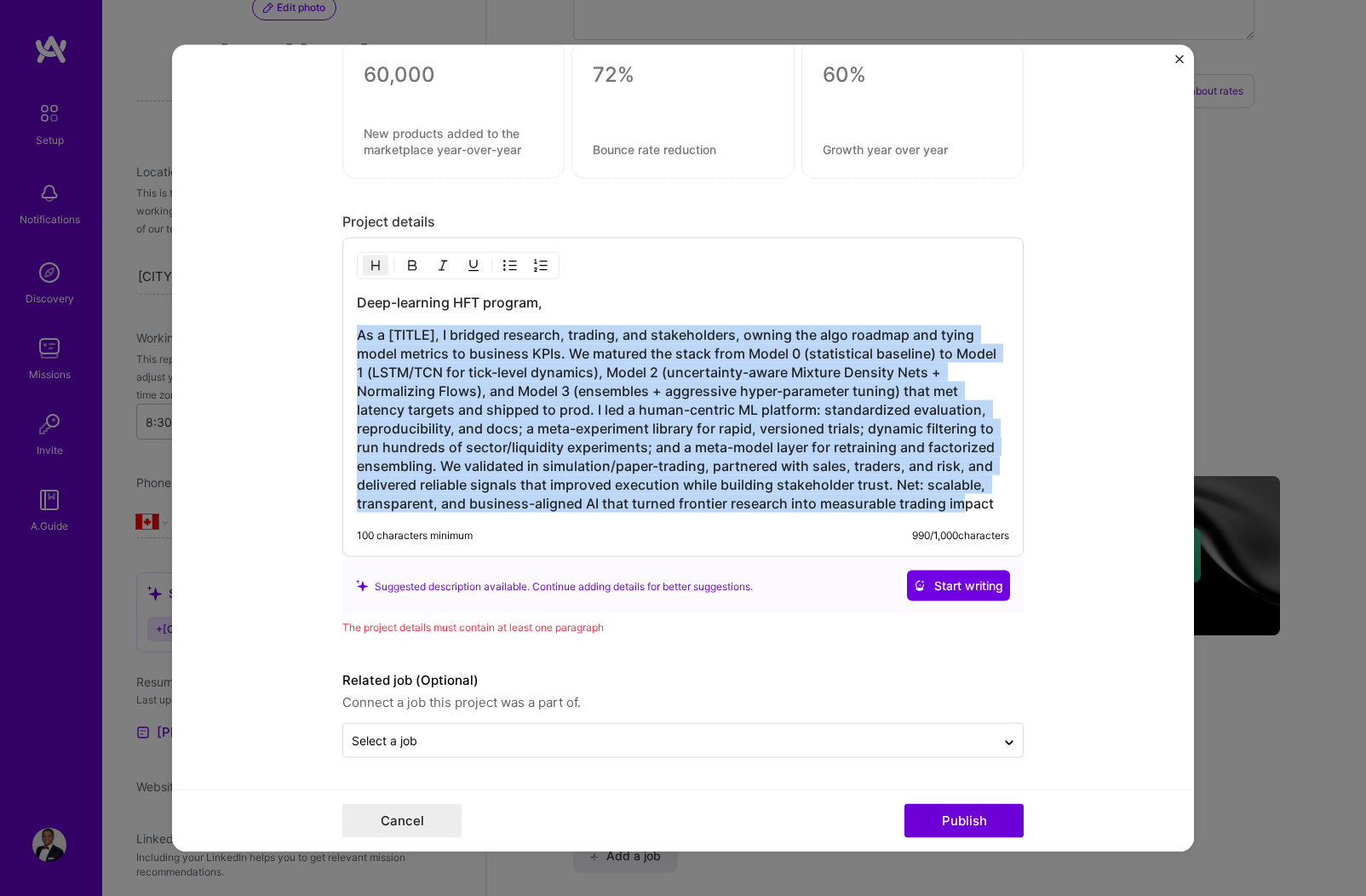 drag, startPoint x: 987, startPoint y: 503, endPoint x: 256, endPoint y: 321, distance: 753.316 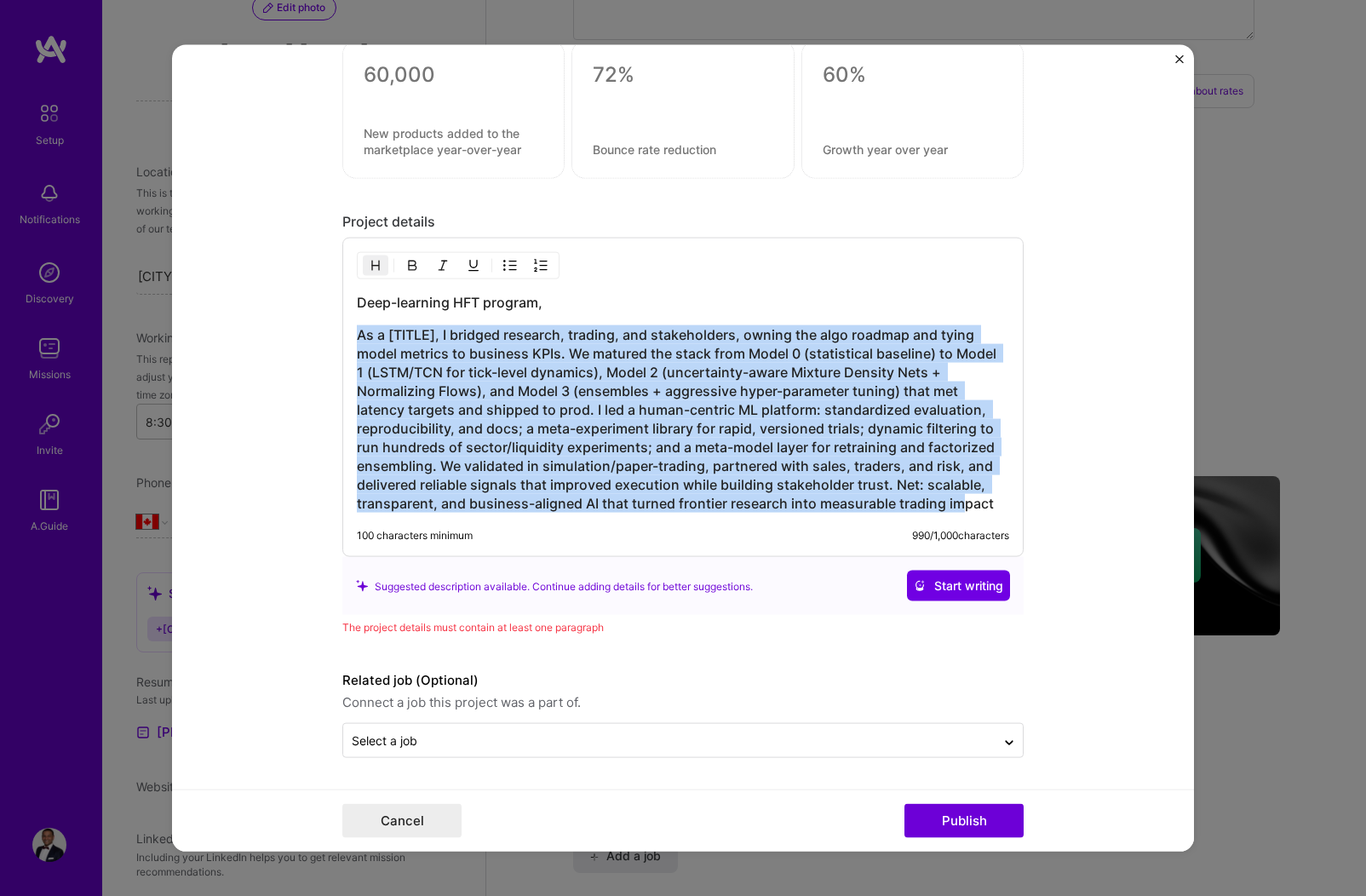click at bounding box center (376, 266) 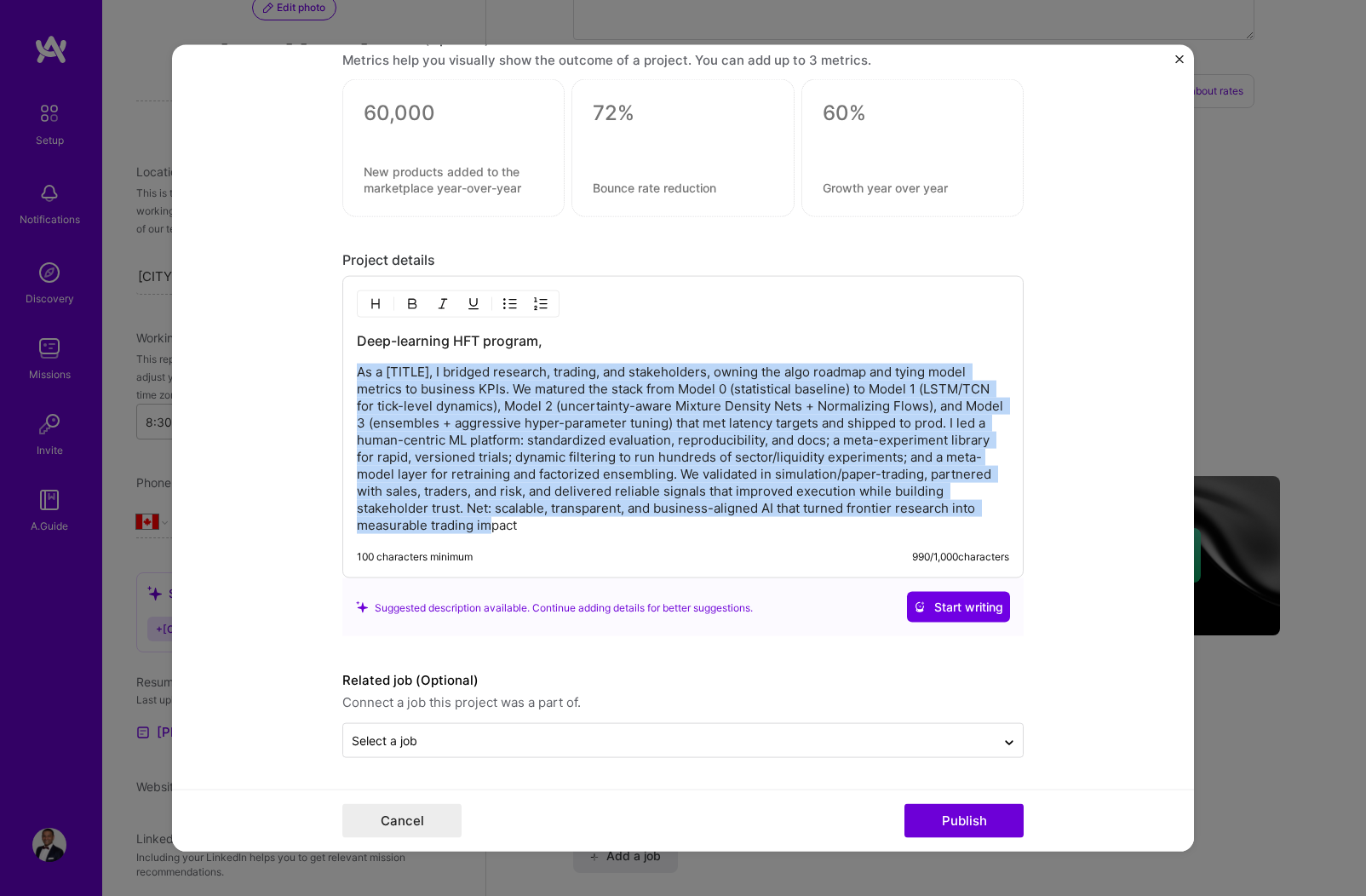 scroll, scrollTop: 1490, scrollLeft: 0, axis: vertical 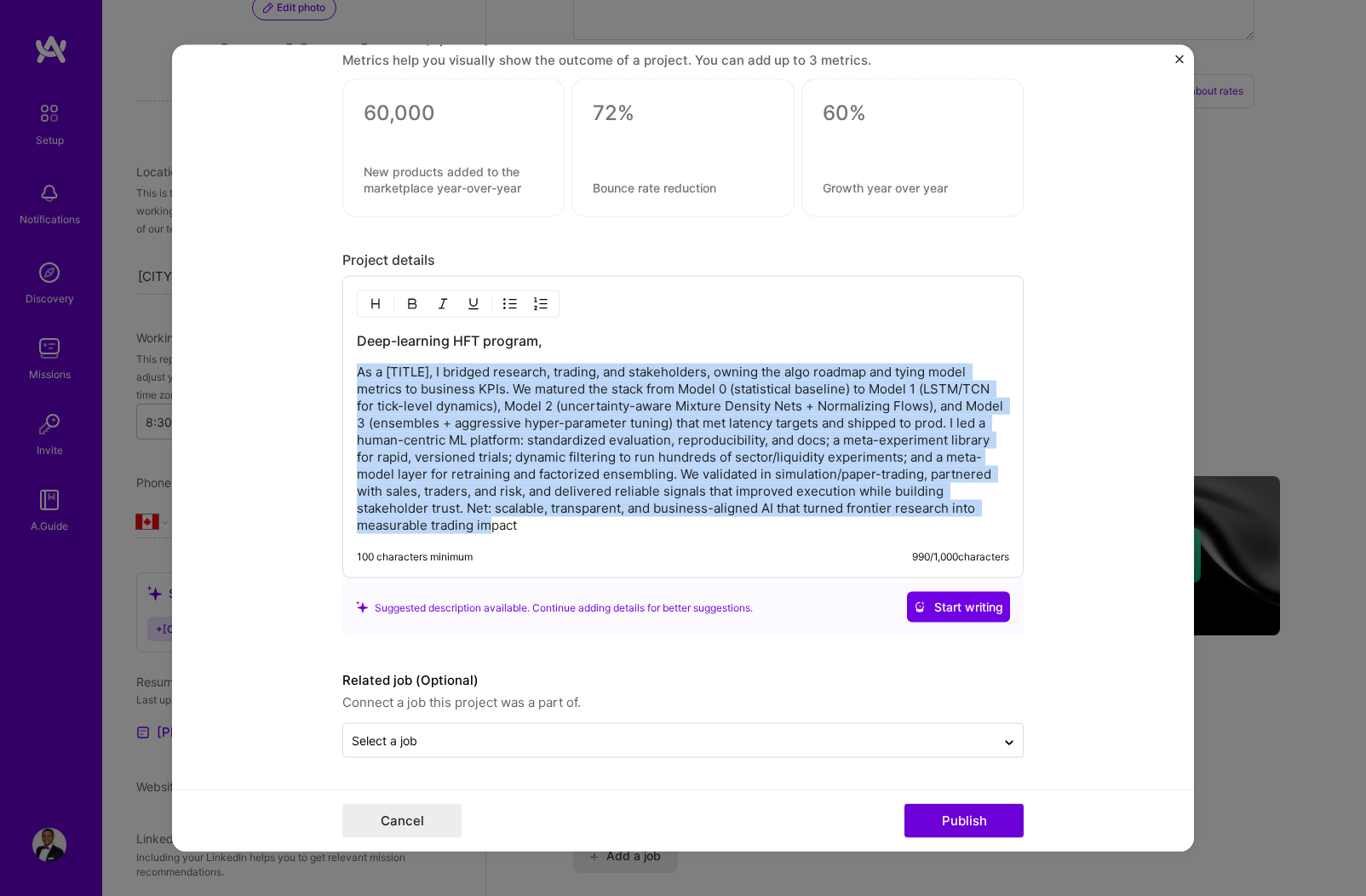 click on "As a [TITLE], I bridged research, trading, and stakeholders, owning the algo roadmap and tying model metrics to business KPIs. We matured the stack from Model 0 (statistical baseline) to Model 1 (LSTM/TCN for tick-level dynamics), Model 2 (uncertainty-aware Mixture Density Nets + Normalizing Flows), and Model 3 (ensembles + aggressive hyper-parameter tuning) that met latency targets and shipped to prod. I led a human-centric ML platform: standardized evaluation, reproducibility, and docs; a meta-experiment library for rapid, versioned trials; dynamic filtering to run hundreds of sector/liquidity experiments; and a meta-model layer for retraining and factorized ensembling. We validated in simulation/paper-trading, partnered with sales, traders, and risk, and delivered reliable signals that improved execution while building stakeholder trust. Net: scalable, transparent, and business-aligned AI that turned frontier research into measurable trading impact" at bounding box center [683, 449] 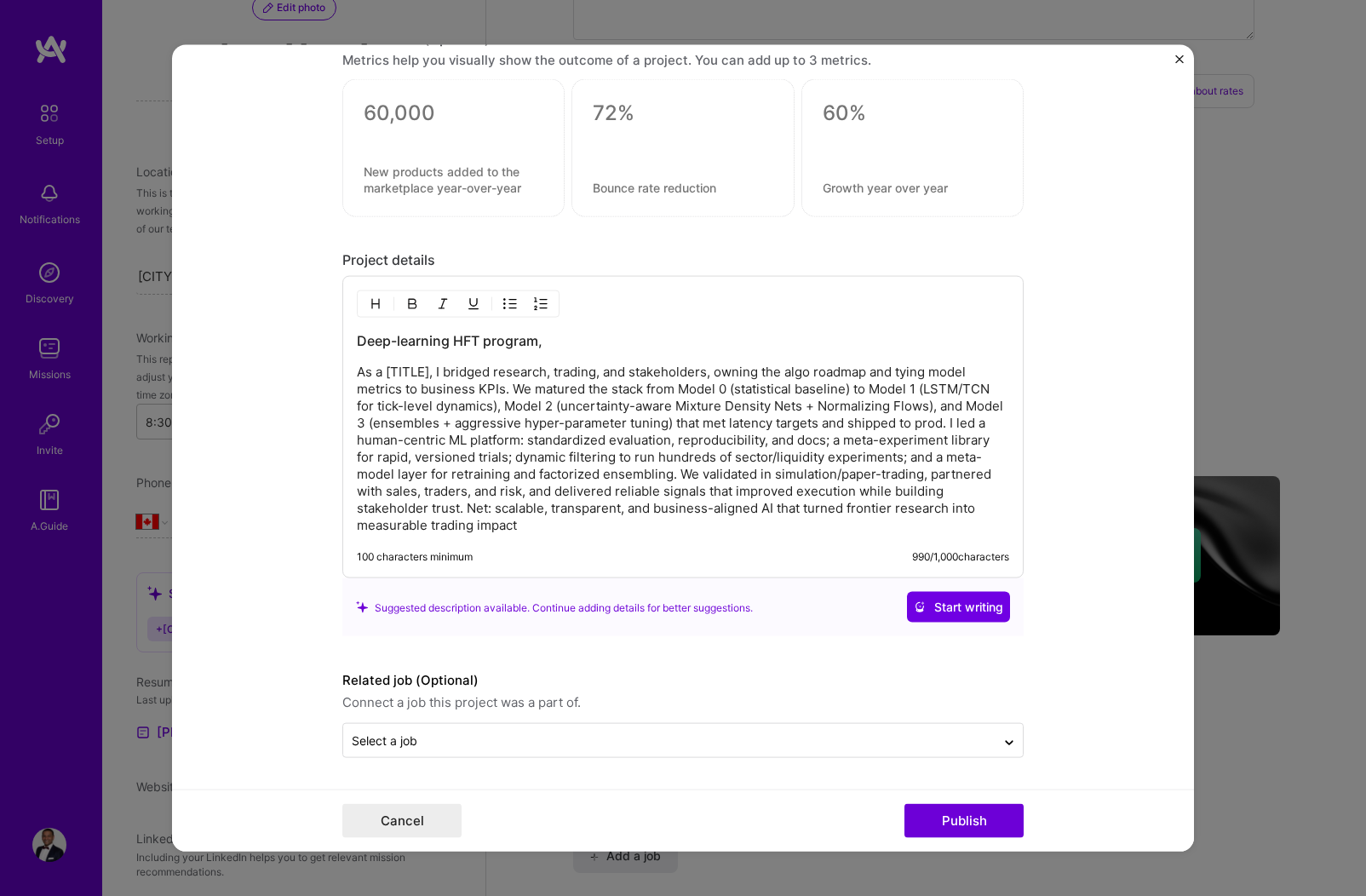 click on "As a [TITLE], I bridged research, trading, and stakeholders, owning the algo roadmap and tying model metrics to business KPIs. We matured the stack from Model 0 (statistical baseline) to Model 1 (LSTM/TCN for tick-level dynamics), Model 2 (uncertainty-aware Mixture Density Nets + Normalizing Flows), and Model 3 (ensembles + aggressive hyper-parameter tuning) that met latency targets and shipped to prod. I led a human-centric ML platform: standardized evaluation, reproducibility, and docs; a meta-experiment library for rapid, versioned trials; dynamic filtering to run hundreds of sector/liquidity experiments; and a meta-model layer for retraining and factorized ensembling. We validated in simulation/paper-trading, partnered with sales, traders, and risk, and delivered reliable signals that improved execution while building stakeholder trust. Net: scalable, transparent, and business-aligned AI that turned frontier research into measurable trading impact" at bounding box center (683, 449) 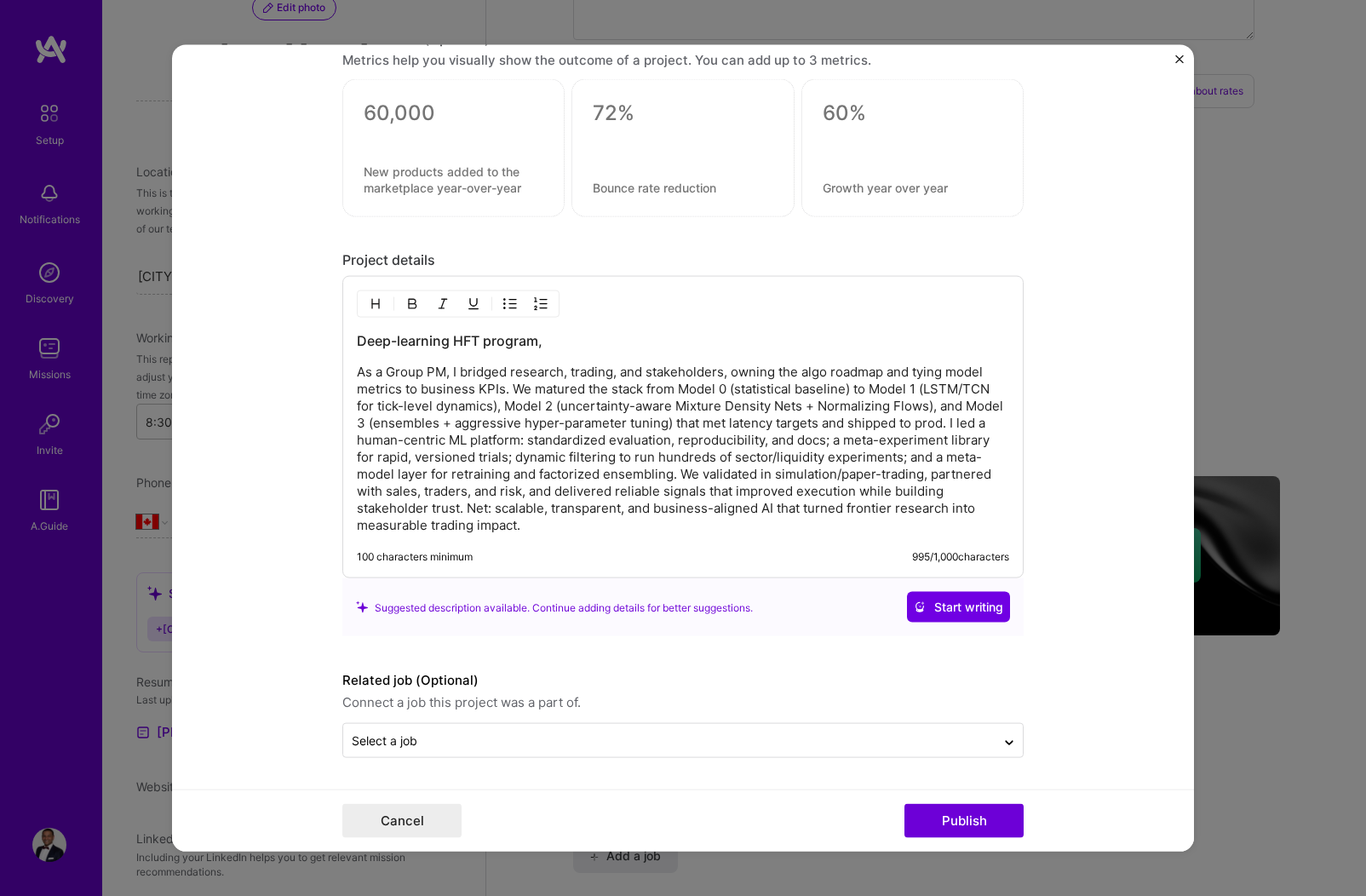 click on "As a Group PM, I bridged research, trading, and stakeholders, owning the algo roadmap and tying model metrics to business KPIs. We matured the stack from Model 0 (statistical baseline) to Model 1 (LSTM/TCN for tick-level dynamics), Model 2 (uncertainty-aware Mixture Density Nets + Normalizing Flows), and Model 3 (ensembles + aggressive hyper-parameter tuning) that met latency targets and shipped to prod. I led a human-centric ML platform: standardized evaluation, reproducibility, and docs; a meta-experiment library for rapid, versioned trials; dynamic filtering to run hundreds of sector/liquidity experiments; and a meta-model layer for retraining and factorized ensembling. We validated in simulation/paper-trading, partnered with sales, traders, and risk, and delivered reliable signals that improved execution while building stakeholder trust. Net: scalable, transparent, and business-aligned AI that turned frontier research into measurable trading impact." at bounding box center [683, 449] 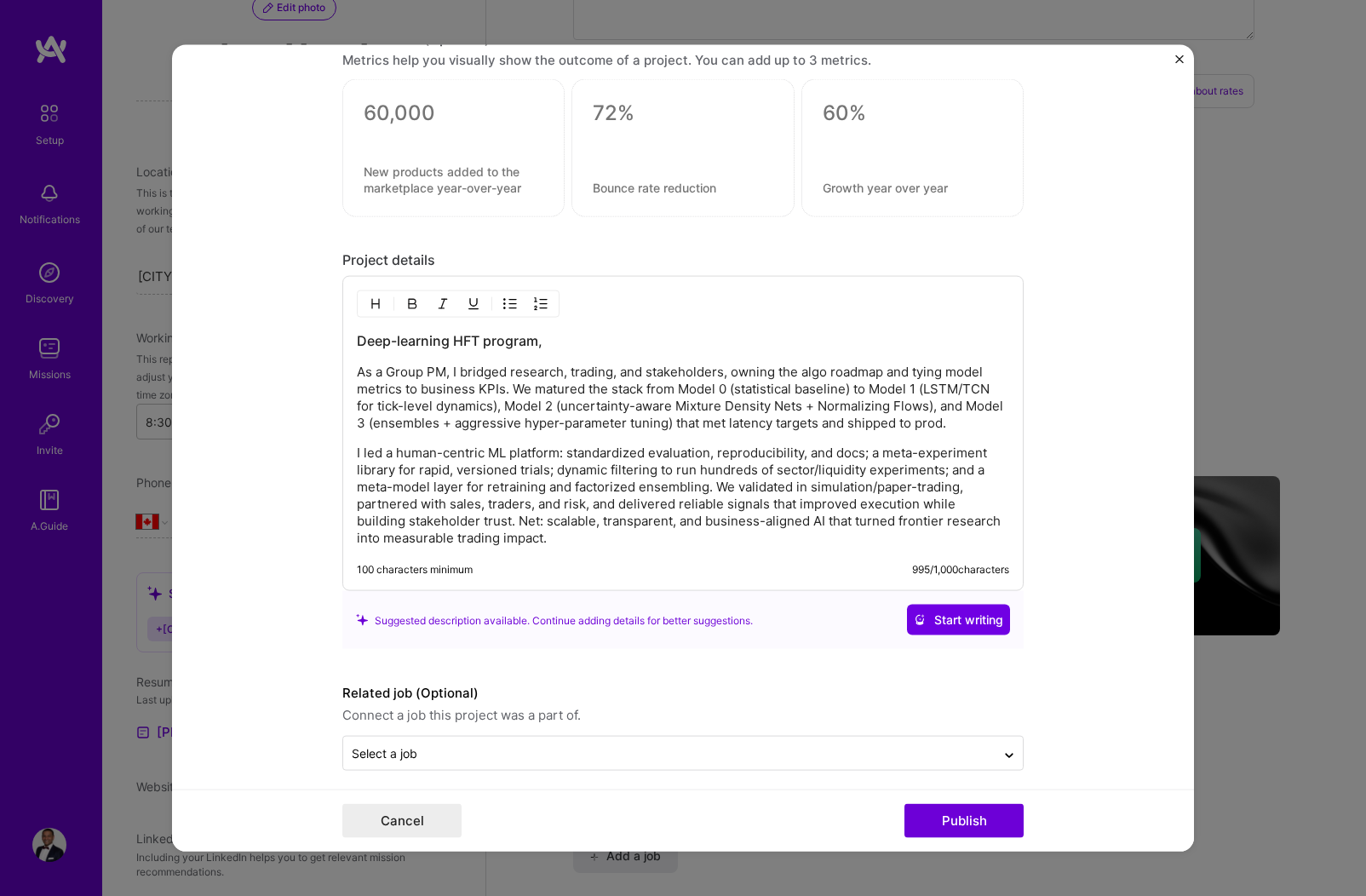 click on "I led a human-centric ML platform: standardized evaluation, reproducibility, and docs; a meta-experiment library for rapid, versioned trials; dynamic filtering to run hundreds of sector/liquidity experiments; and a meta-model layer for retraining and factorized ensembling. We validated in simulation/paper-trading, partnered with sales, traders, and risk, and delivered reliable signals that improved execution while building stakeholder trust. Net: scalable, transparent, and business-aligned AI that turned frontier research into measurable trading impact." at bounding box center [683, 496] 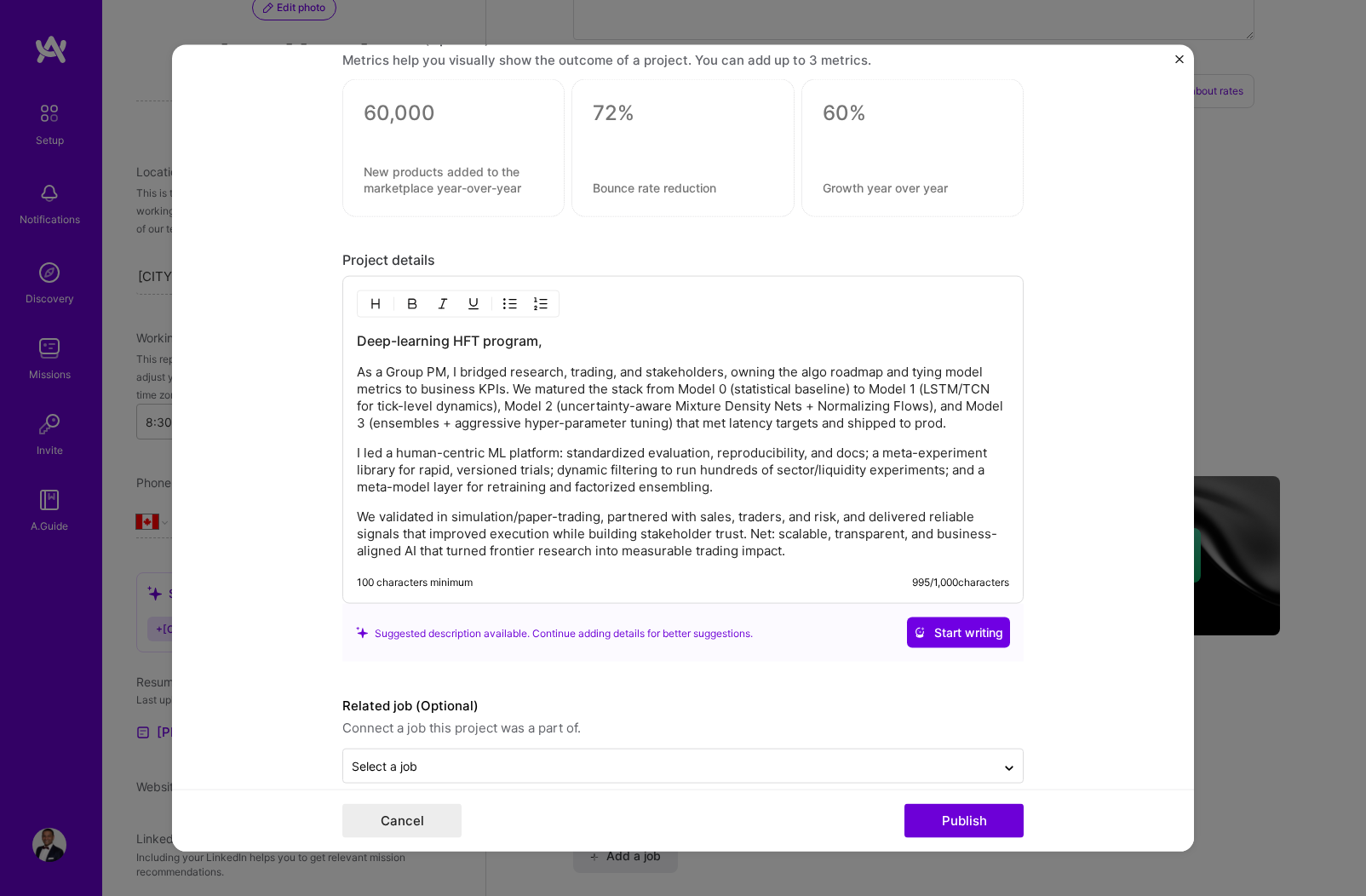 click on "I led a human-centric ML platform: standardized evaluation, reproducibility, and docs; a meta-experiment library for rapid, versioned trials; dynamic filtering to run hundreds of sector/liquidity experiments; and a meta-model layer for retraining and factorized ensembling." at bounding box center [683, 470] 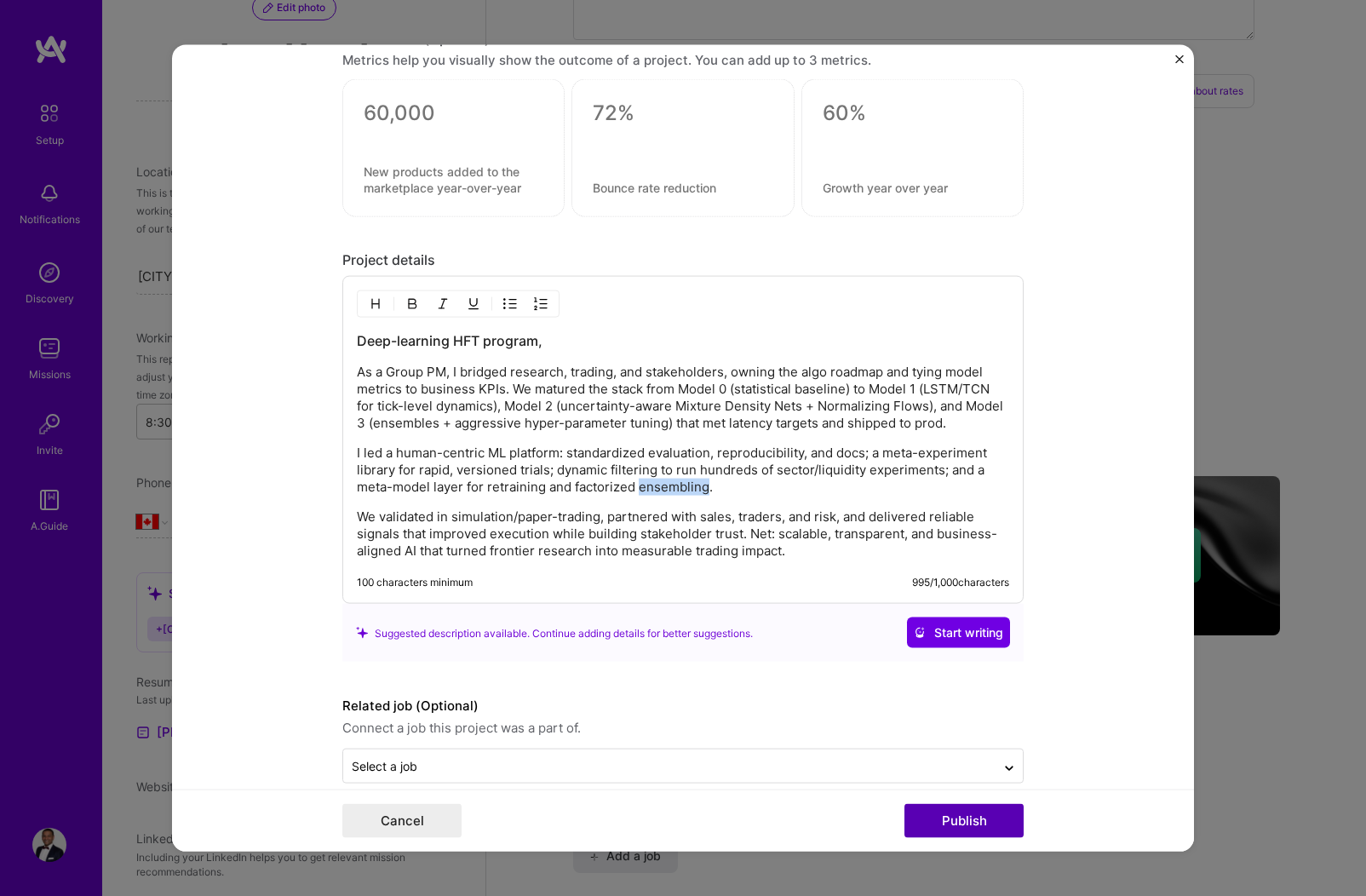 click on "Publish" at bounding box center (964, 820) 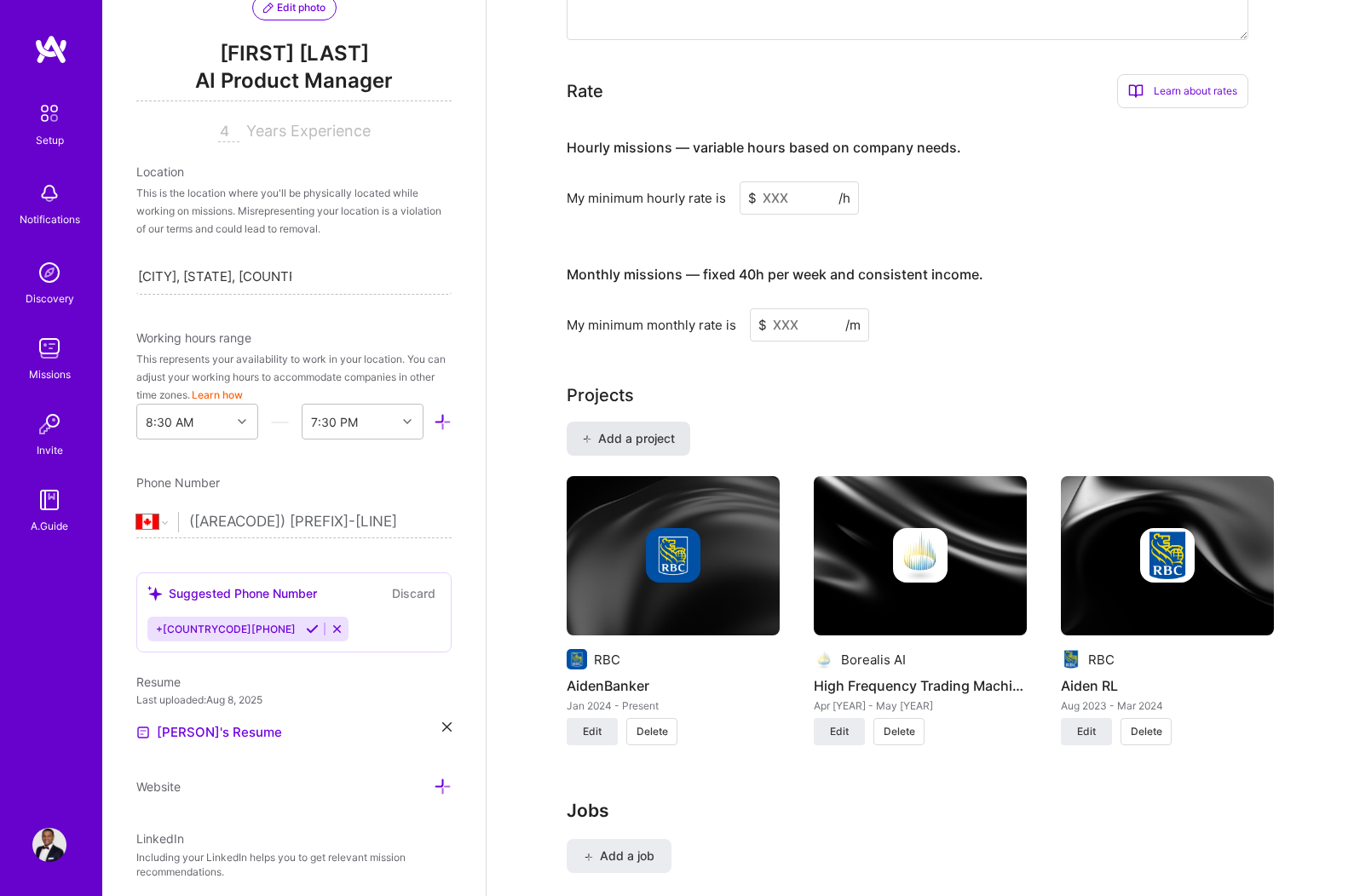 click on "Add a project" at bounding box center [628, 439] 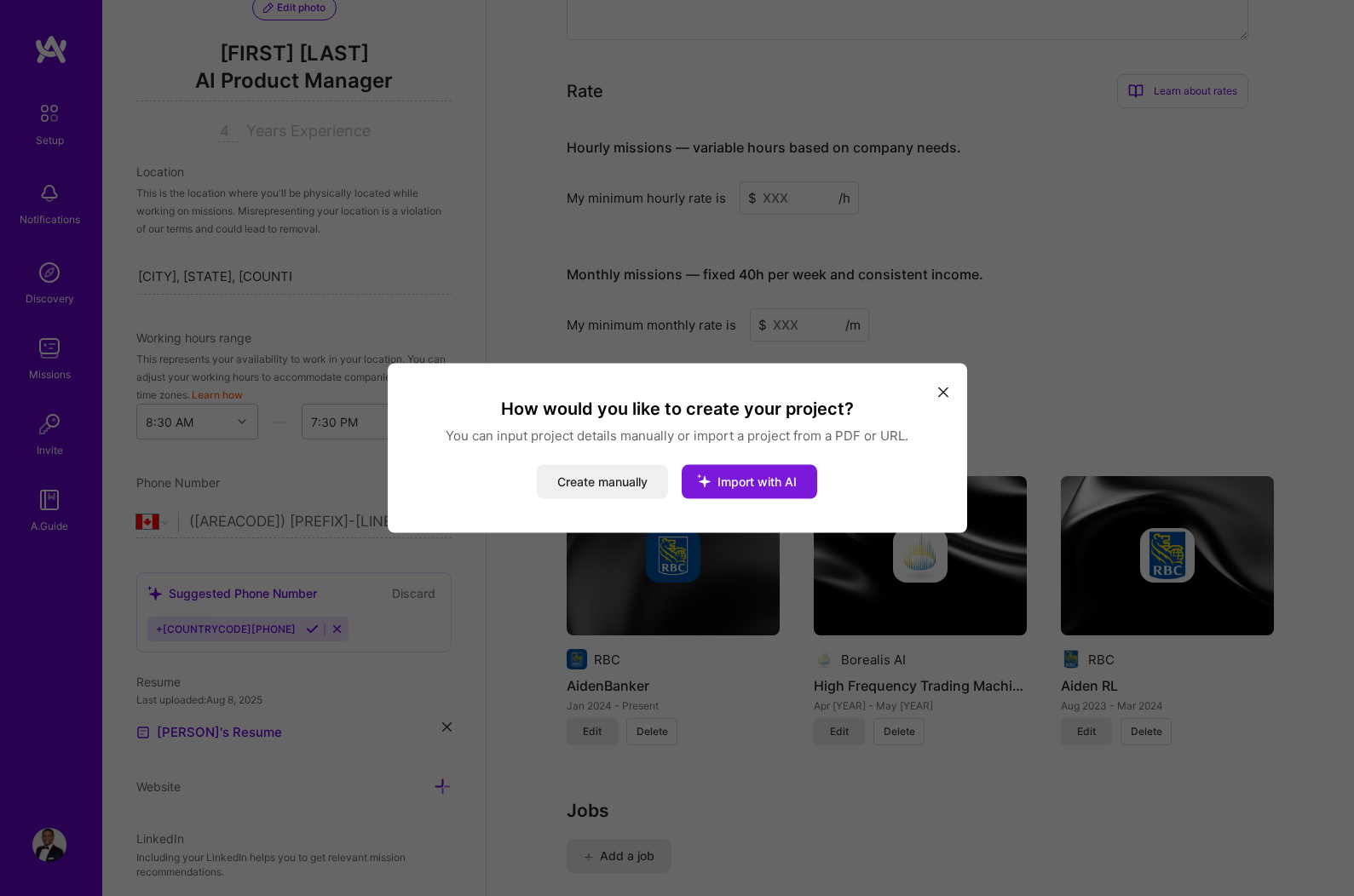 click on "Import with AI" at bounding box center [757, 481] 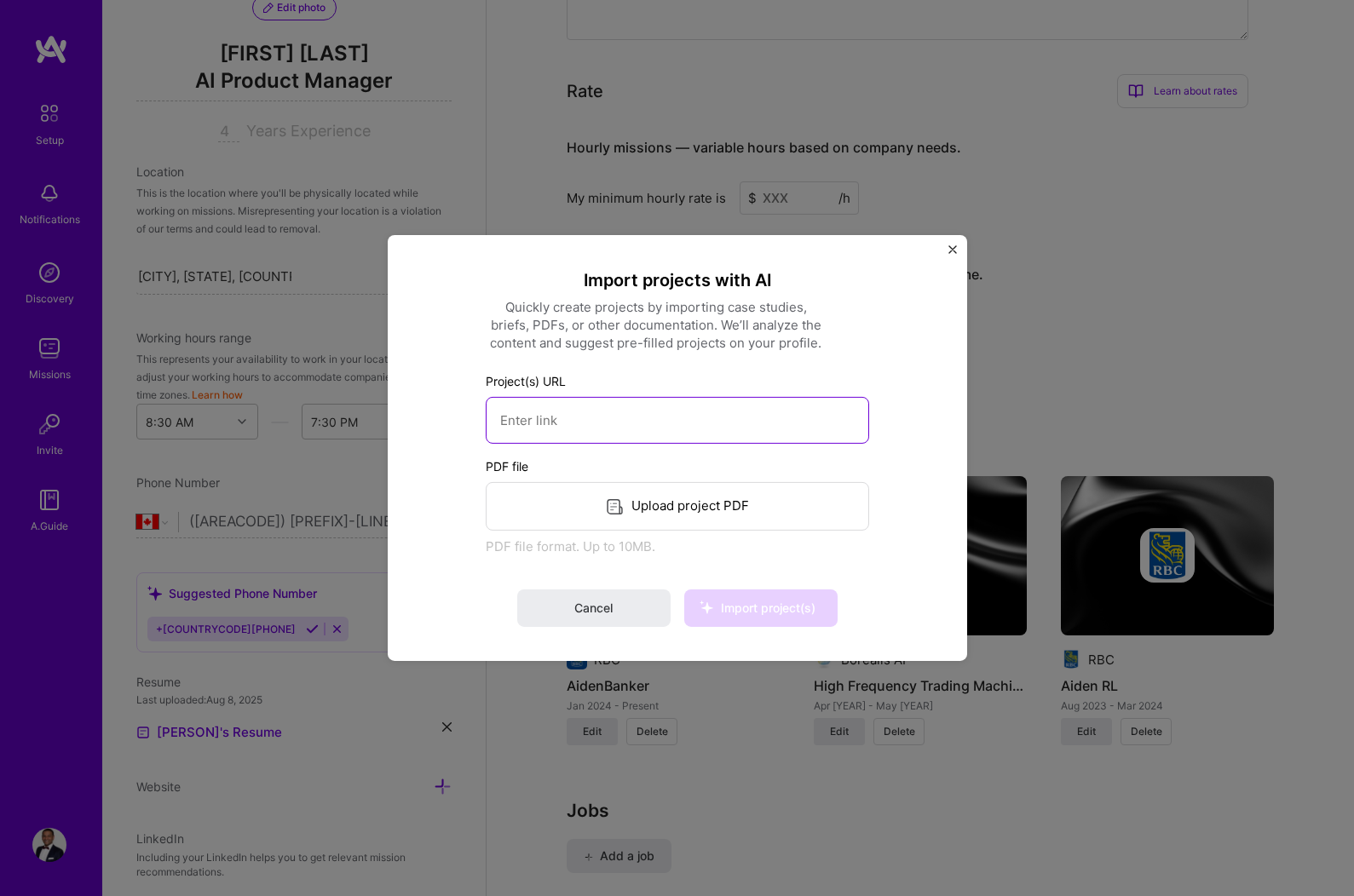 click at bounding box center [677, 420] 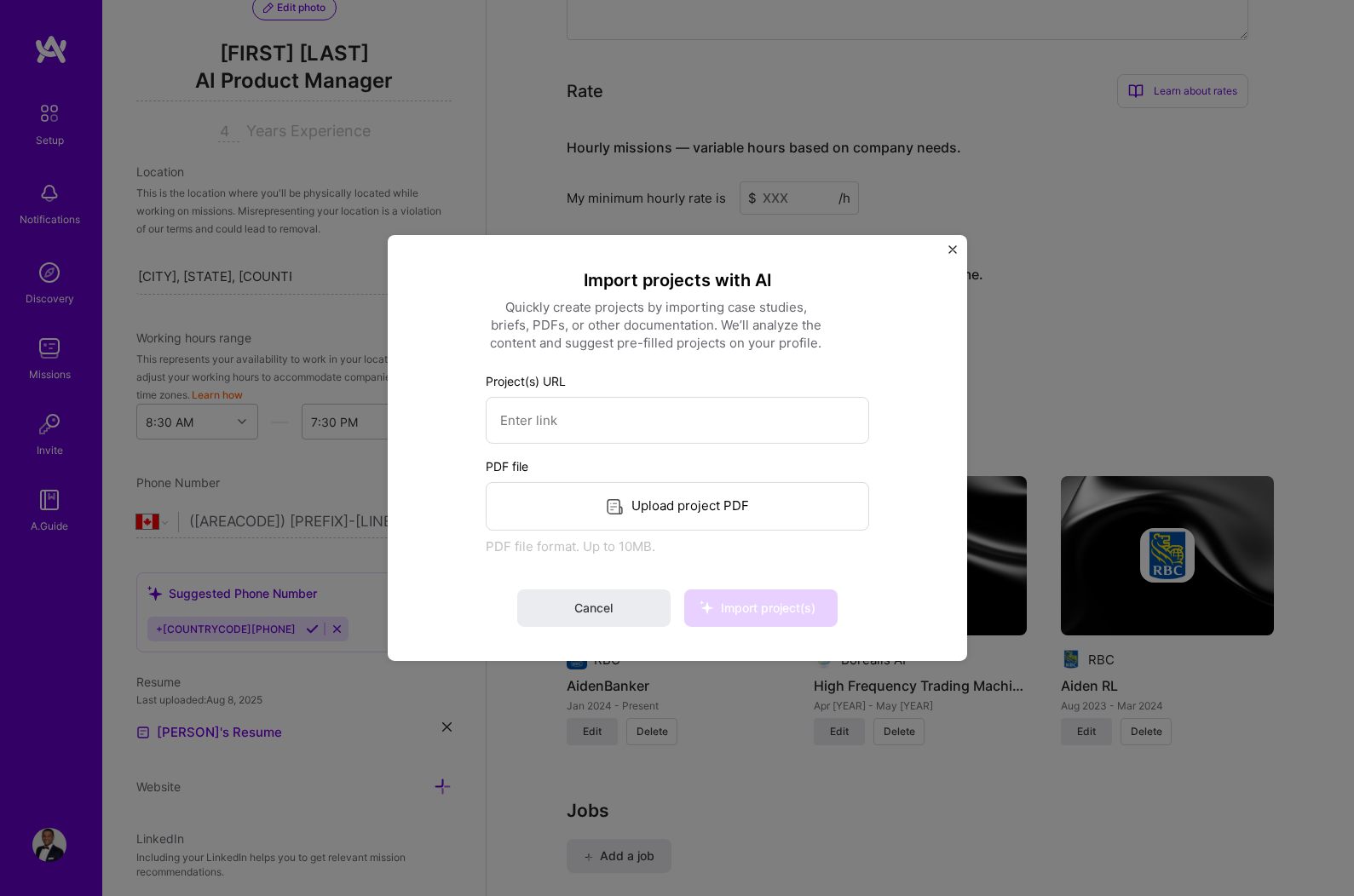 click at bounding box center [953, 250] 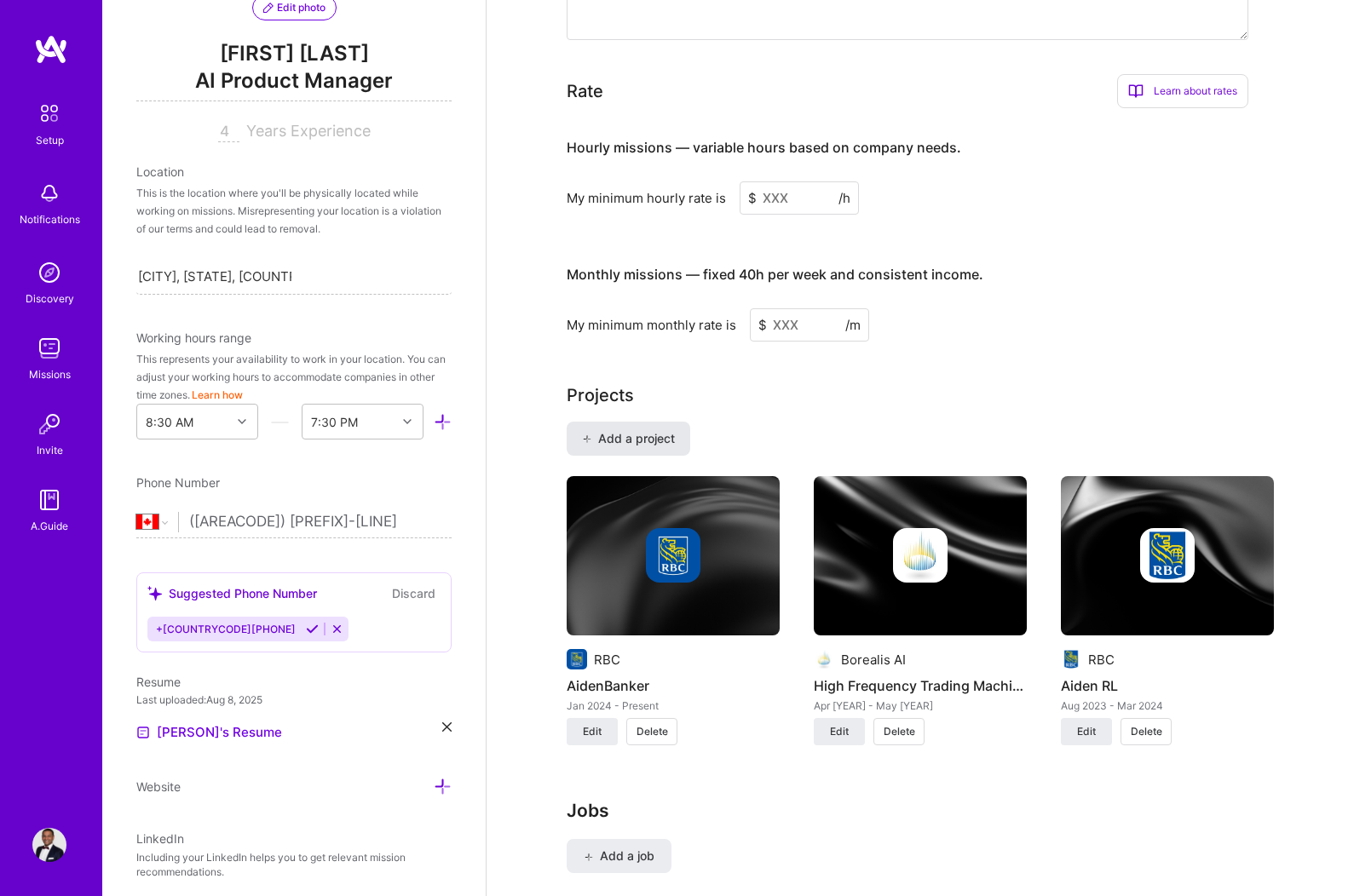 click on "Add a project" at bounding box center [628, 439] 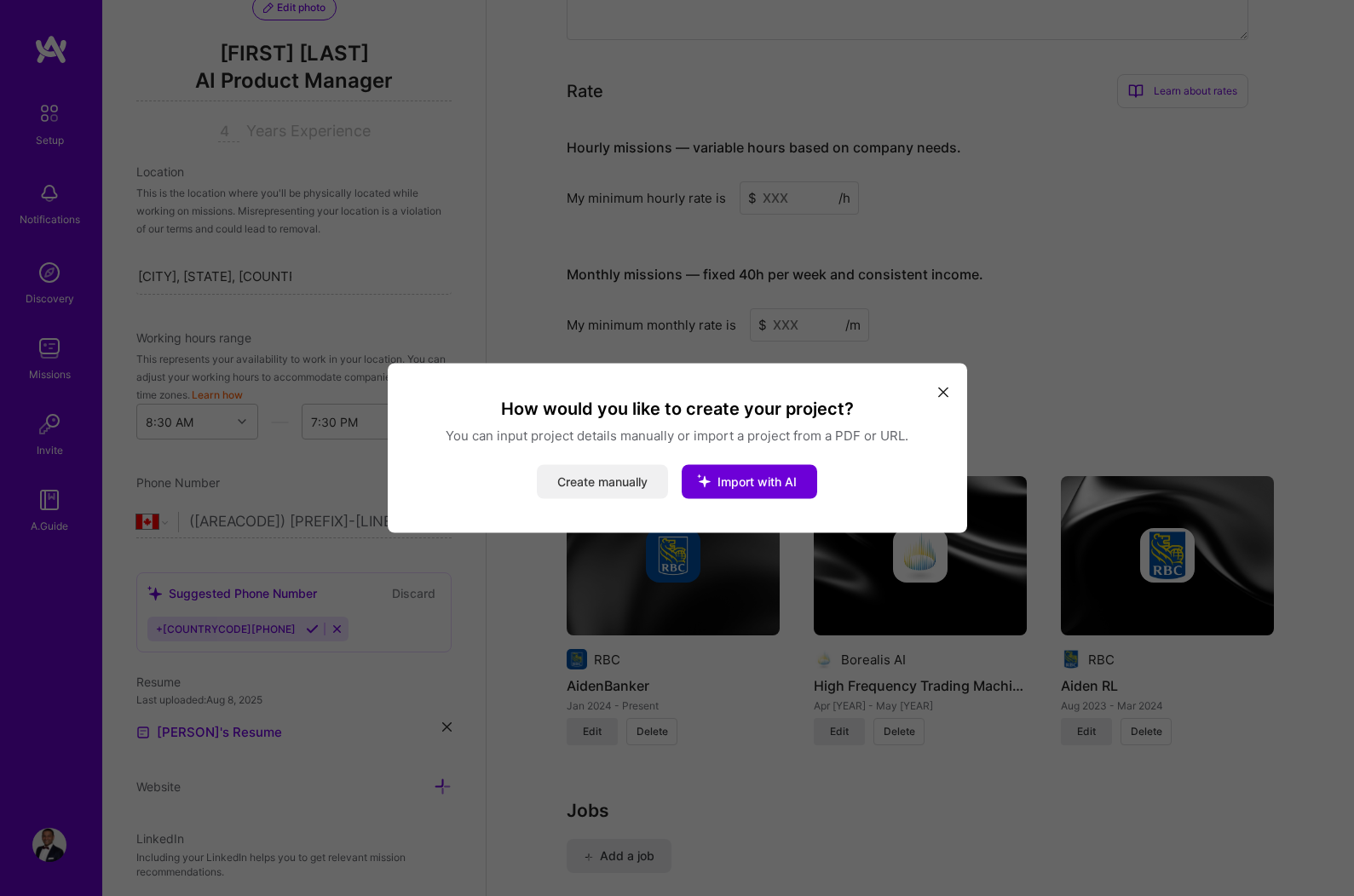 click on "Create manually" at bounding box center [602, 482] 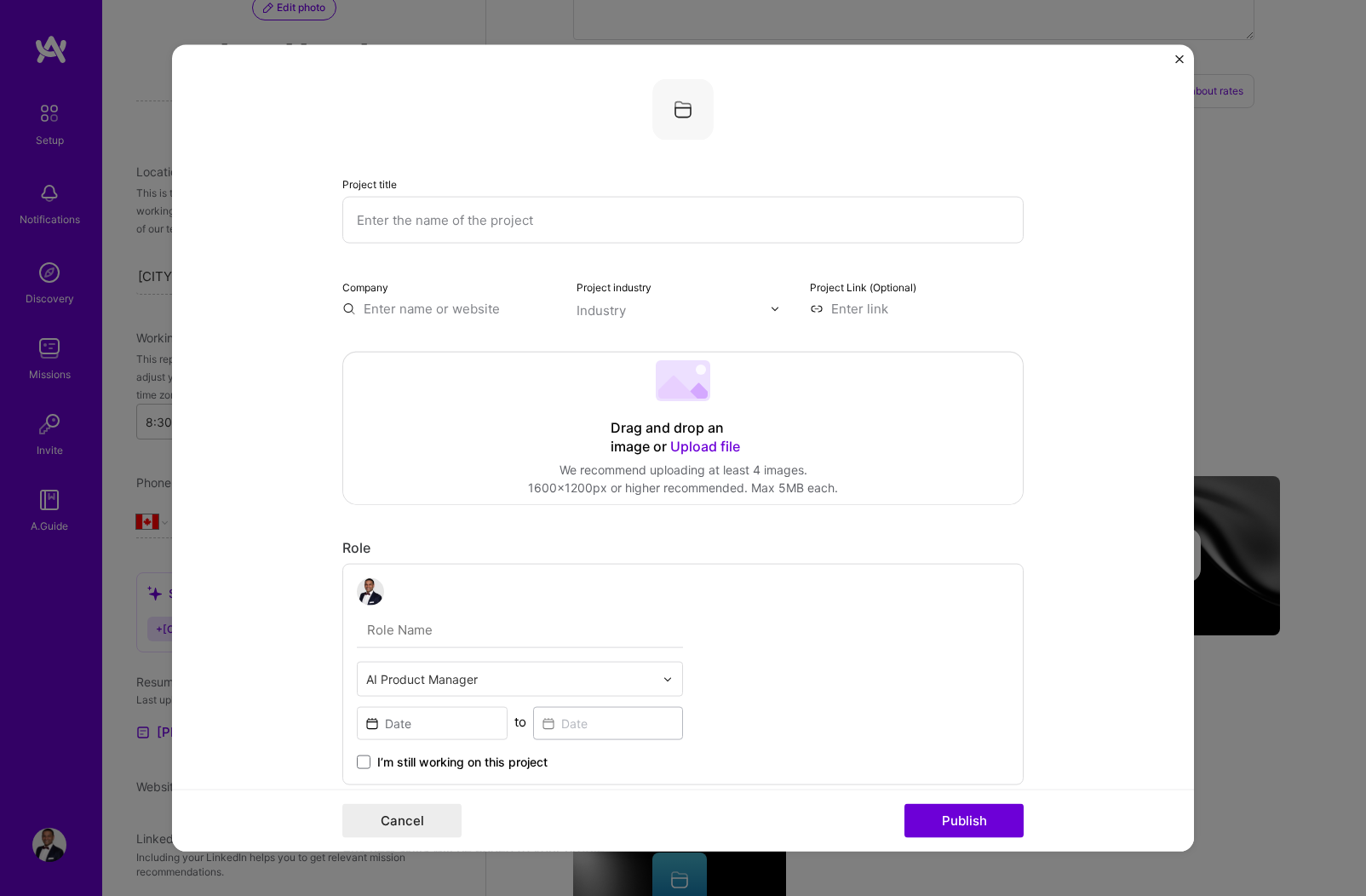 click at bounding box center (683, 220) 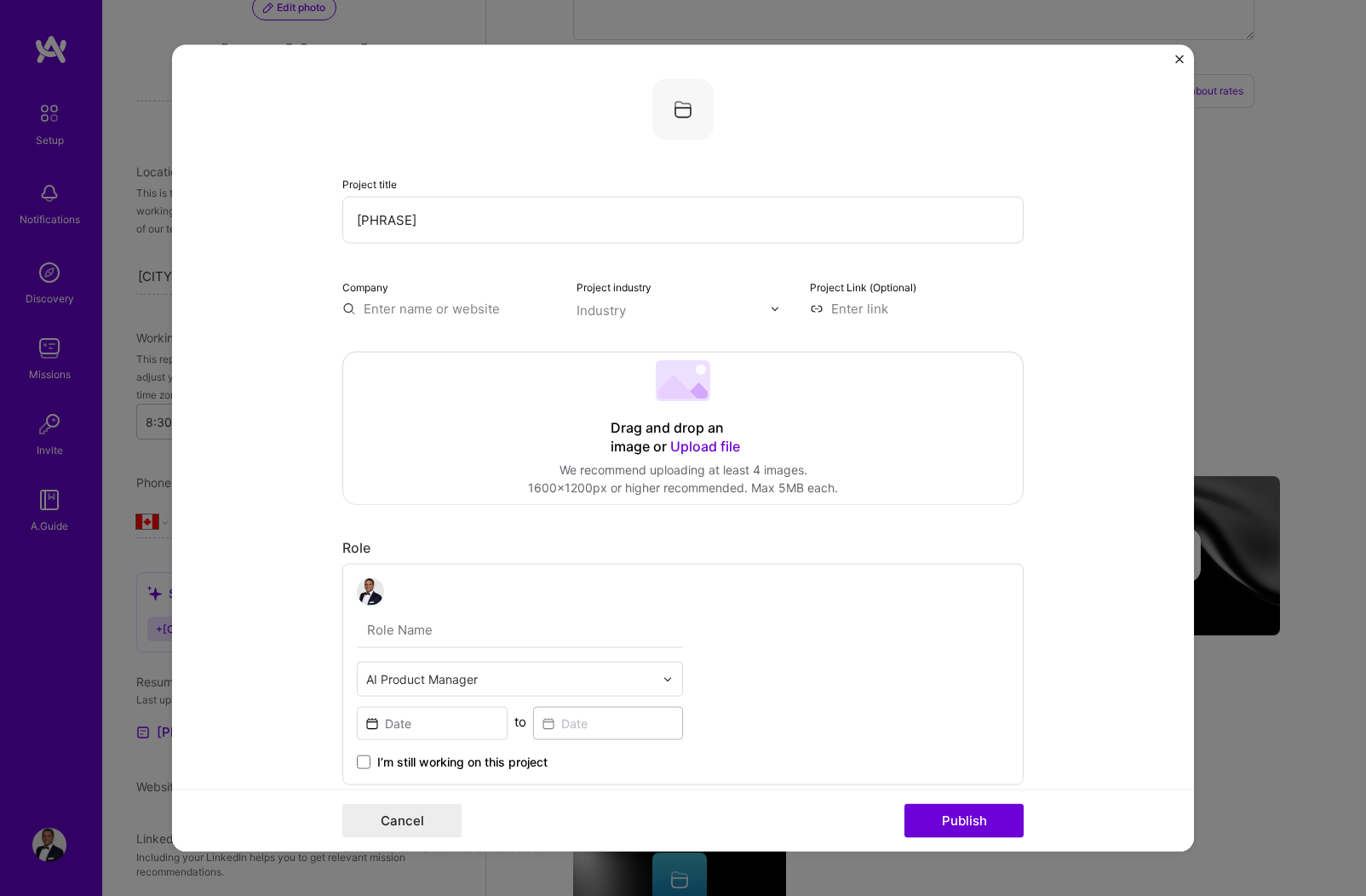 type on "[ORGANIZATION]" 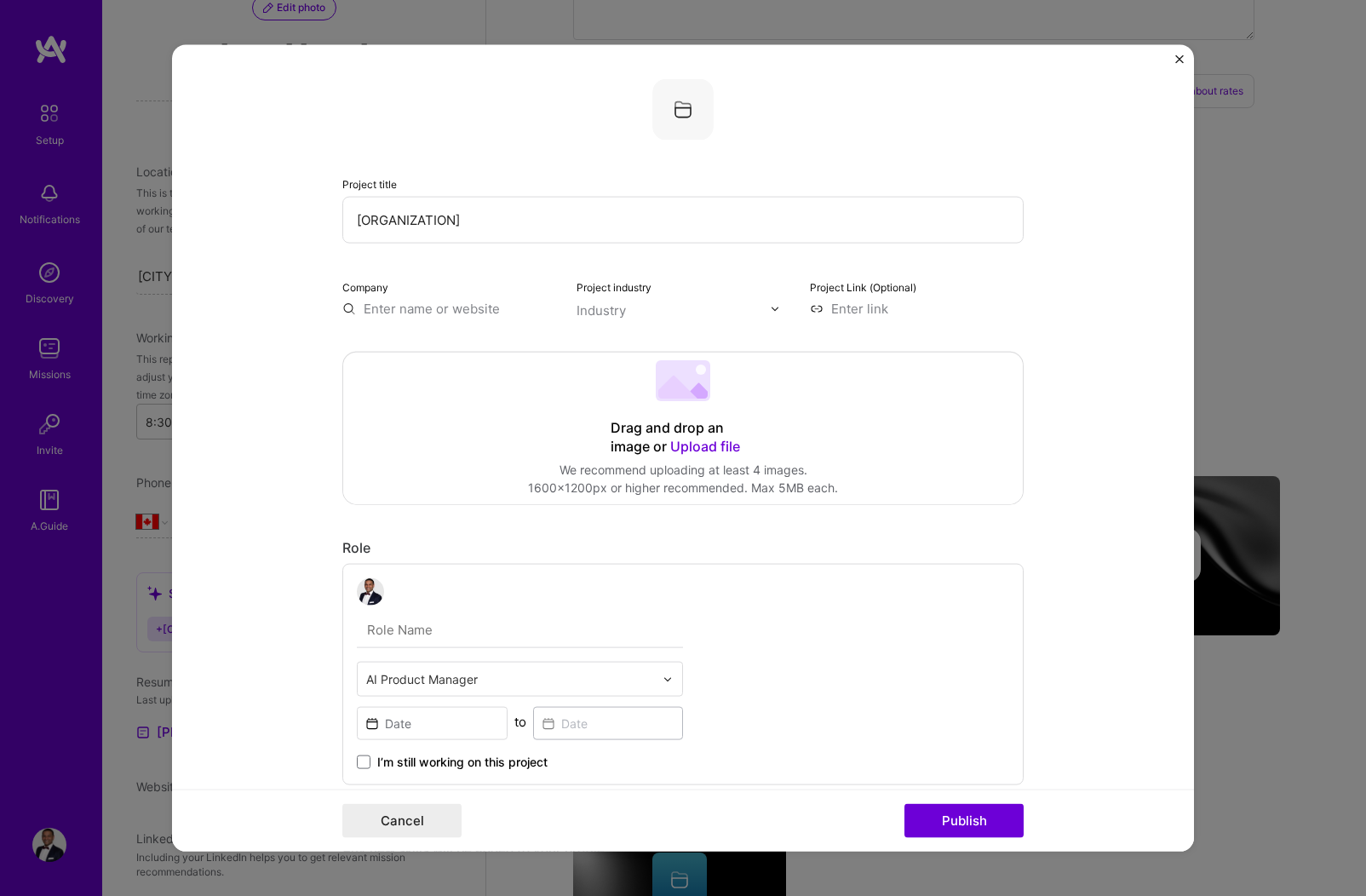 drag, startPoint x: 438, startPoint y: 227, endPoint x: 264, endPoint y: 221, distance: 174.10342 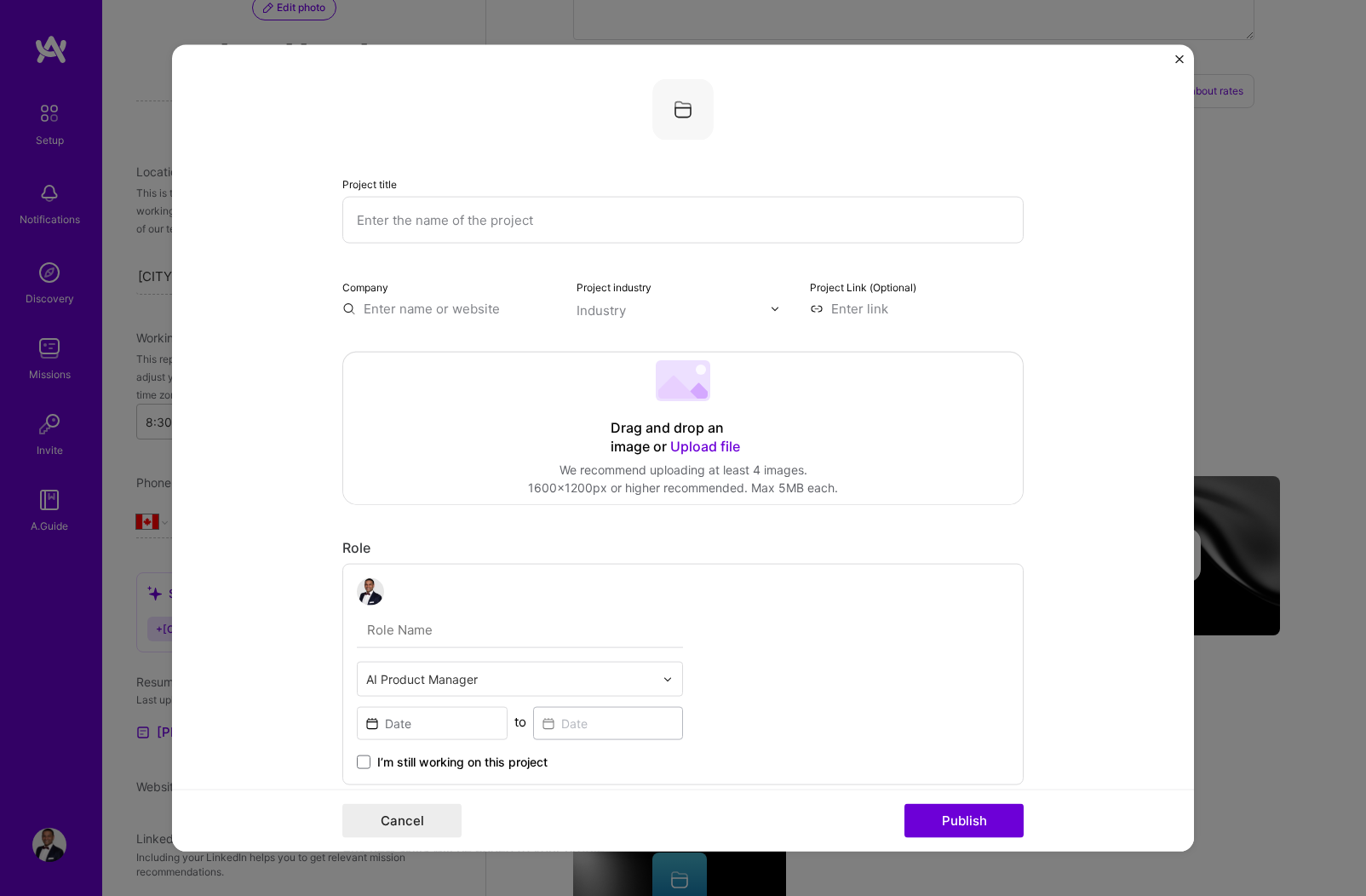 click on "Project title Company
Project industry Industry Project Link (Optional)
Drag and drop an image or   Upload file Upload file We recommend uploading at least 4 images. 1600x1200px or higher recommended. Max 5MB each. Role AI Product Manager
to
I’m still working on this project Skills used — Add up to 12 skills Any new skills will be added to your profile. Enter skills... Did this role require you to manage team members? (Optional) Yes, I managed — team members. Were you involved from inception to launch (0  ->  1)? (Optional) Zero to one is creation and development of a unique product from the ground up. I was involved in zero to one with this project Add metrics (Optional) Metrics help you visually show the outcome of a project. You can add up to 3 metrics. Project details   100 characters minimum 0 / 1,000  characters Highlight the company's mission or purpose, and then transition into the specific project you contributed to. Related job (Optional)" at bounding box center (683, 909) 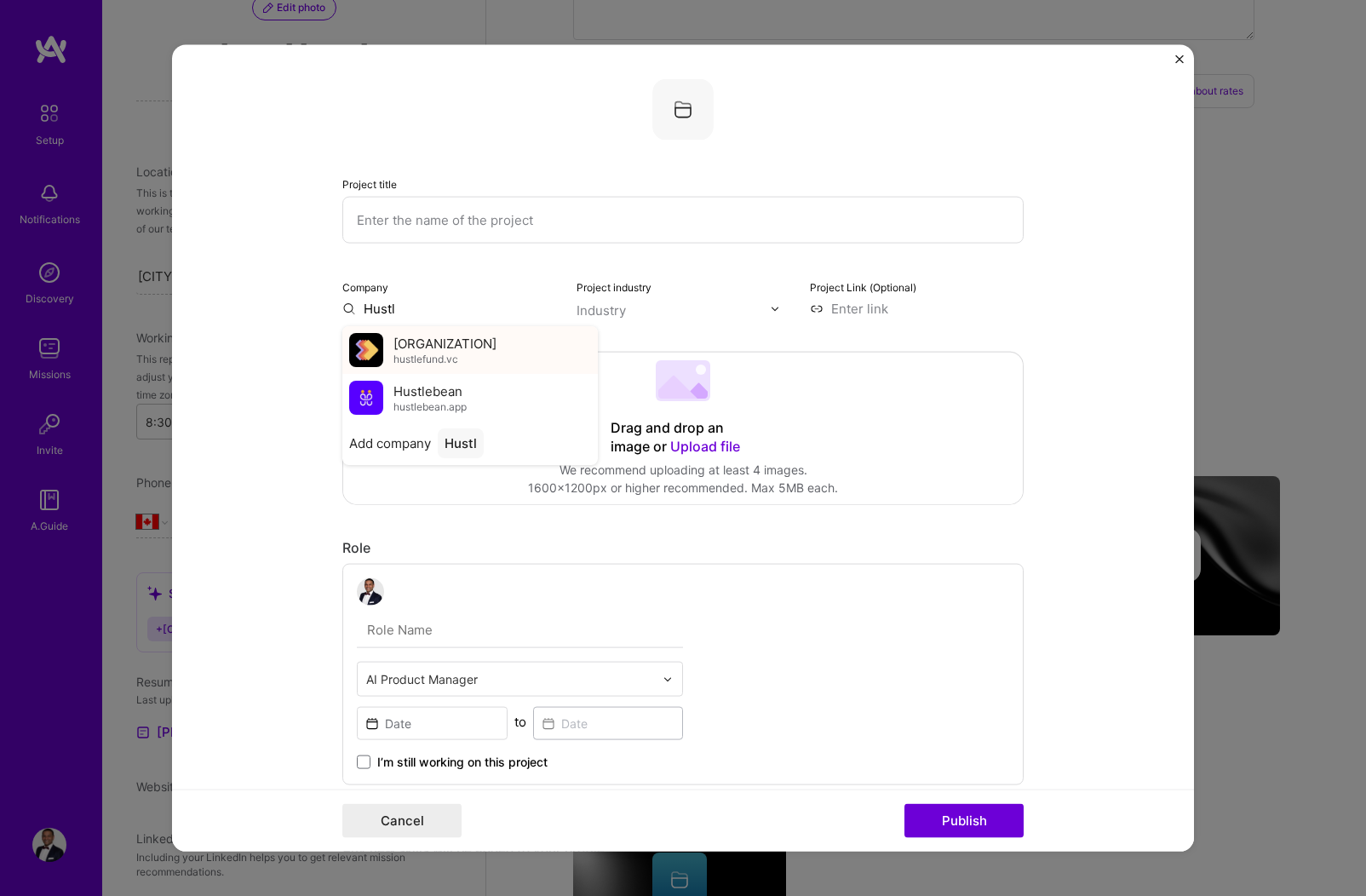 click on "[ORGANIZATION]" at bounding box center [445, 342] 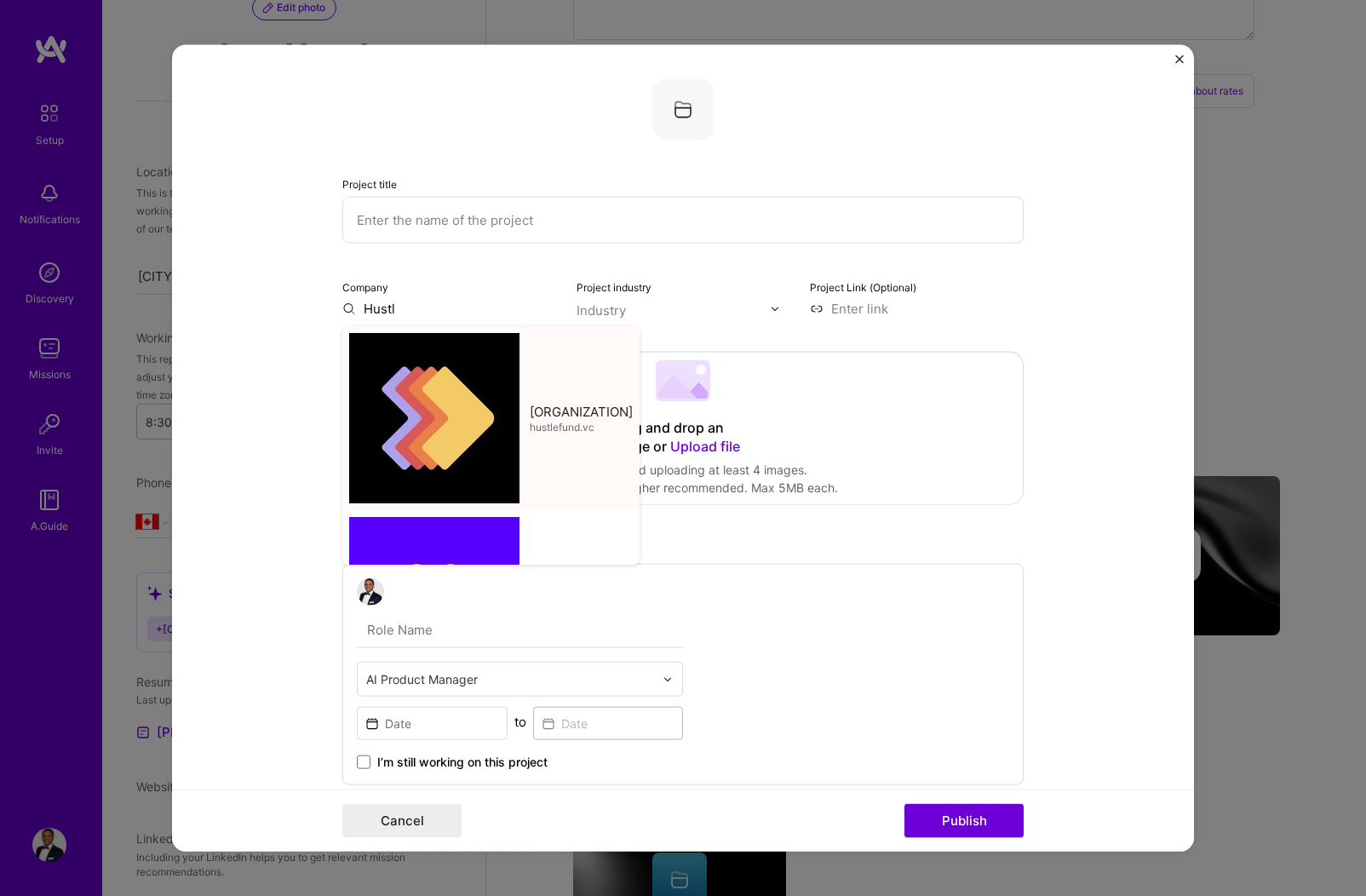 type on "[ORGANIZATION]" 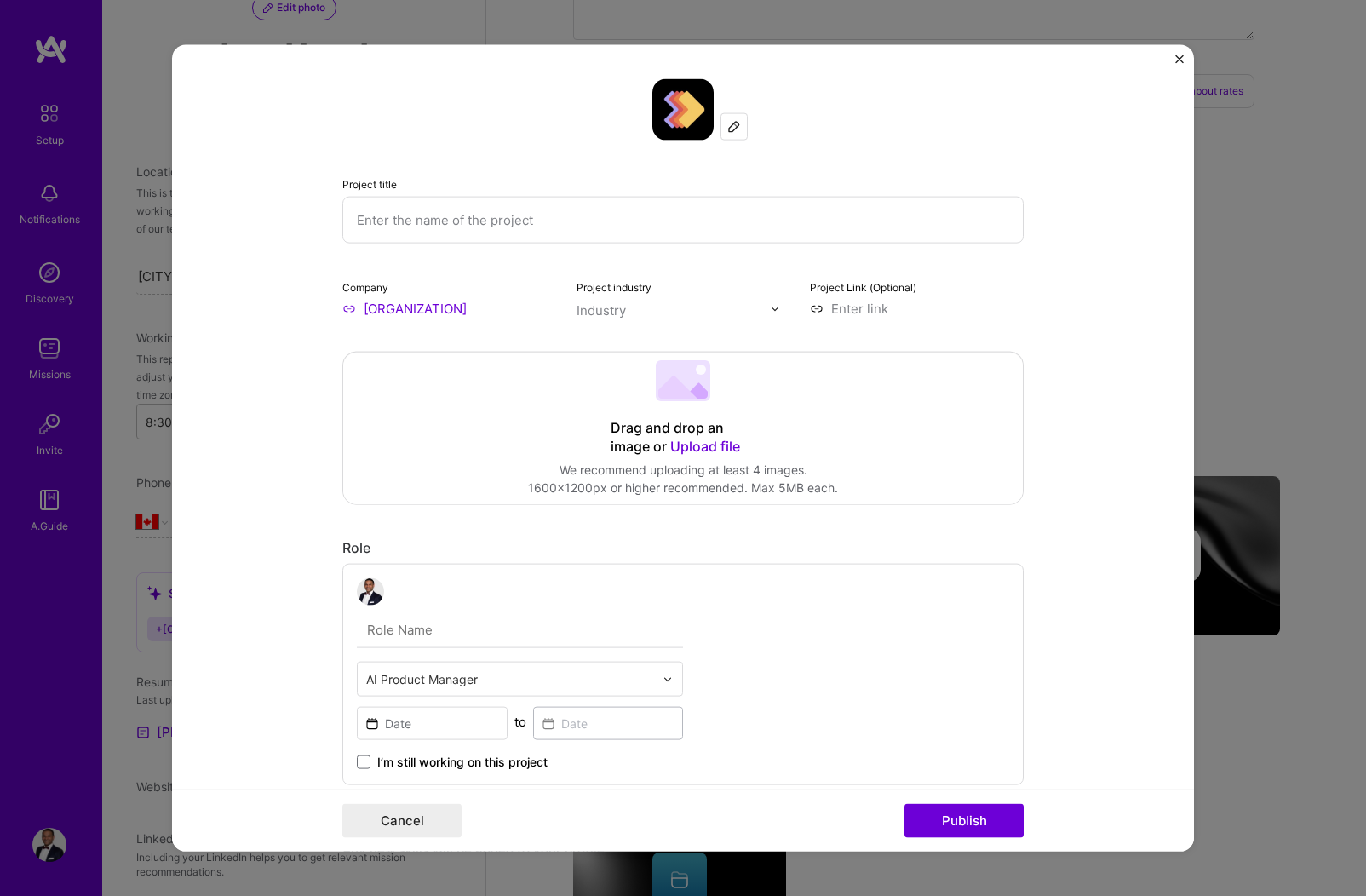 click at bounding box center [674, 310] 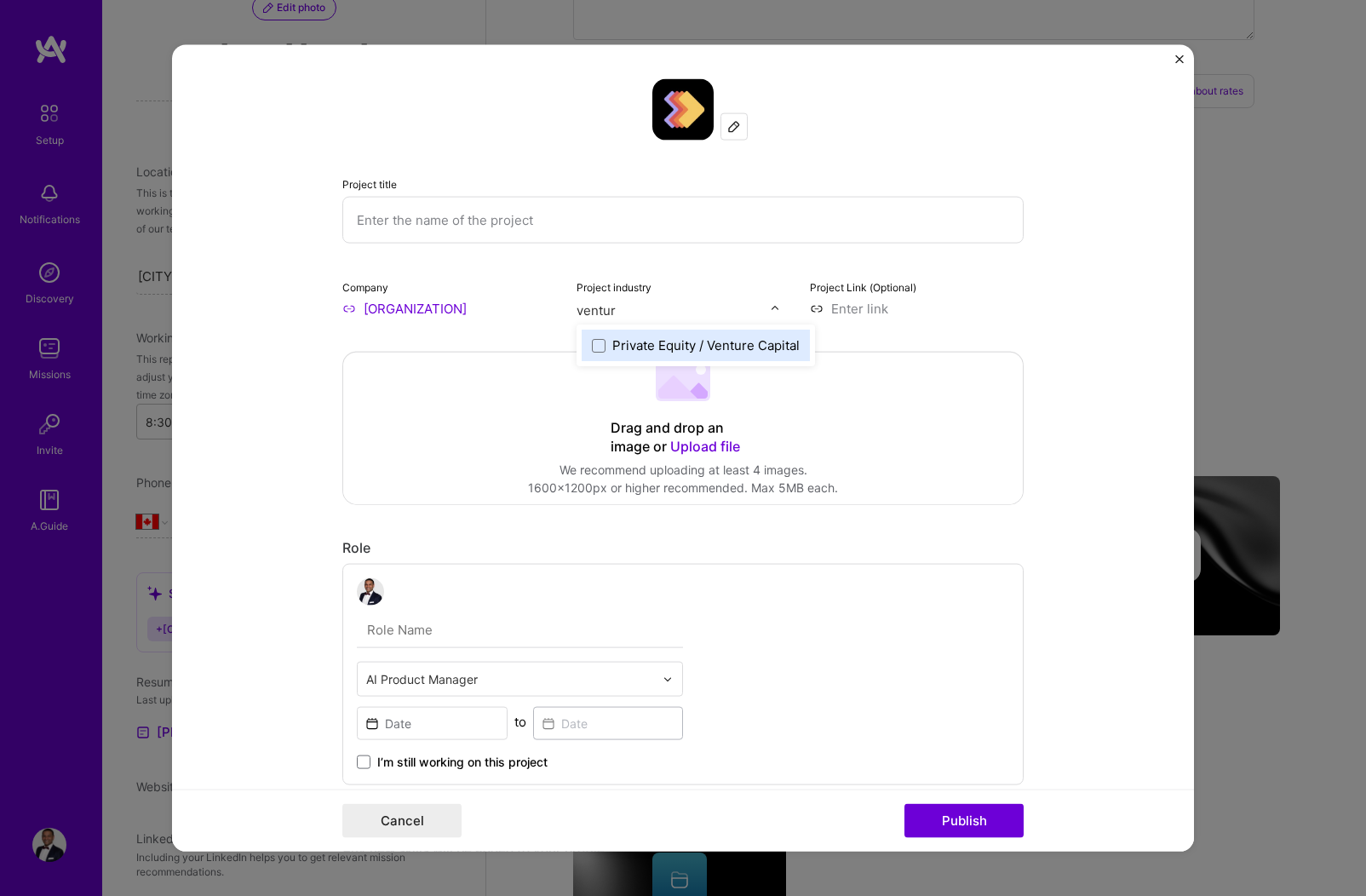 type on "venture" 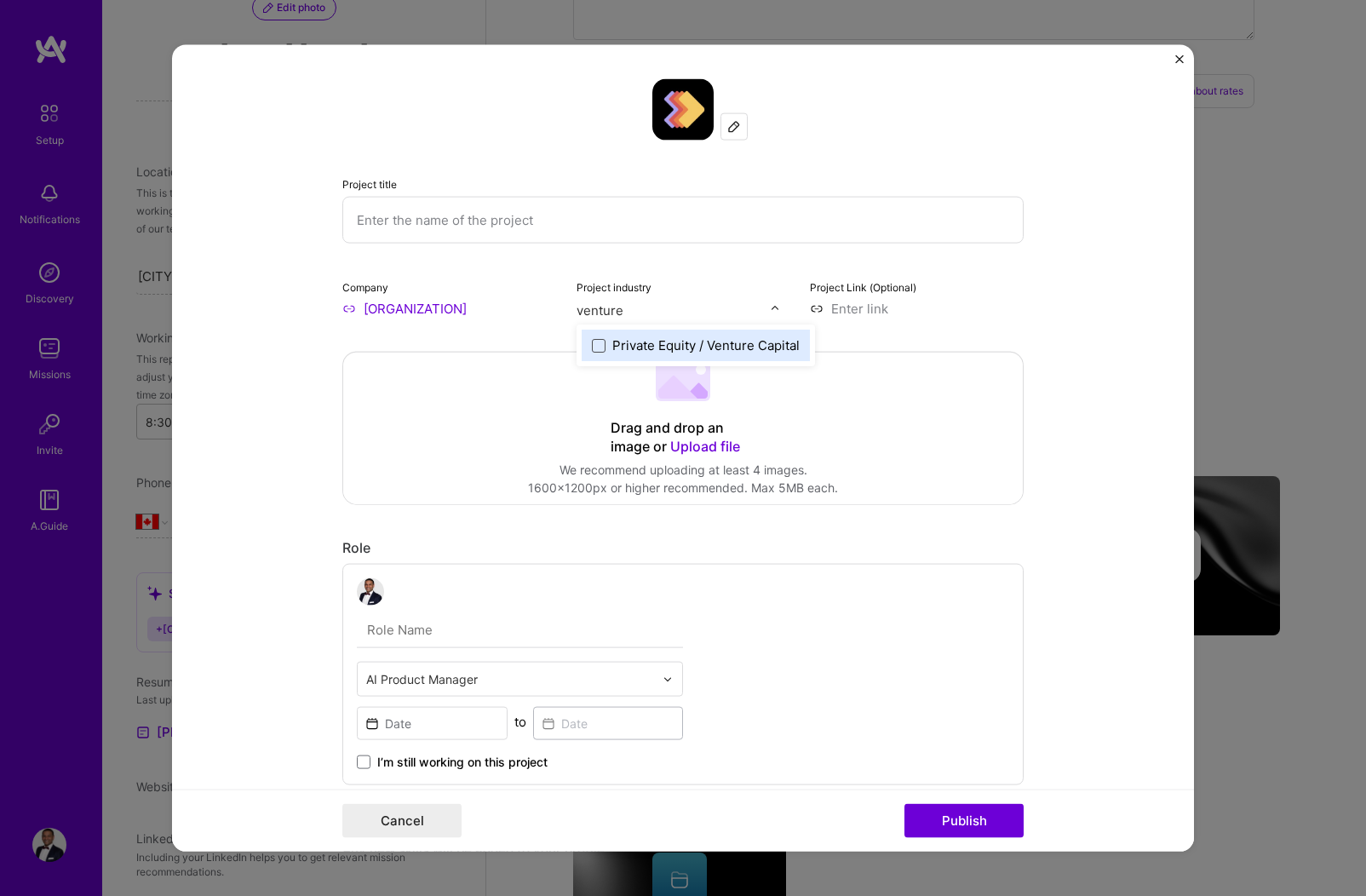 click at bounding box center [599, 345] 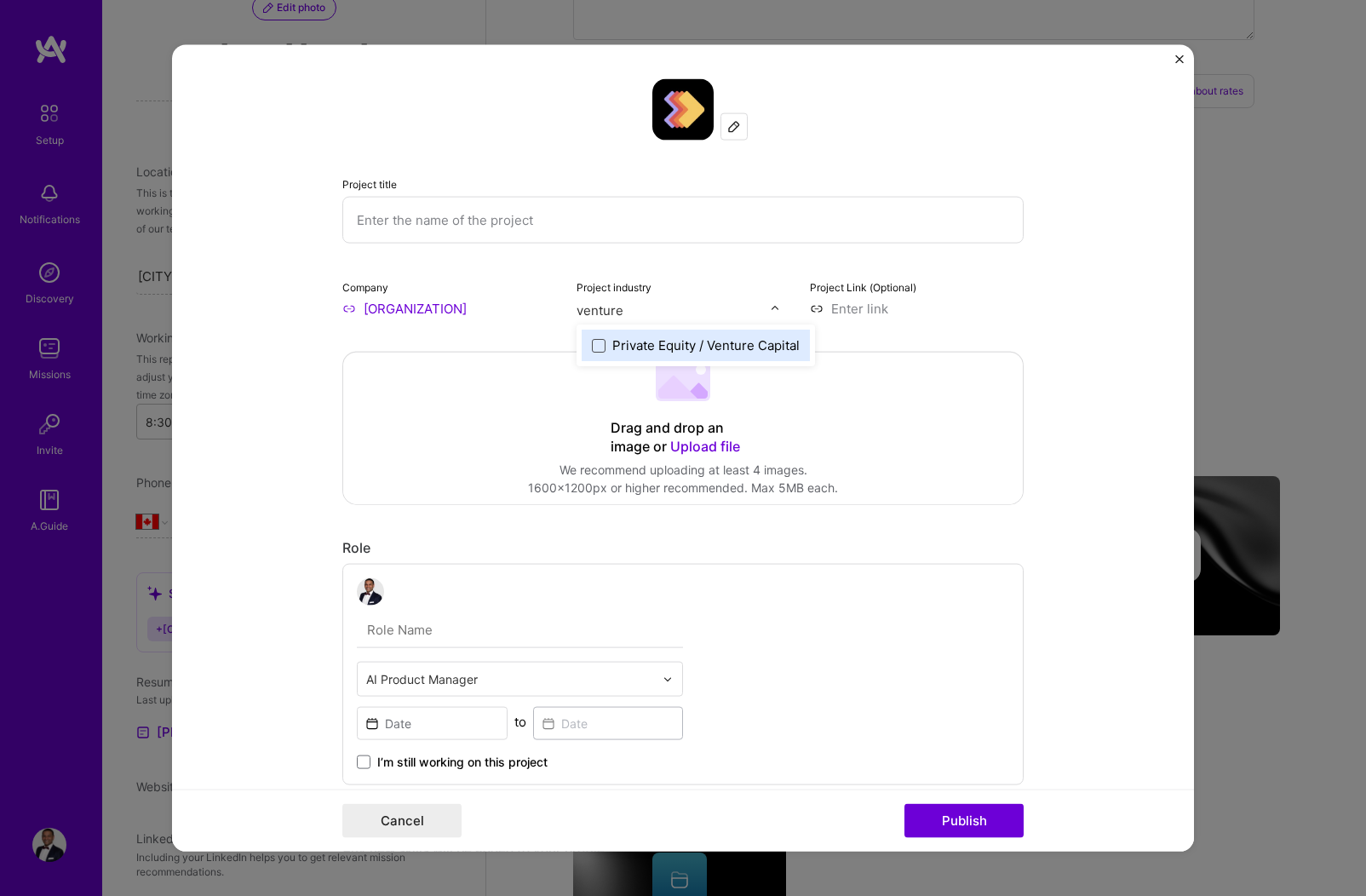 type 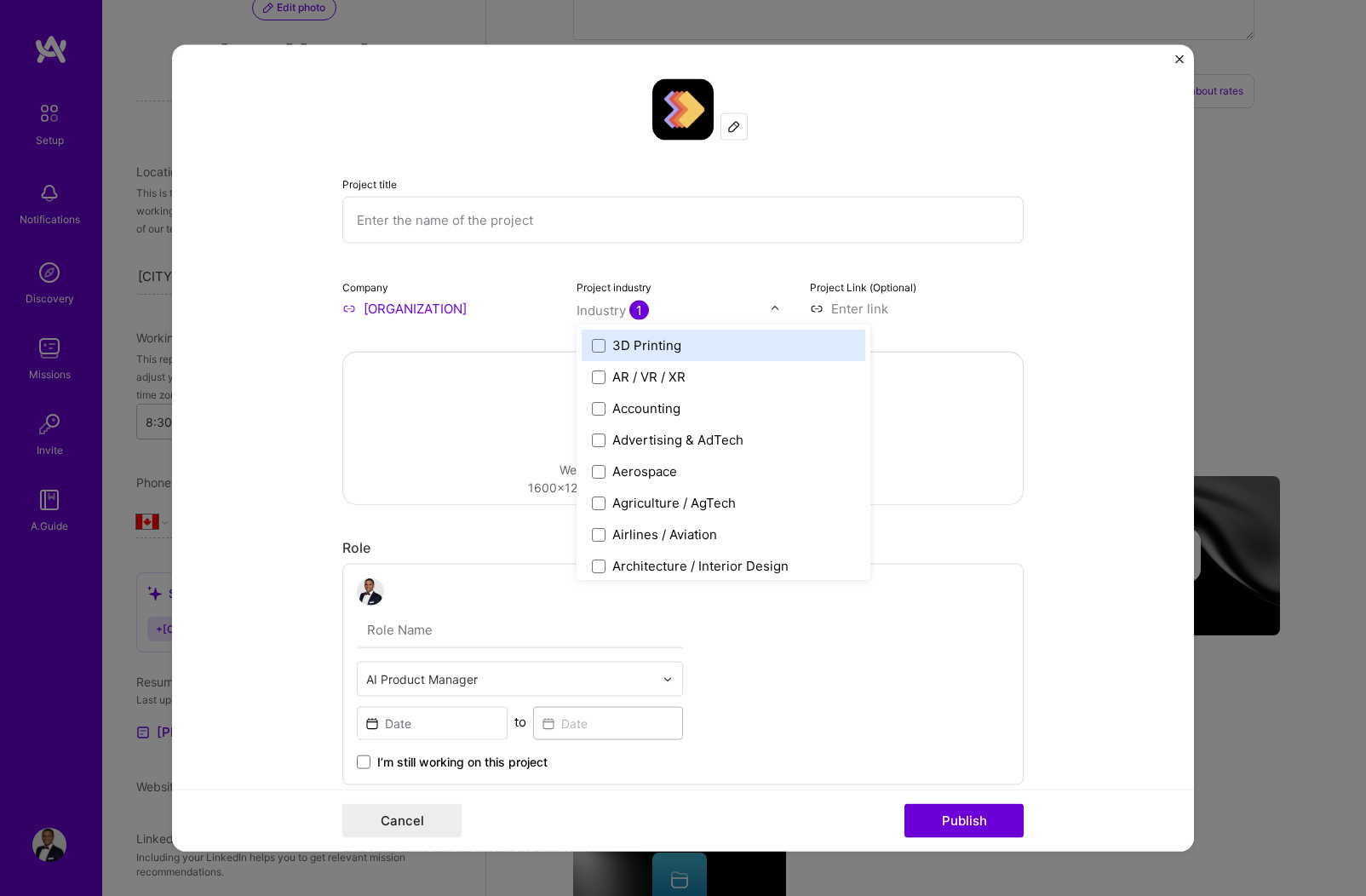 click on "Project title Company Hustle Fund
Project industry option Private Equity / Venture Capital, selected. option 3D Printing focused, 1 of 120. 120 results available. Use Up and Down to choose options, press Enter to select the currently focused option, press Escape to exit the menu, press Tab to select the option and exit the menu. Industry 1 3D Printing AR / VR / XR Accounting Advertising & AdTech Aerospace Agriculture / AgTech Airlines / Aviation Architecture / Interior Design Art & Museums Artifical Intelligence / Machine Learning Arts / Culture Augmented & Virtual Reality (AR/VR) Automotive Automotive & Self Driving Cars Aviation B2B B2B2C B2C BPA / RPA Banking Beauty Big Data BioTech Blockchain CMS CPG CRM Cannabis Charity & Nonprofit Circular Economy CivTech Climate Tech Cloud Services Coaching Community Tech Construction Consulting Consumer Electronics Crowdfunding Crypto Customer Success Cybersecurity DTC Databases Dating Defense Delivery Developer Tools E-Commerce Education / Edtech Energy" at bounding box center (683, 448) 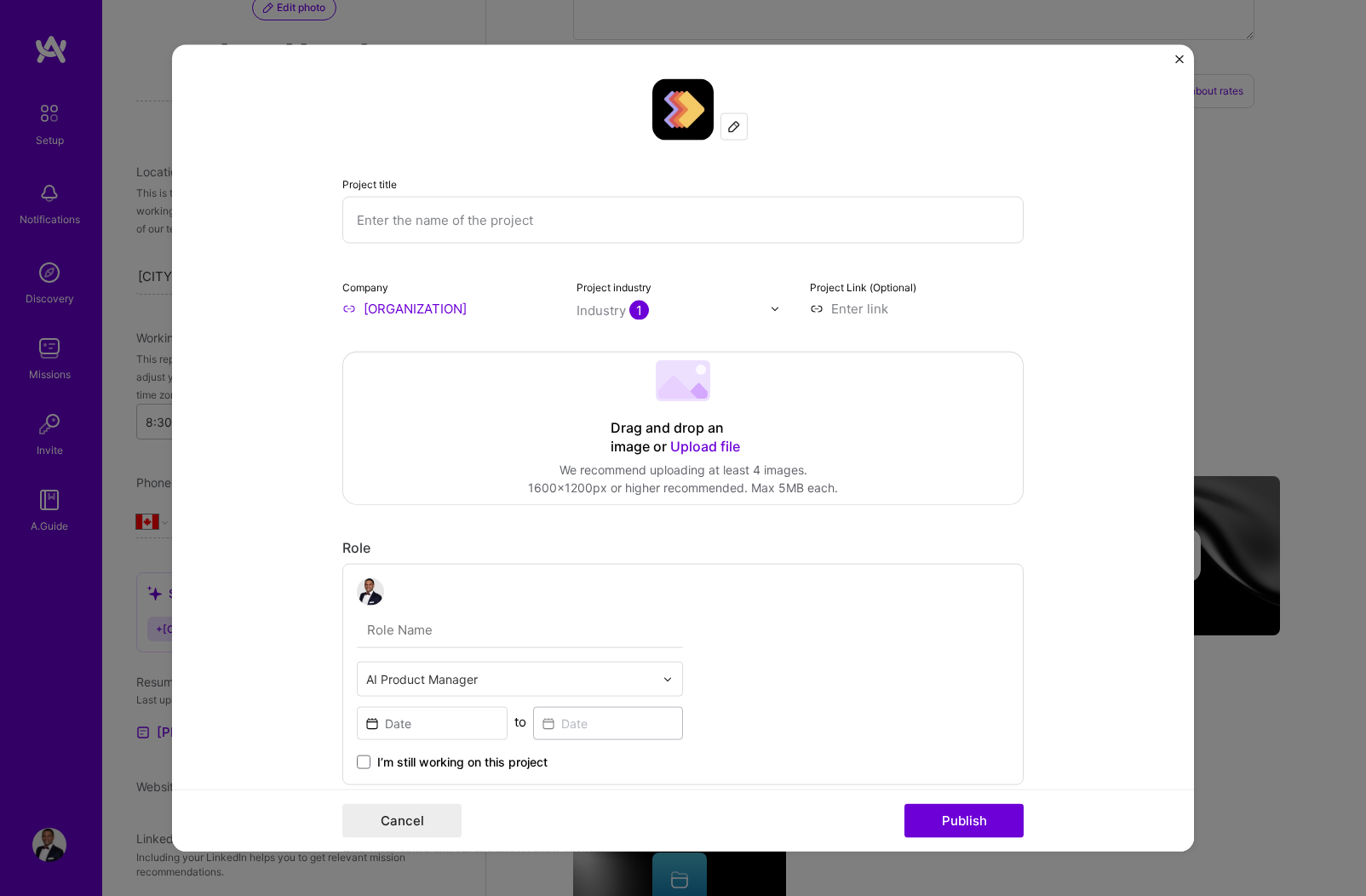 click at bounding box center [519, 630] 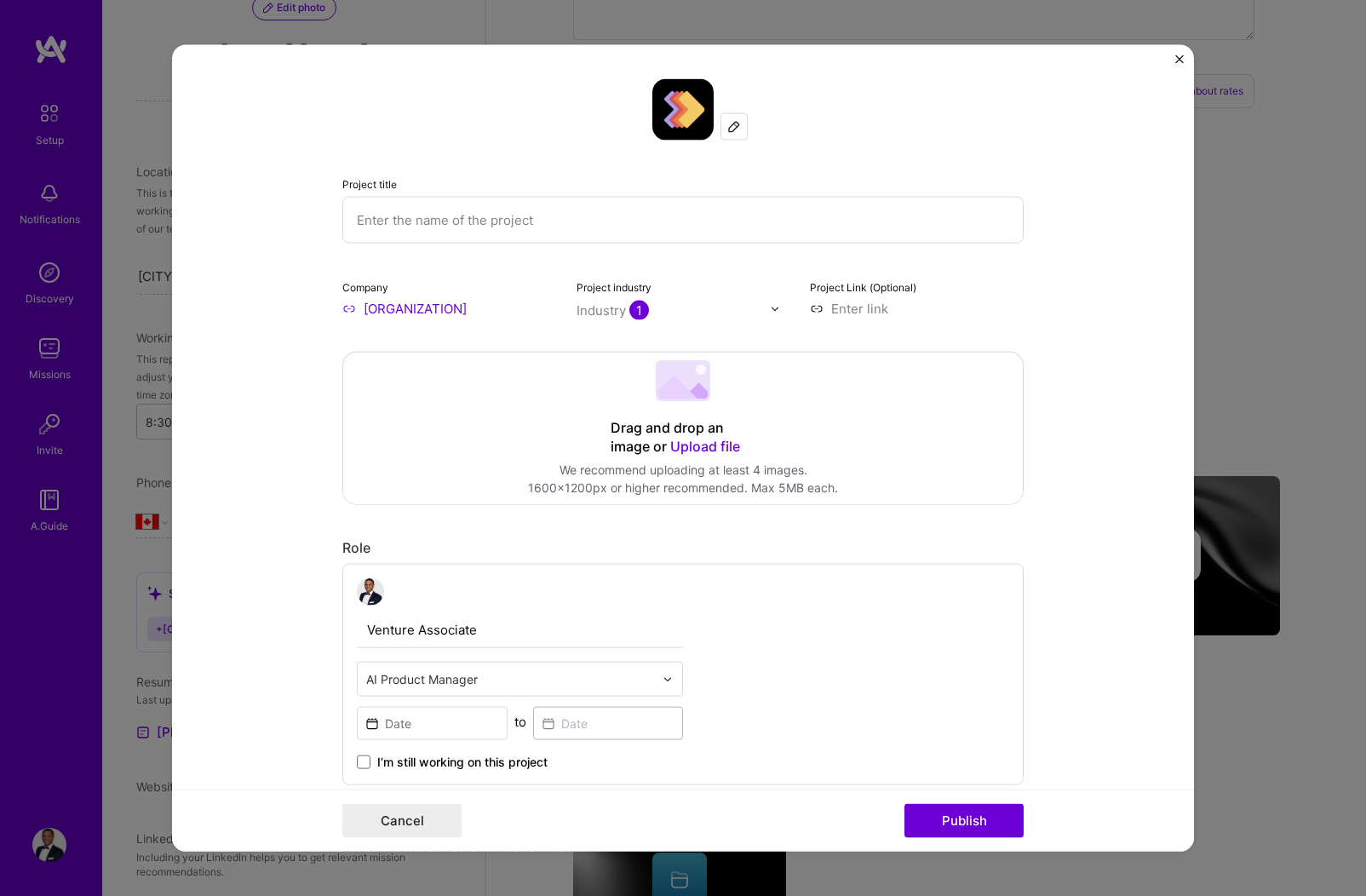 type on "Venture Associate" 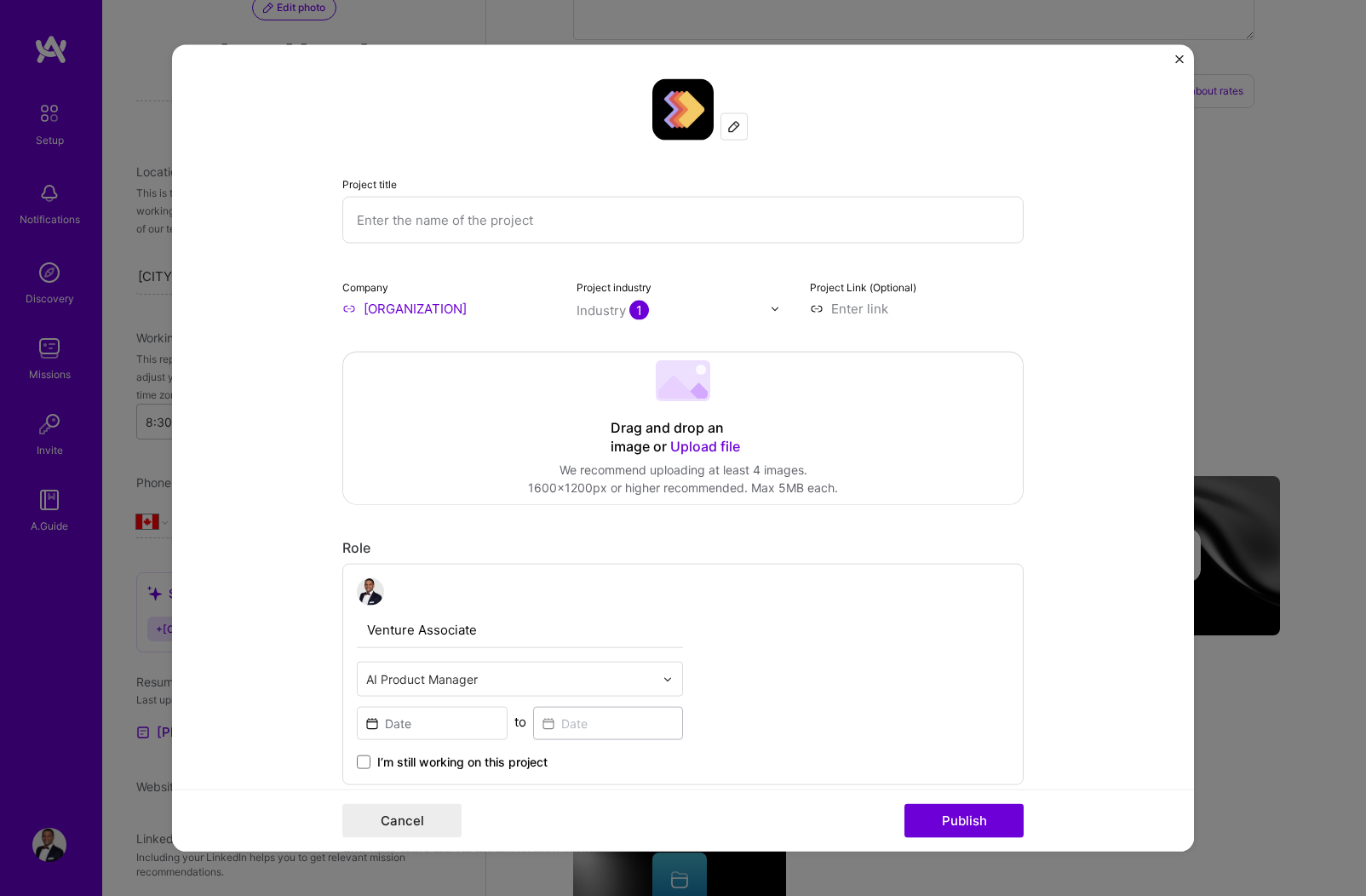 click on "Venture Associate AI Product Manager
to
I’m still working on this project" at bounding box center (683, 675) 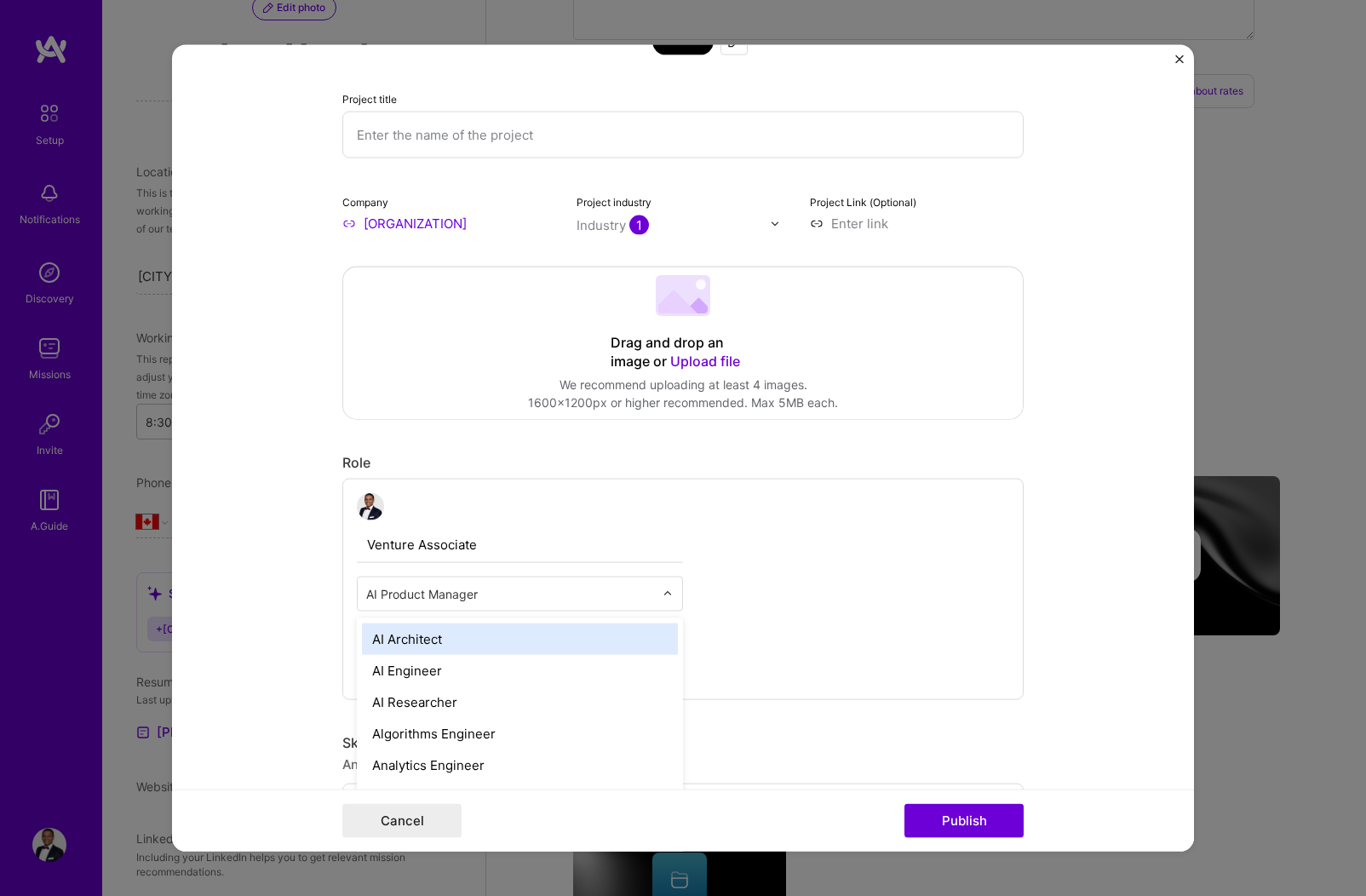 click at bounding box center [510, 594] 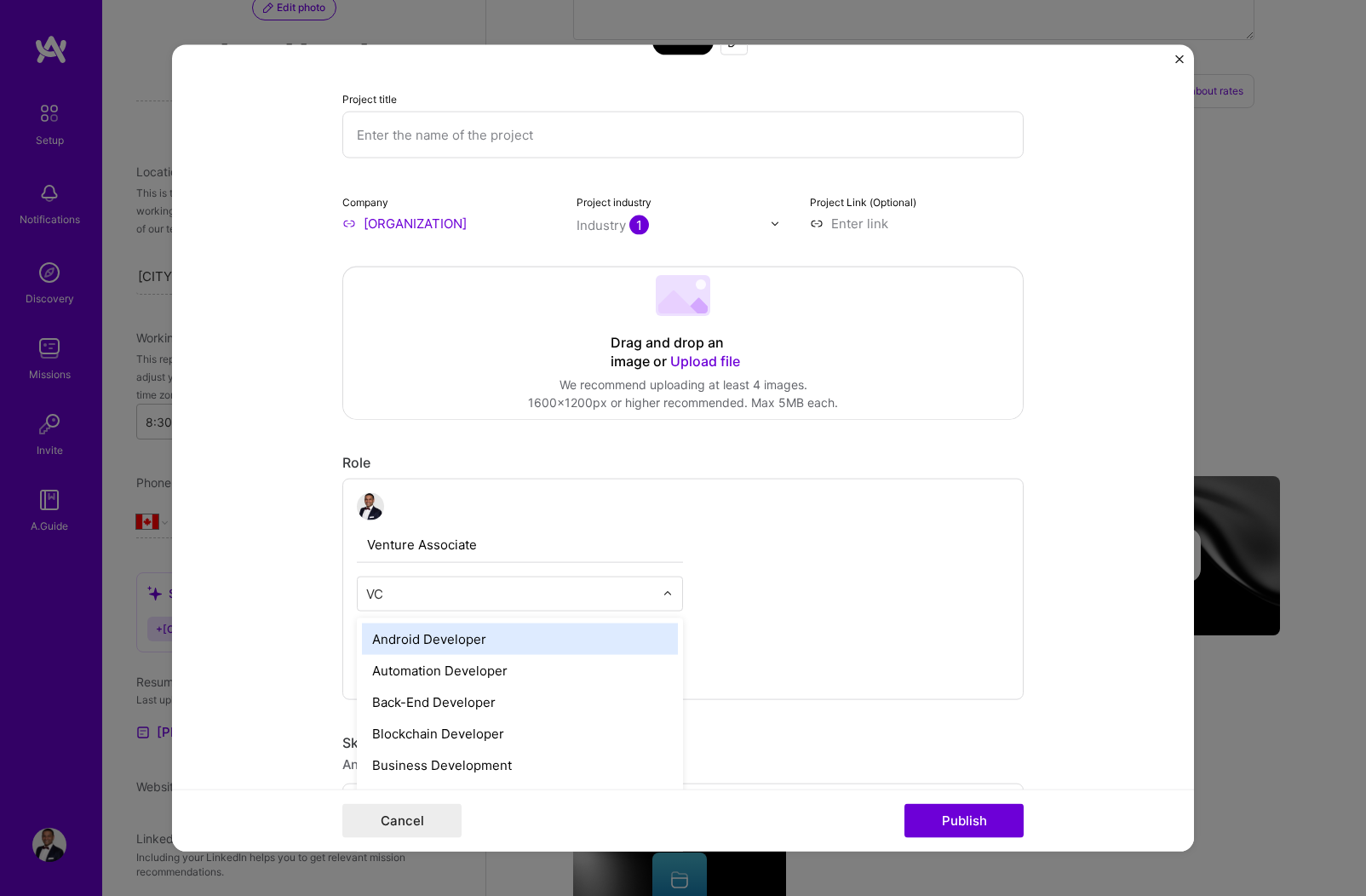 type on "V" 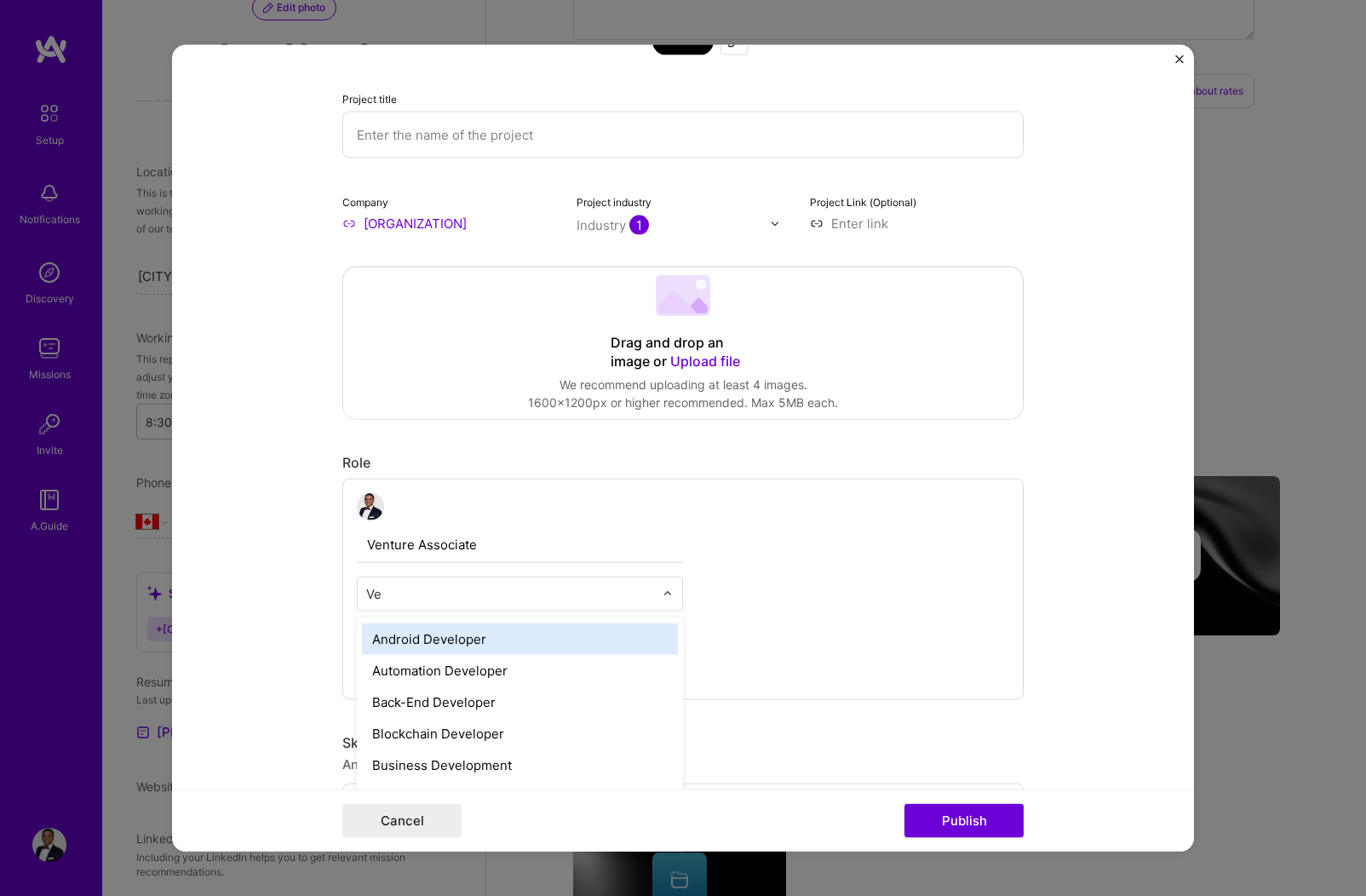 type on "V" 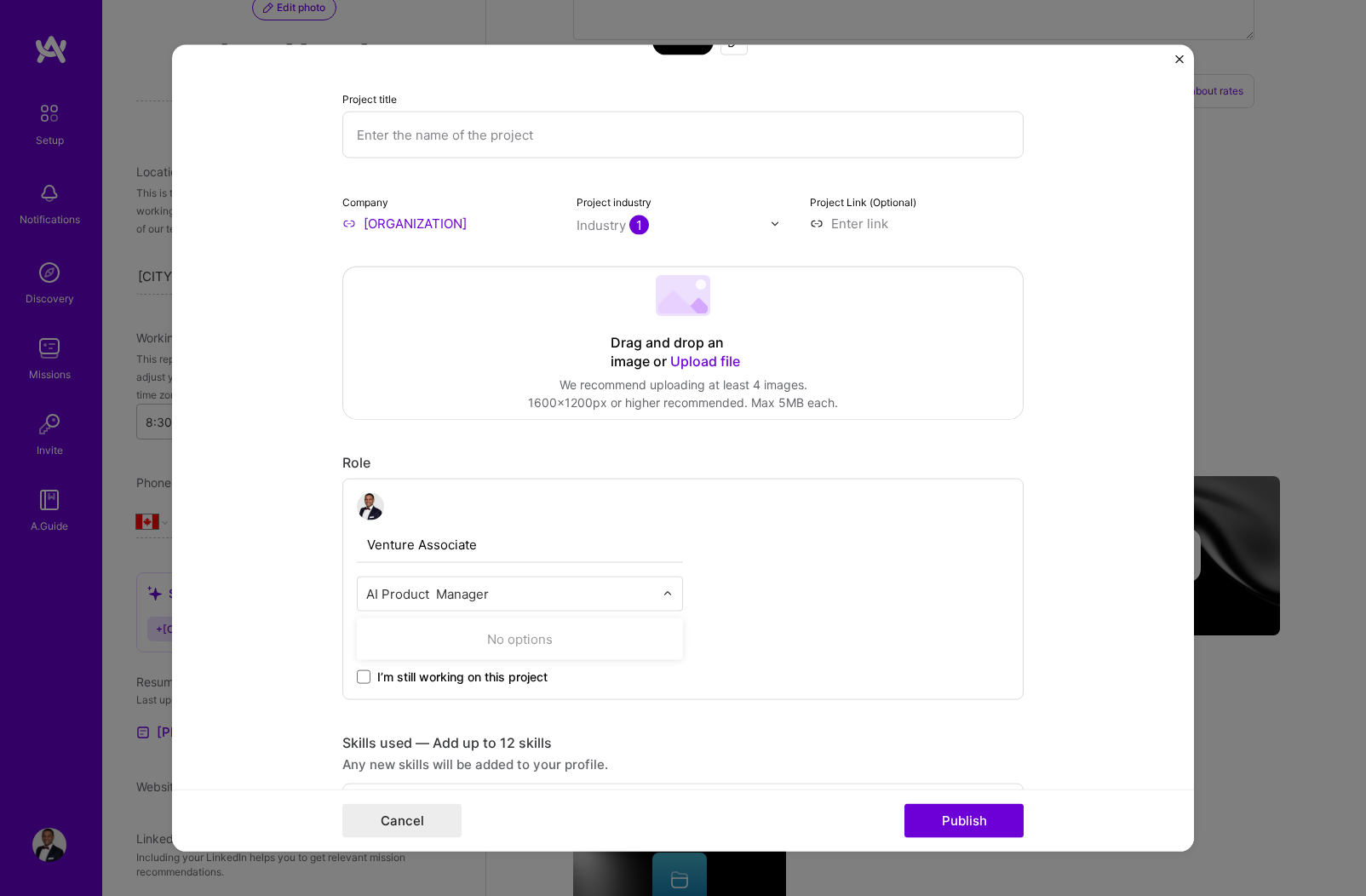 type on "AI Product  Manager" 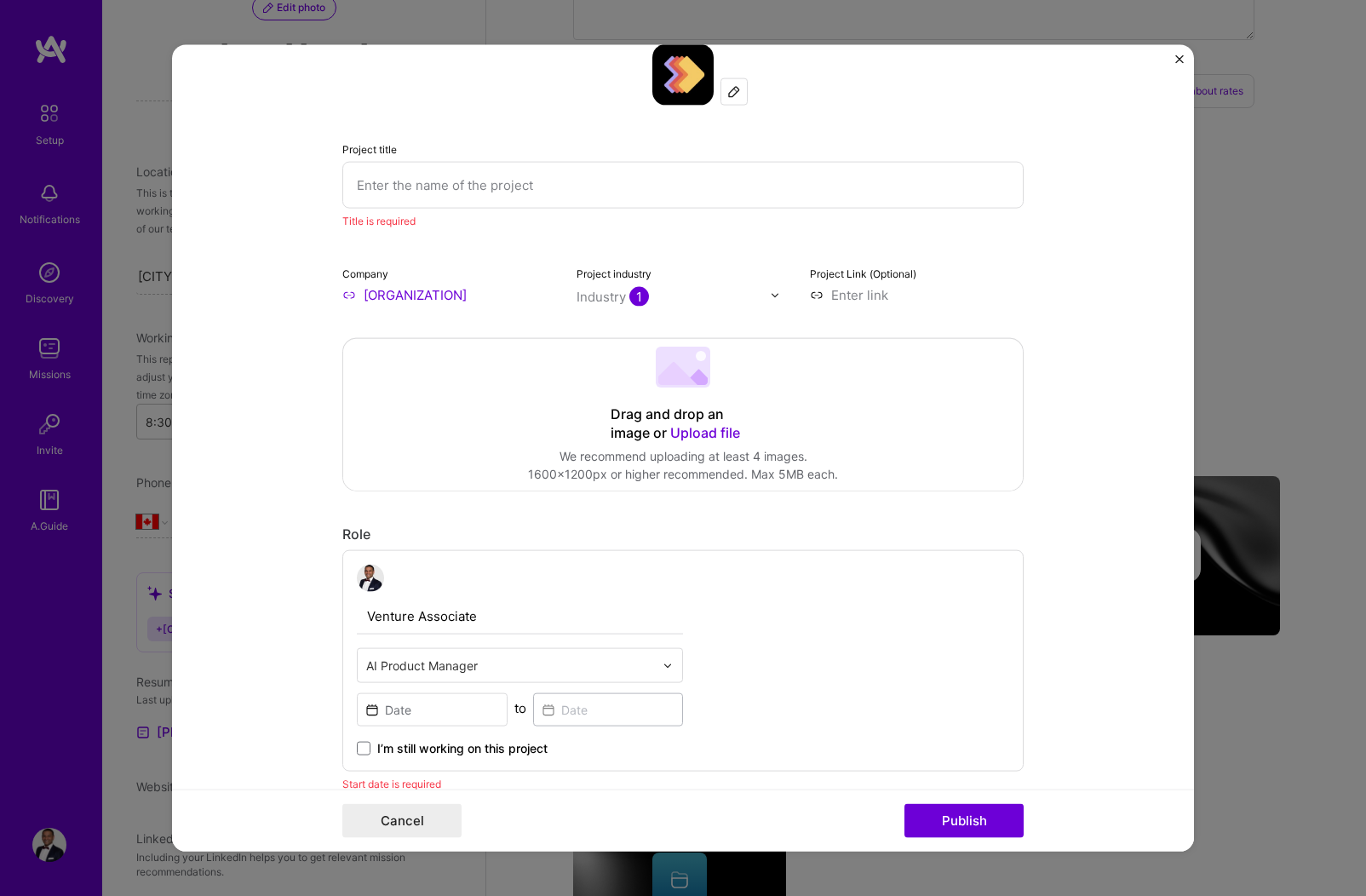 scroll, scrollTop: 34, scrollLeft: 0, axis: vertical 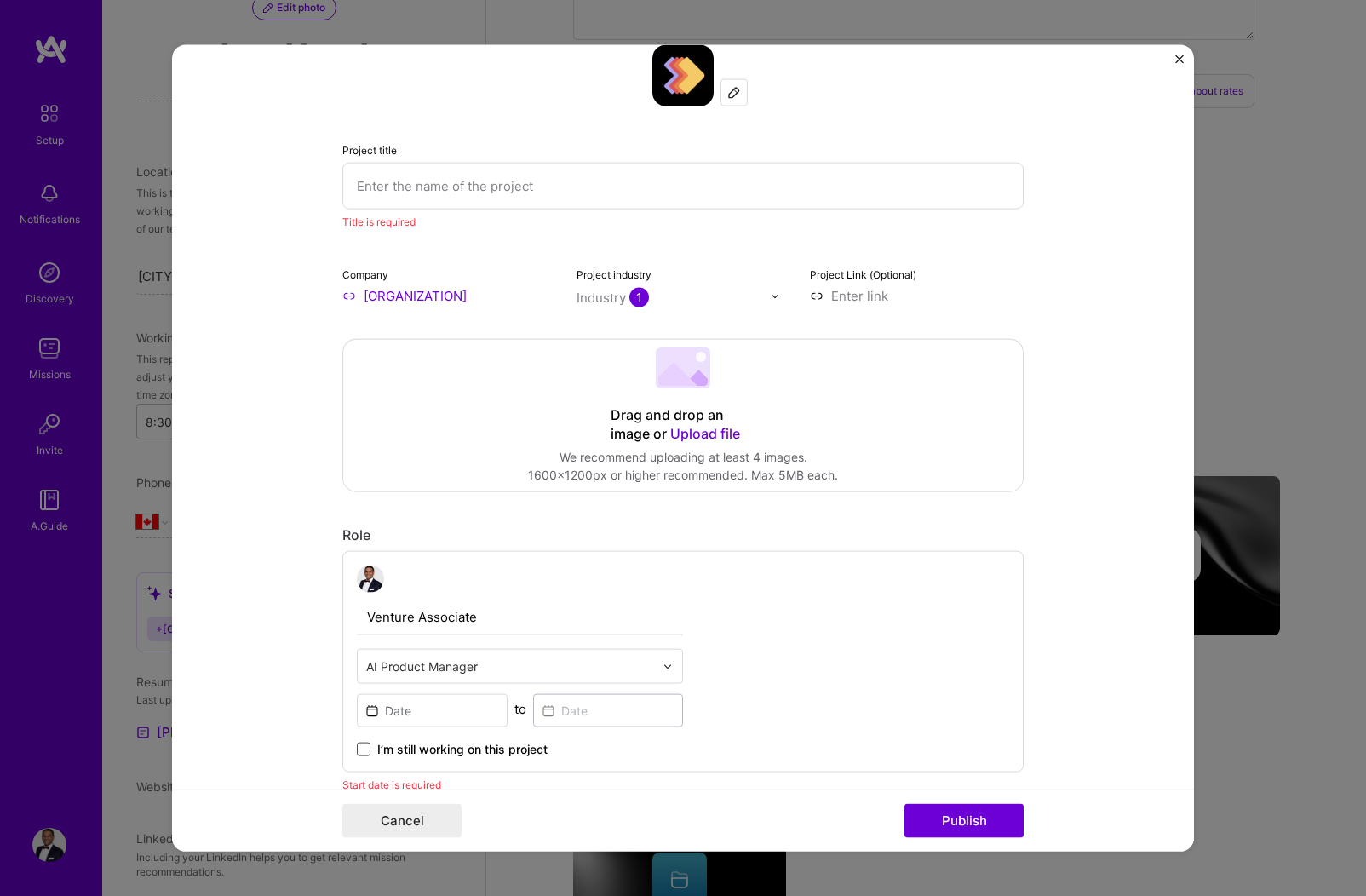 click at bounding box center (364, 750) 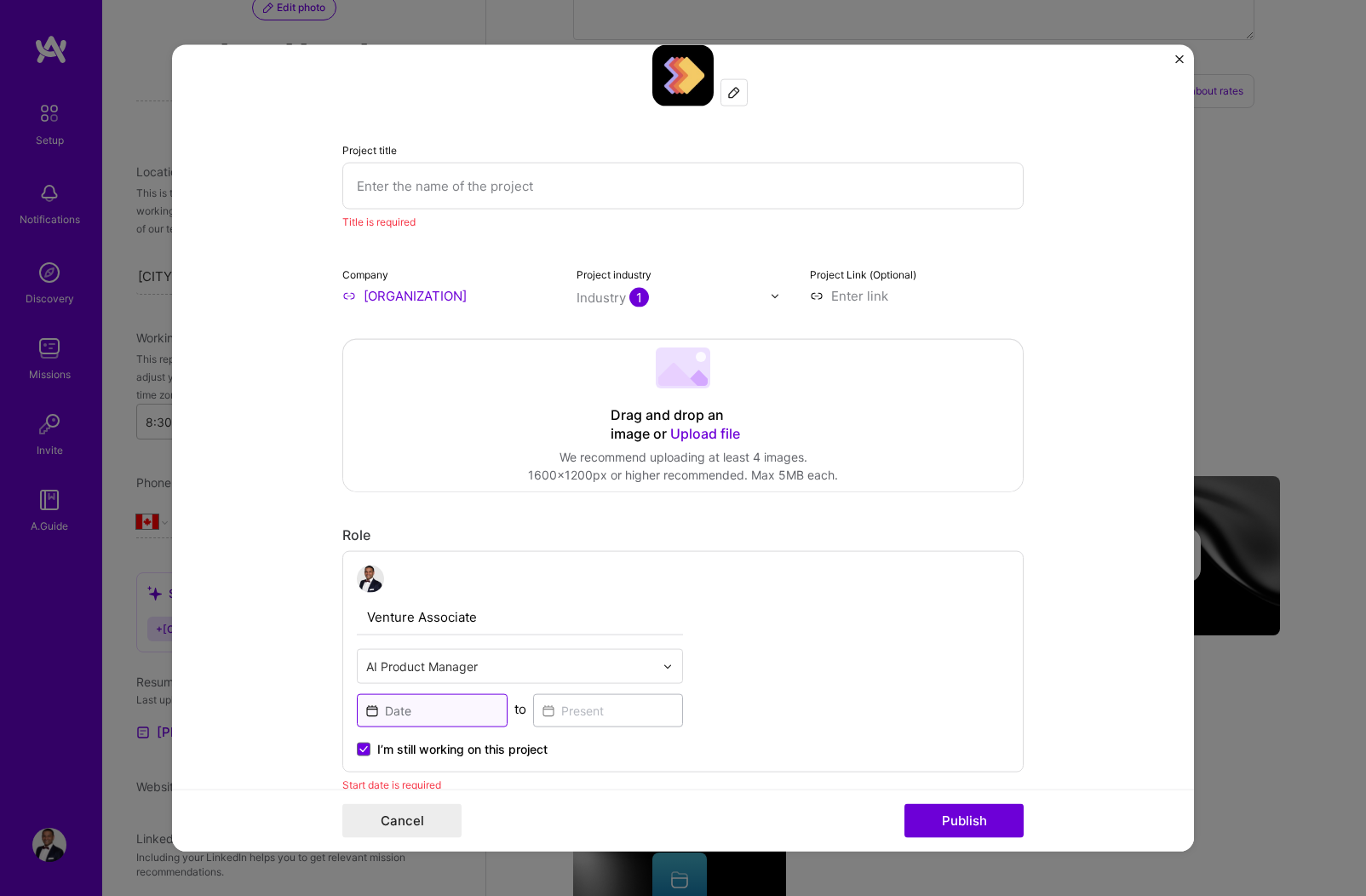 click at bounding box center (432, 710) 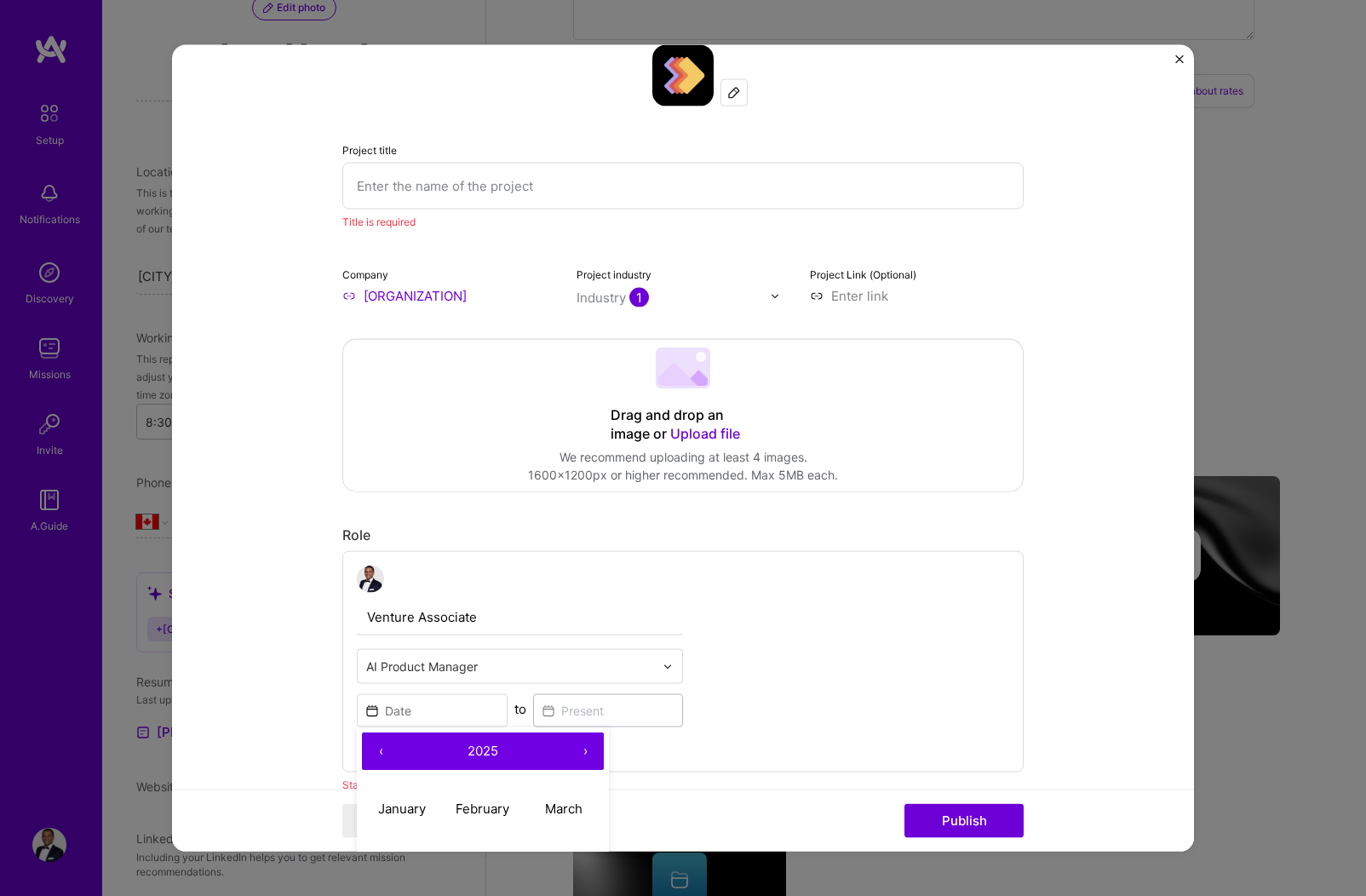 click on "‹" at bounding box center (381, 751) 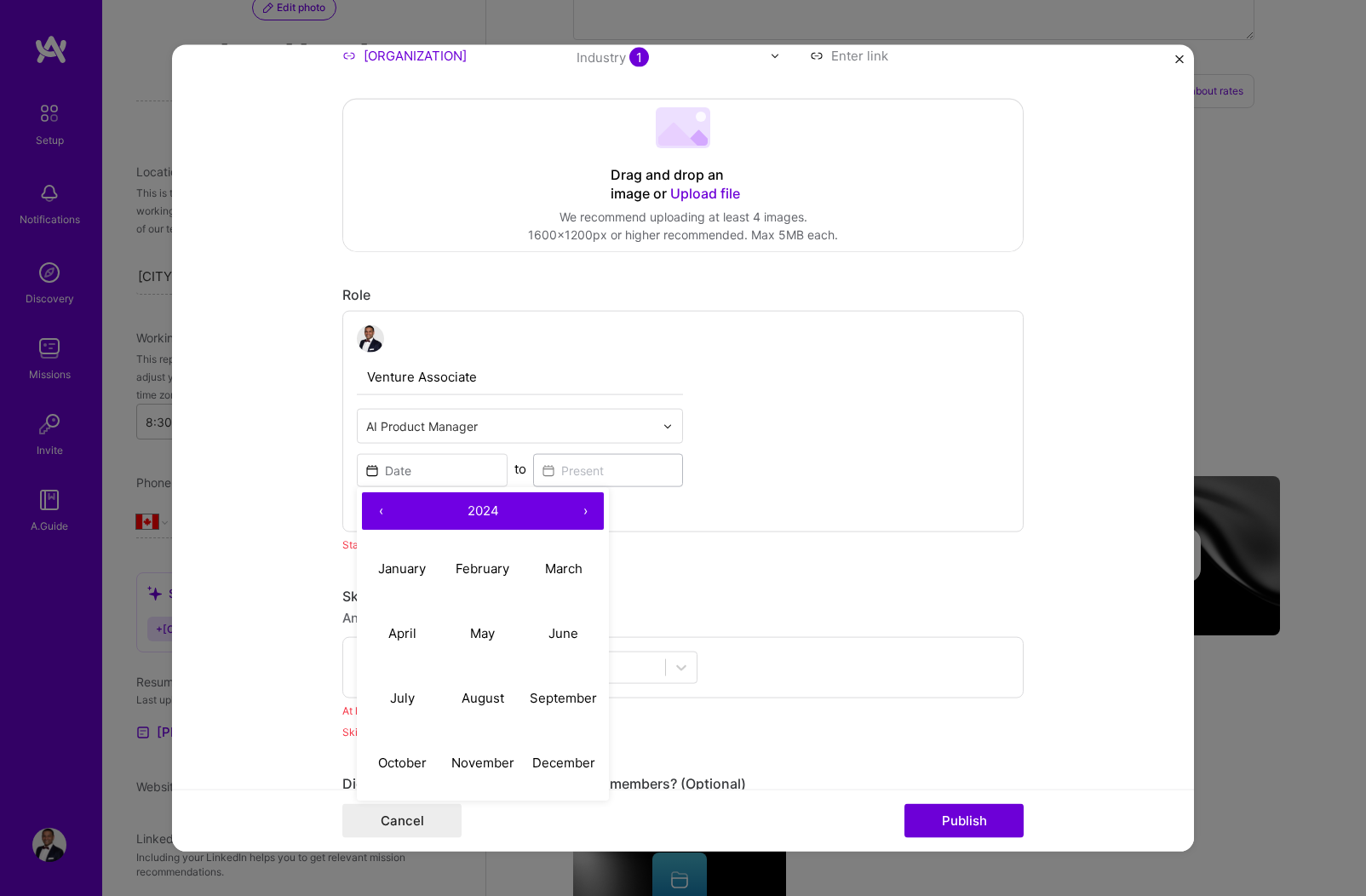scroll, scrollTop: 290, scrollLeft: 0, axis: vertical 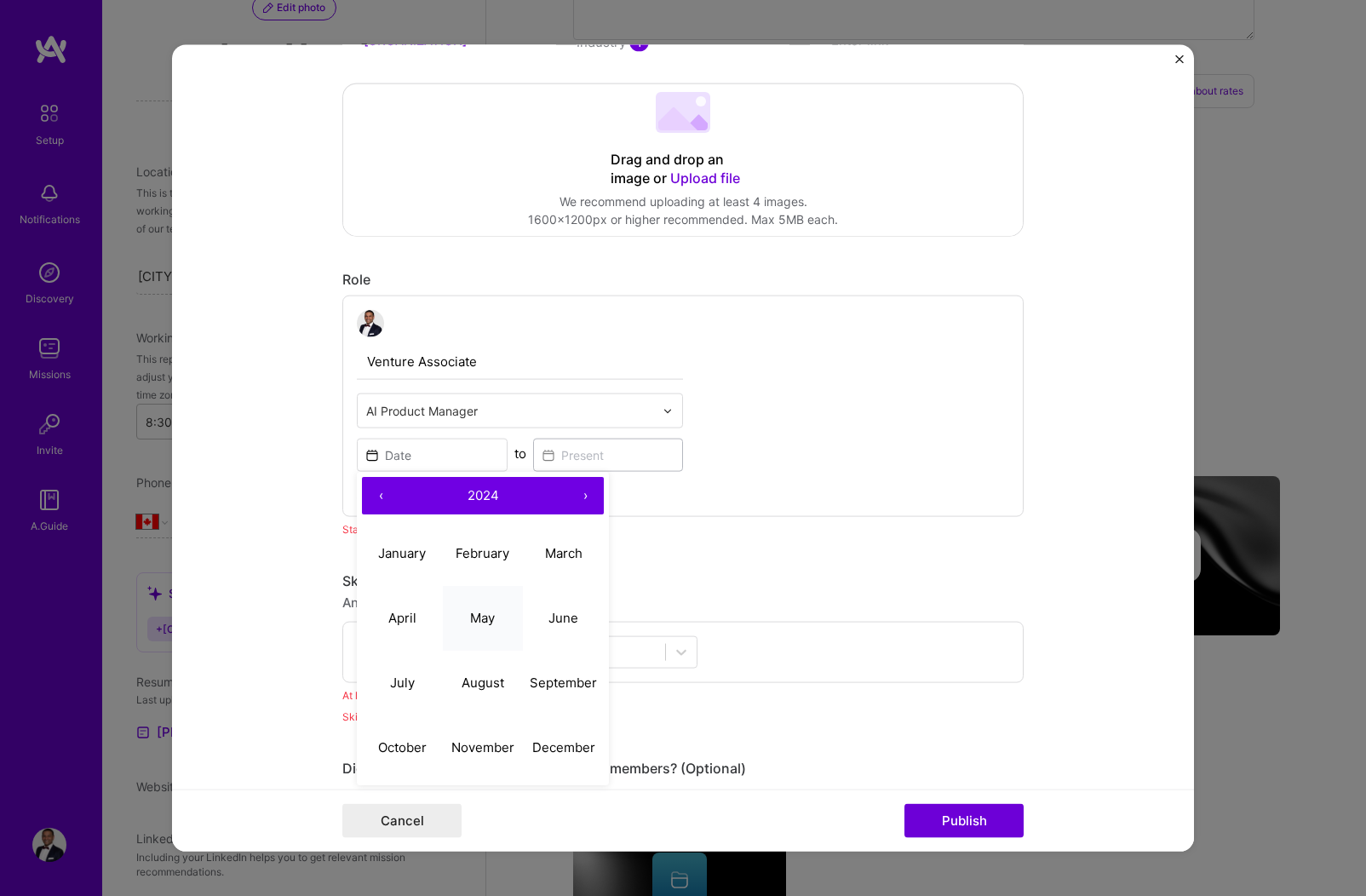 click on "May" at bounding box center [483, 617] 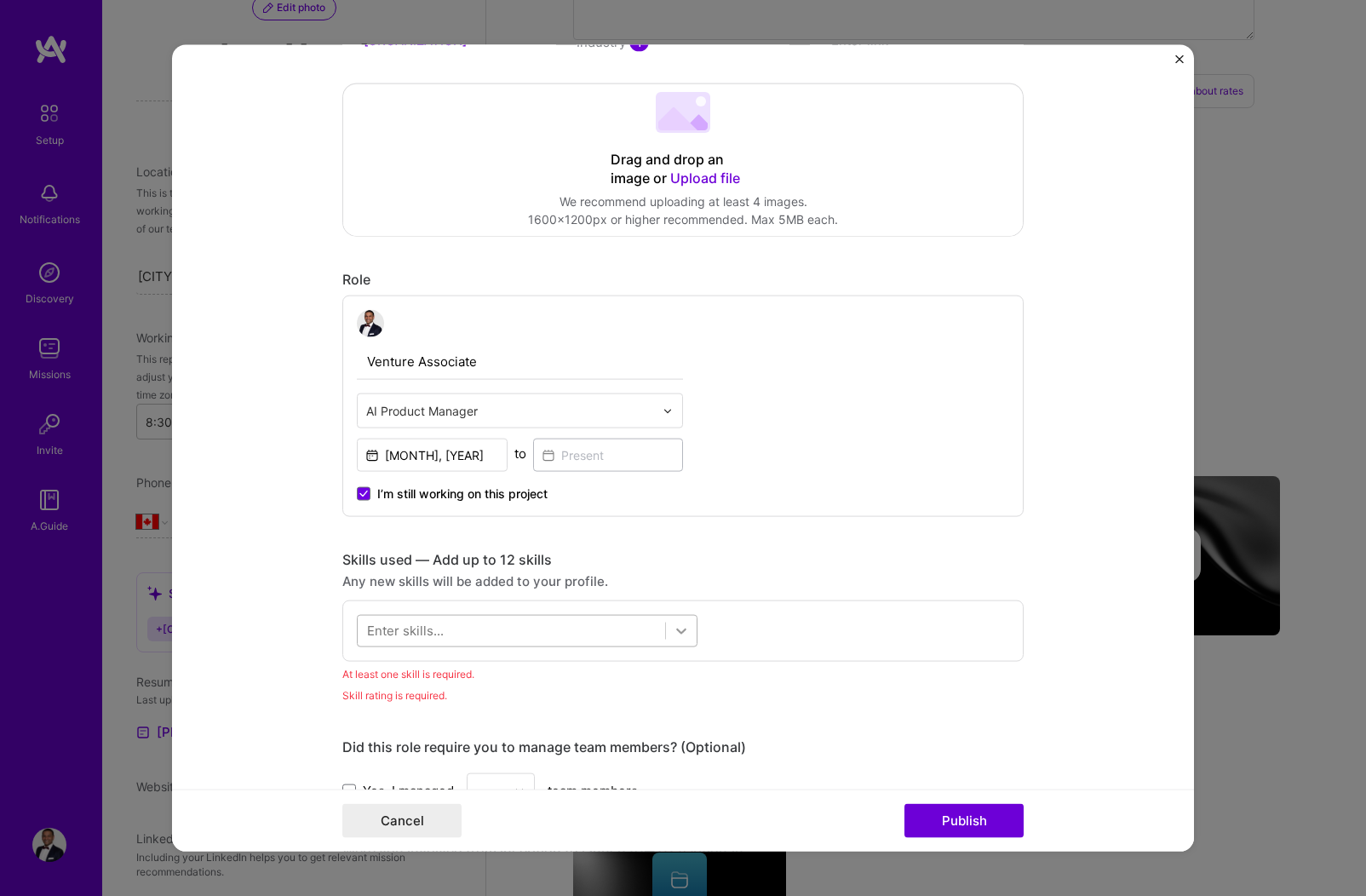 click 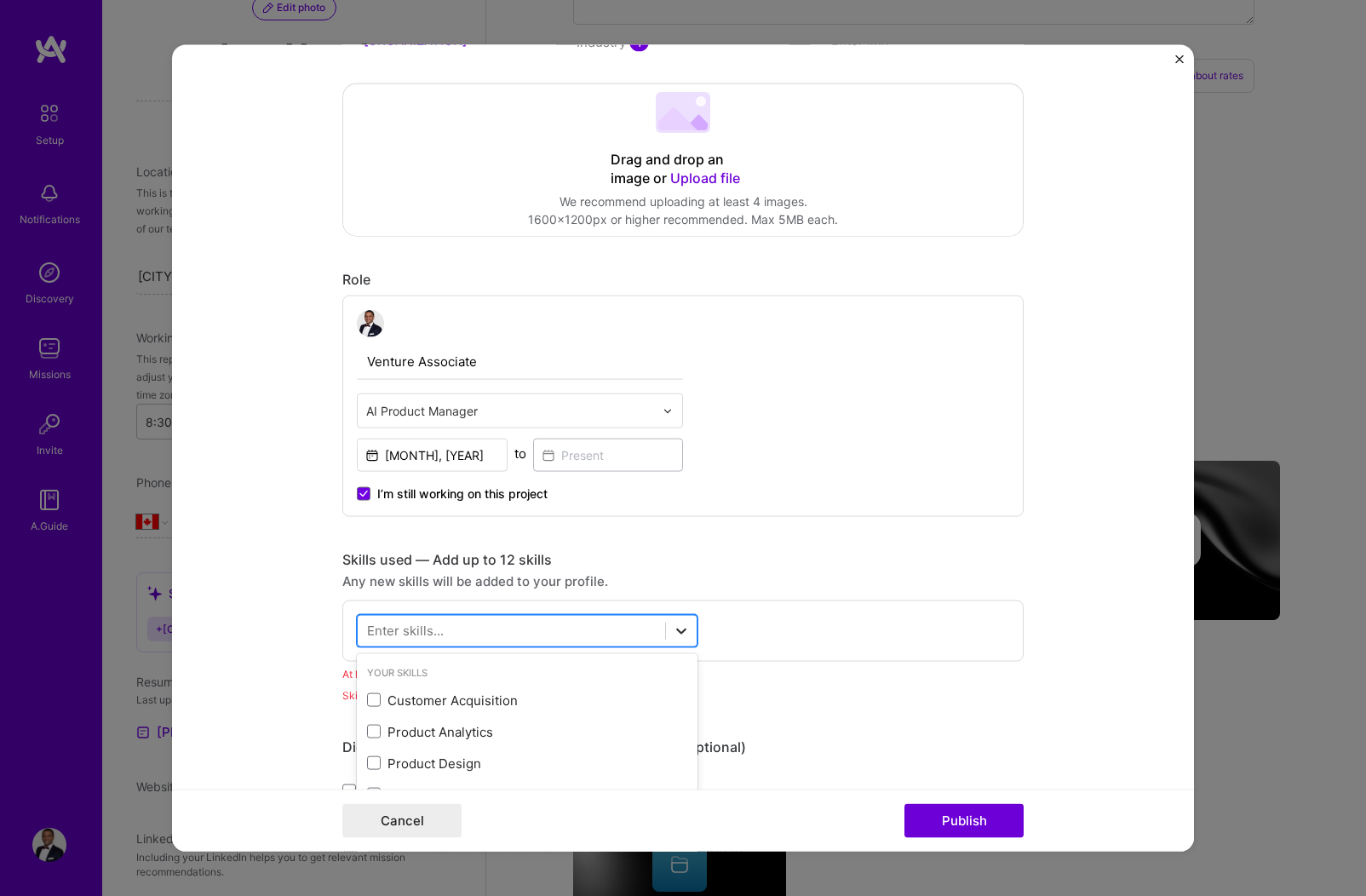 scroll, scrollTop: 938, scrollLeft: 0, axis: vertical 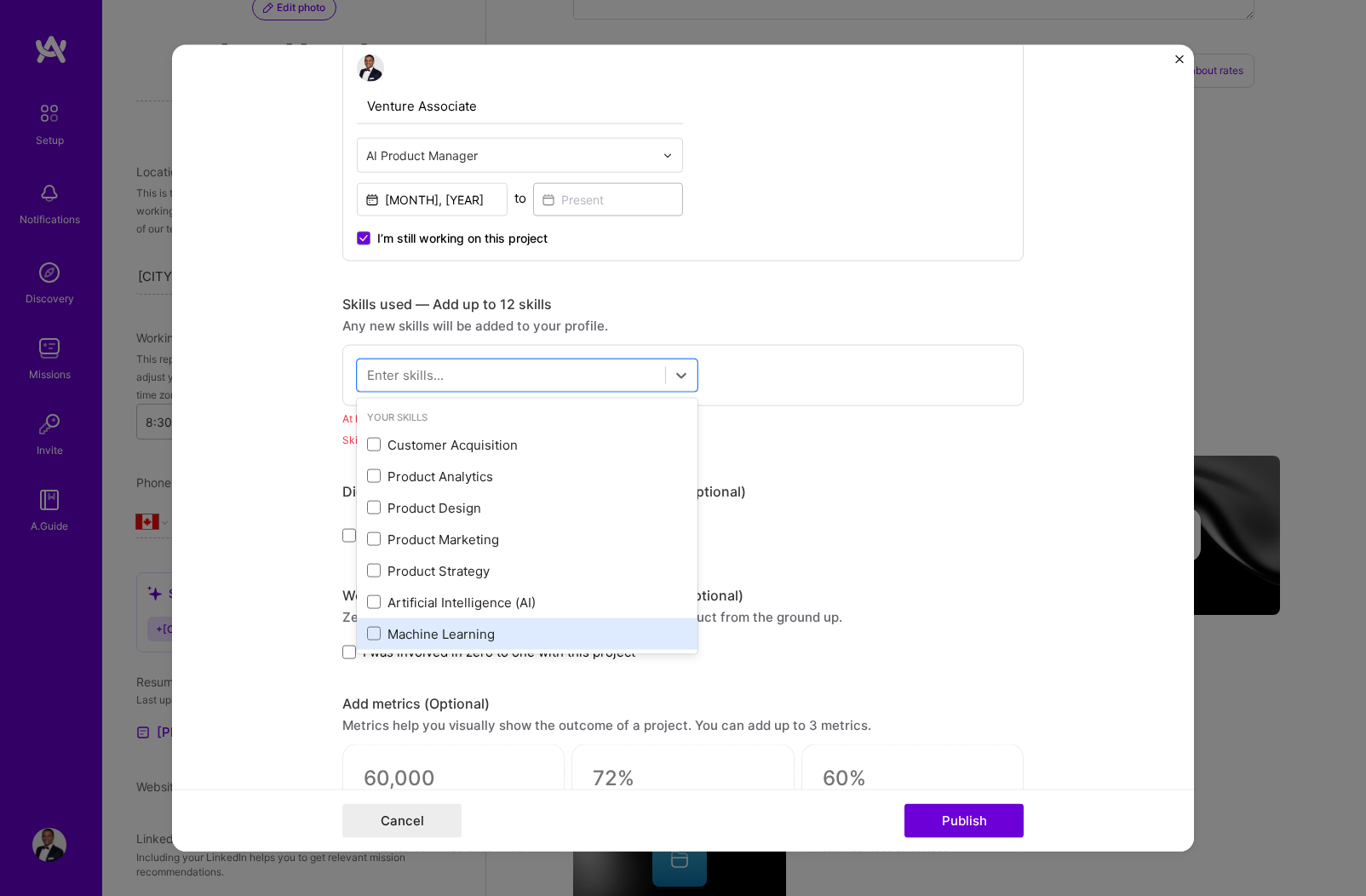 click at bounding box center [374, 634] 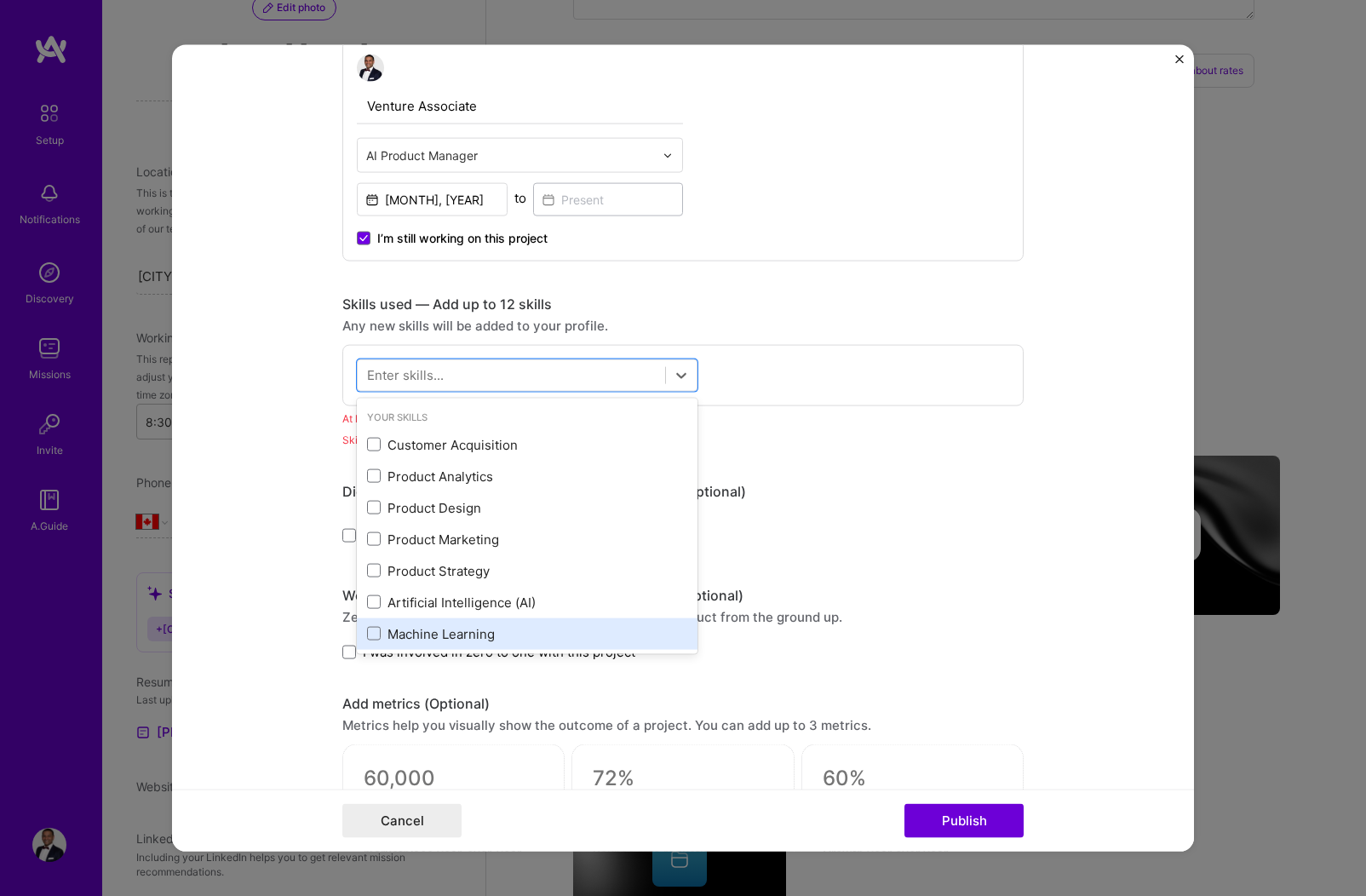click at bounding box center (0, 0) 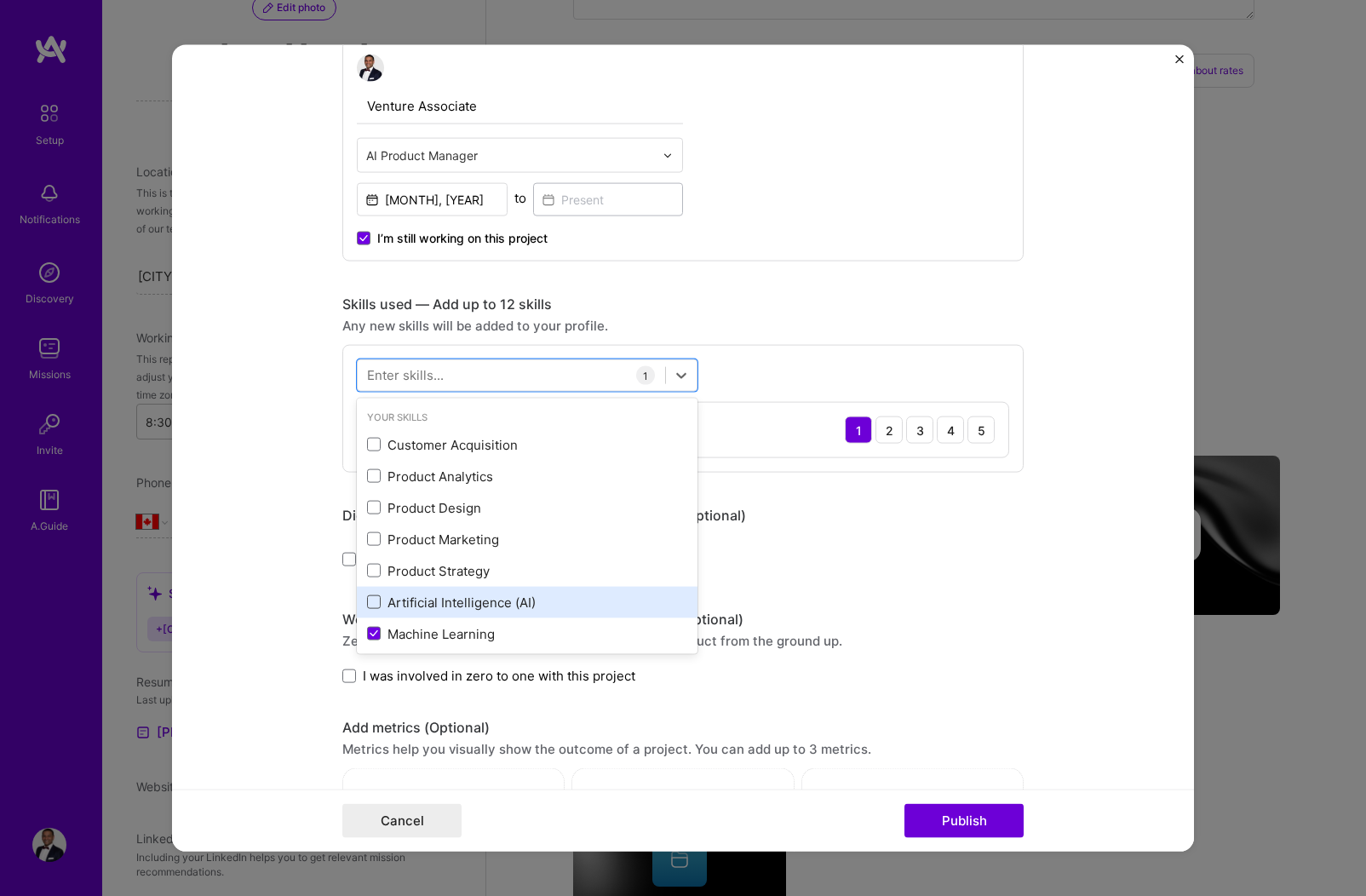 click at bounding box center [374, 602] 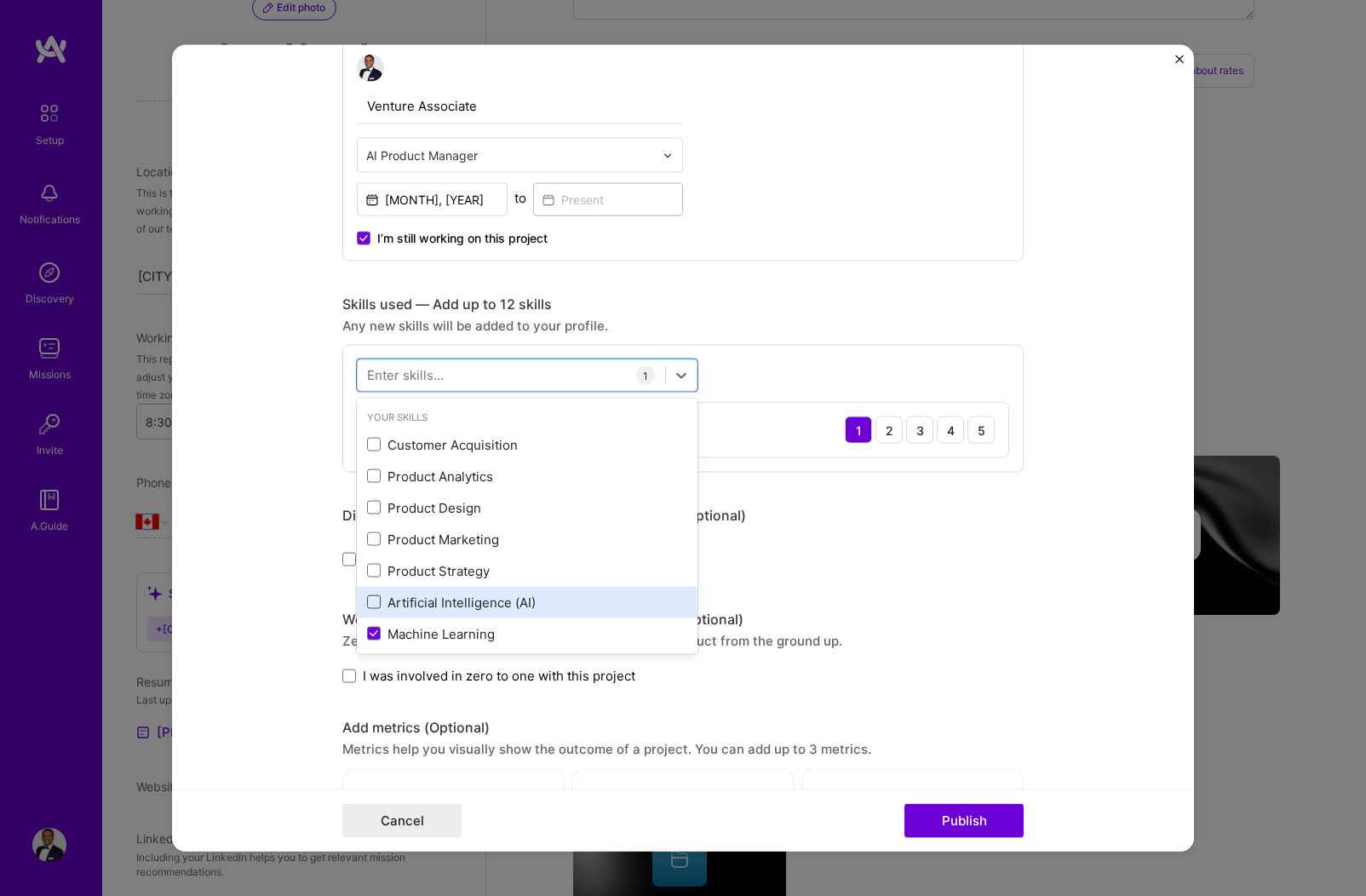 click at bounding box center [0, 0] 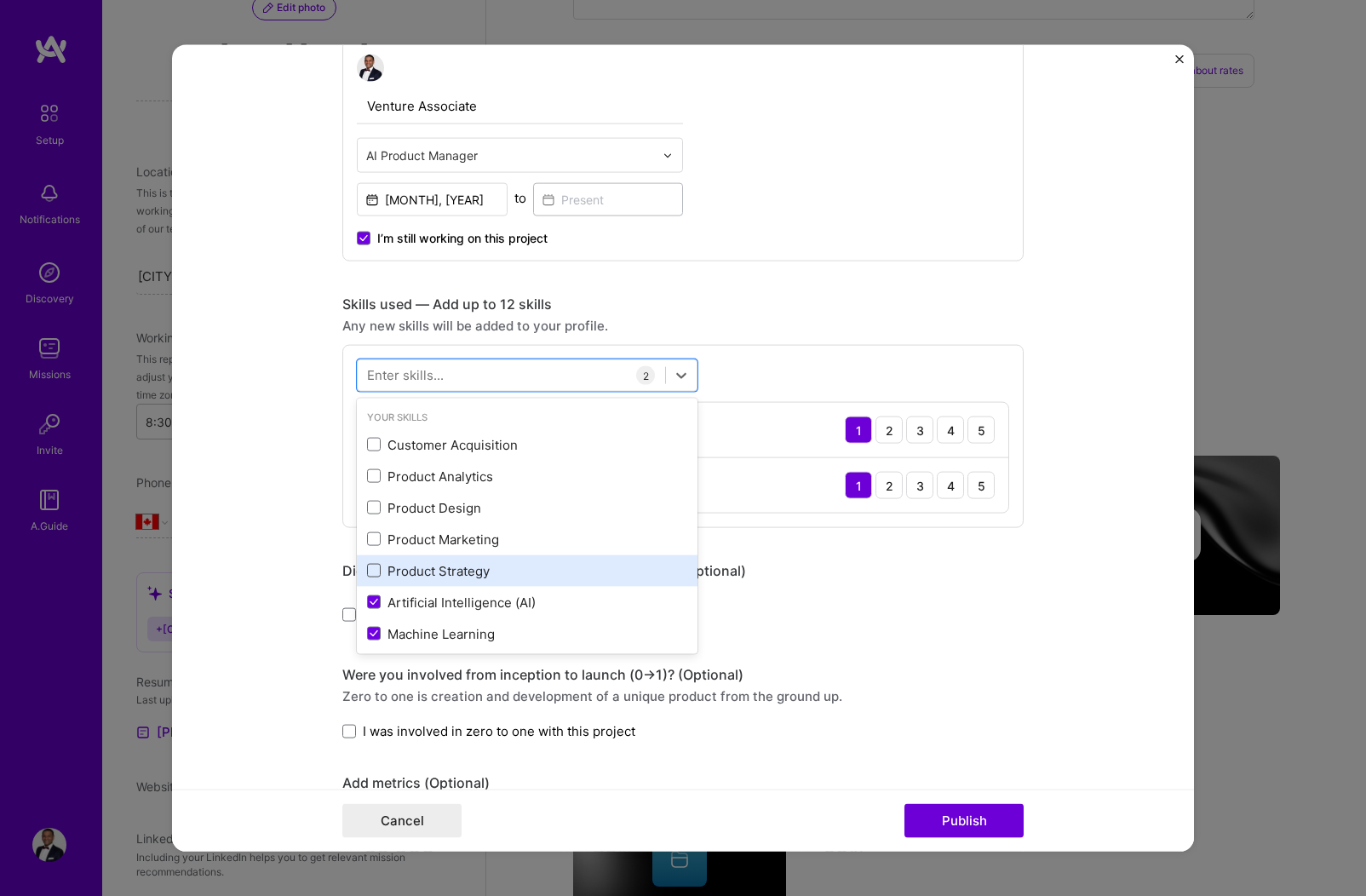 click at bounding box center (374, 571) 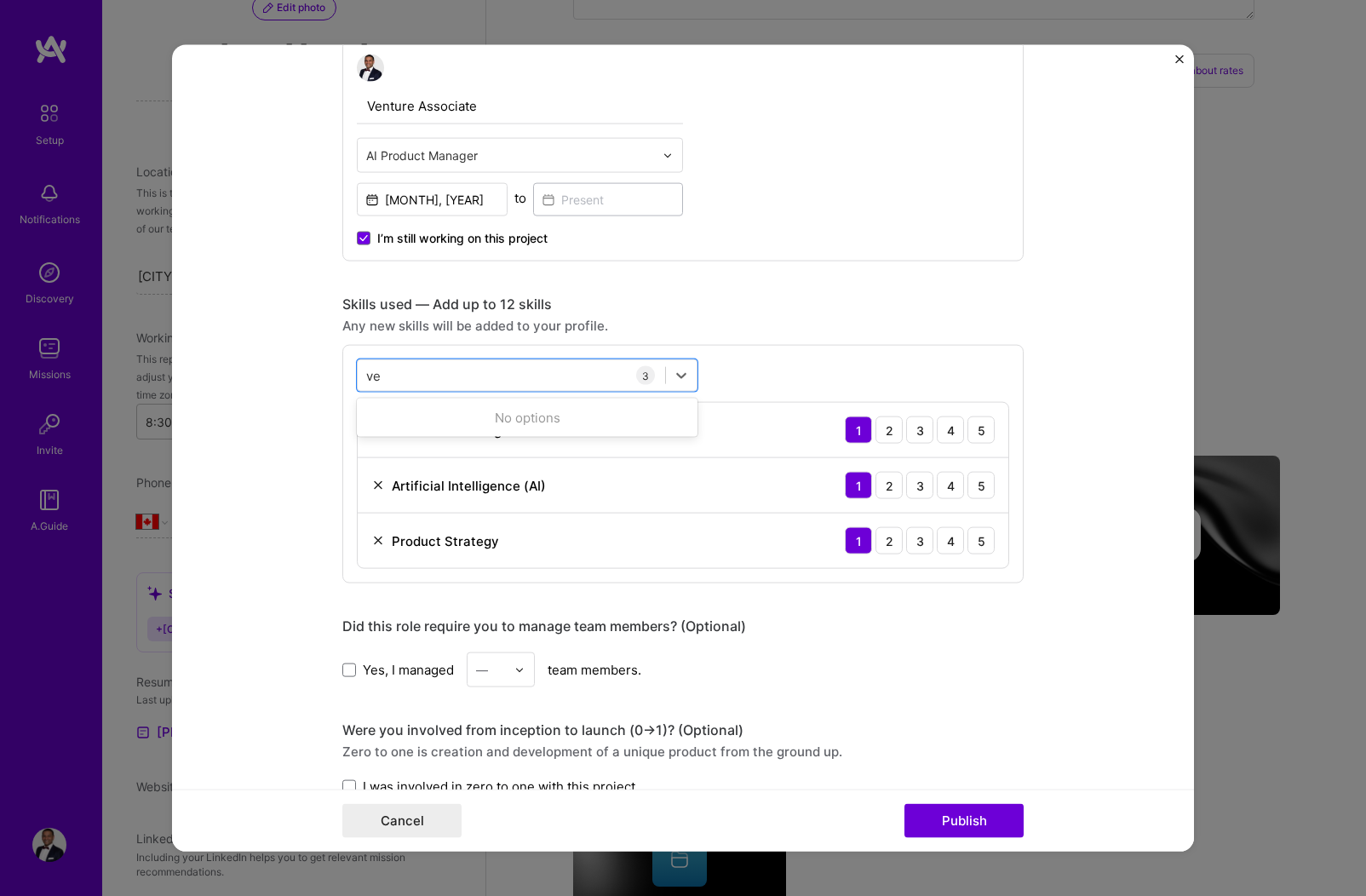 type on "v" 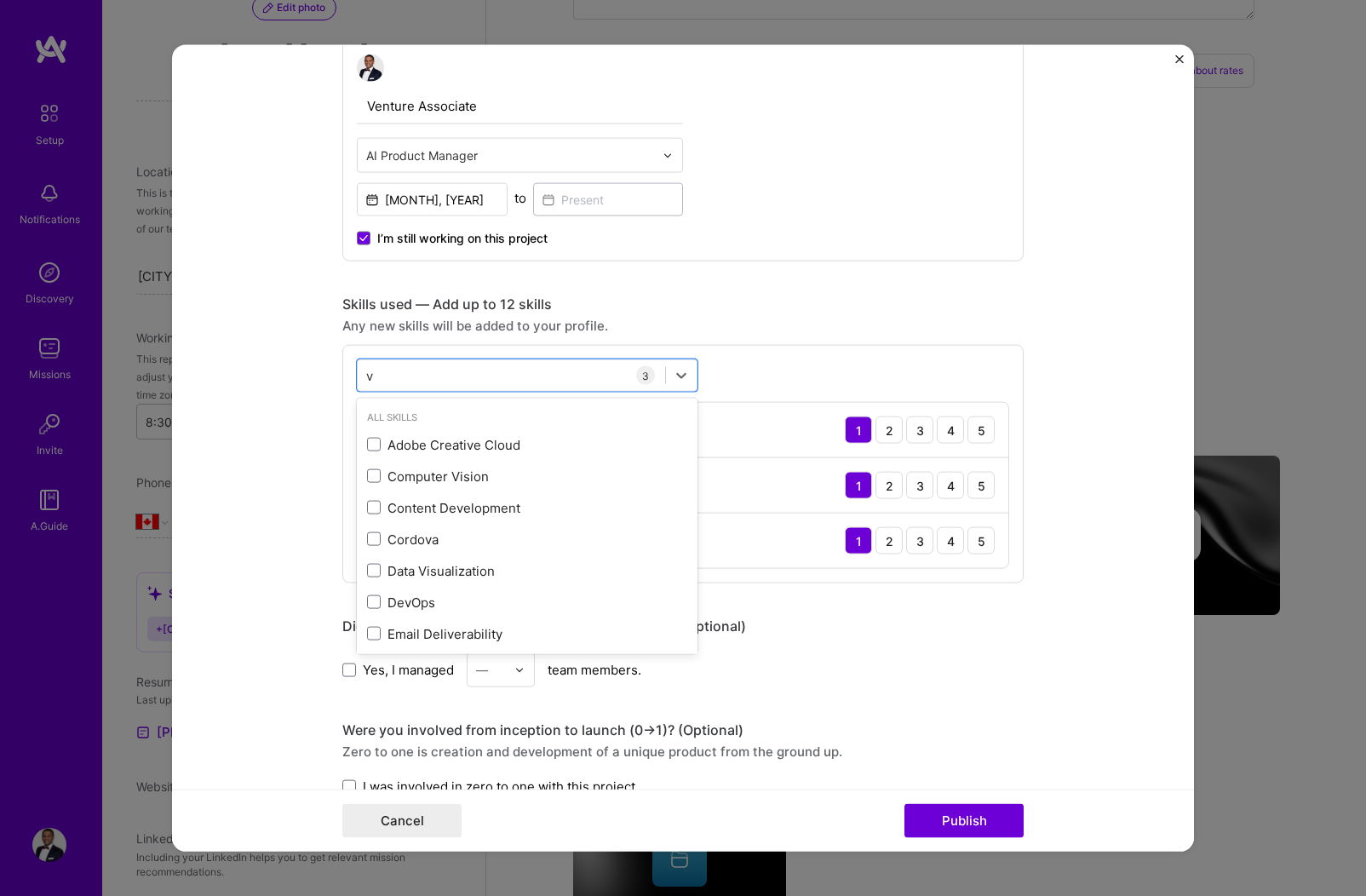 type 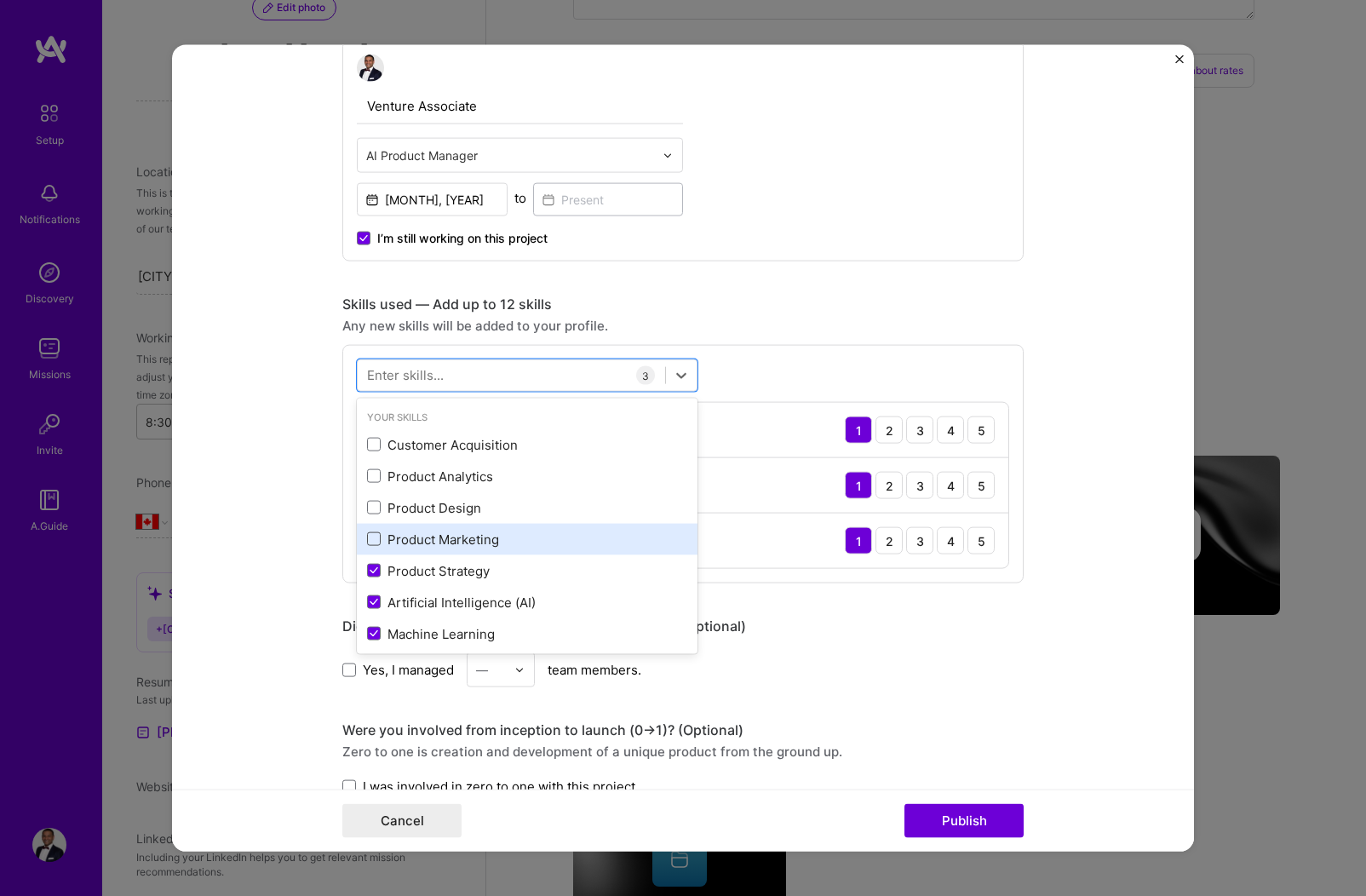 click at bounding box center (374, 539) 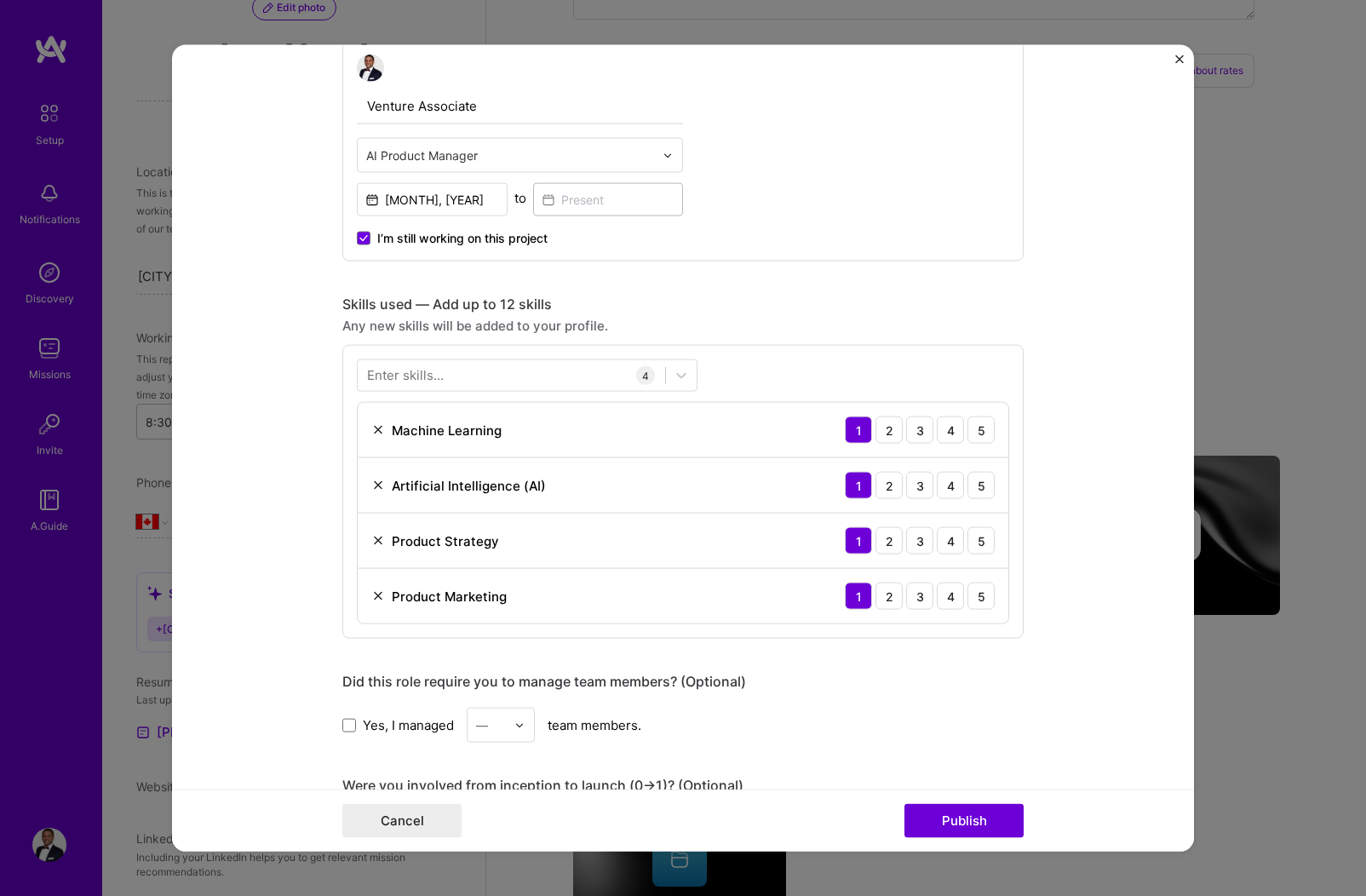click on "Project title Title is required Company Hustle Fund
Project industry Industry 1 Project Link (Optional)
Drag and drop an image or   Upload file Upload file We recommend uploading at least 4 images. 1600x1200px or higher recommended. Max 5MB each. Role Venture Associate AI Product Manager May, [DATE]
to
I’m still working on this project Skills used — Add up to 12 skills Any new skills will be added to your profile. Enter skills... 4 Machine Learning 1 2 3 4 5 Artificial Intelligence (AI) 1 2 3 4 5 Product Strategy 1 2 3 4 5 Product Marketing 1 2 3 4 5 Did this role require you to manage team members? (Optional) Yes, I managed — team members. Were you involved from inception to launch (0  ->  1)? (Optional) Zero to one is creation and development of a unique product from the ground up. I was involved in zero to one with this project Add metrics (Optional) Project details   100 characters minimum 0 / 1,000  characters" at bounding box center (683, 448) 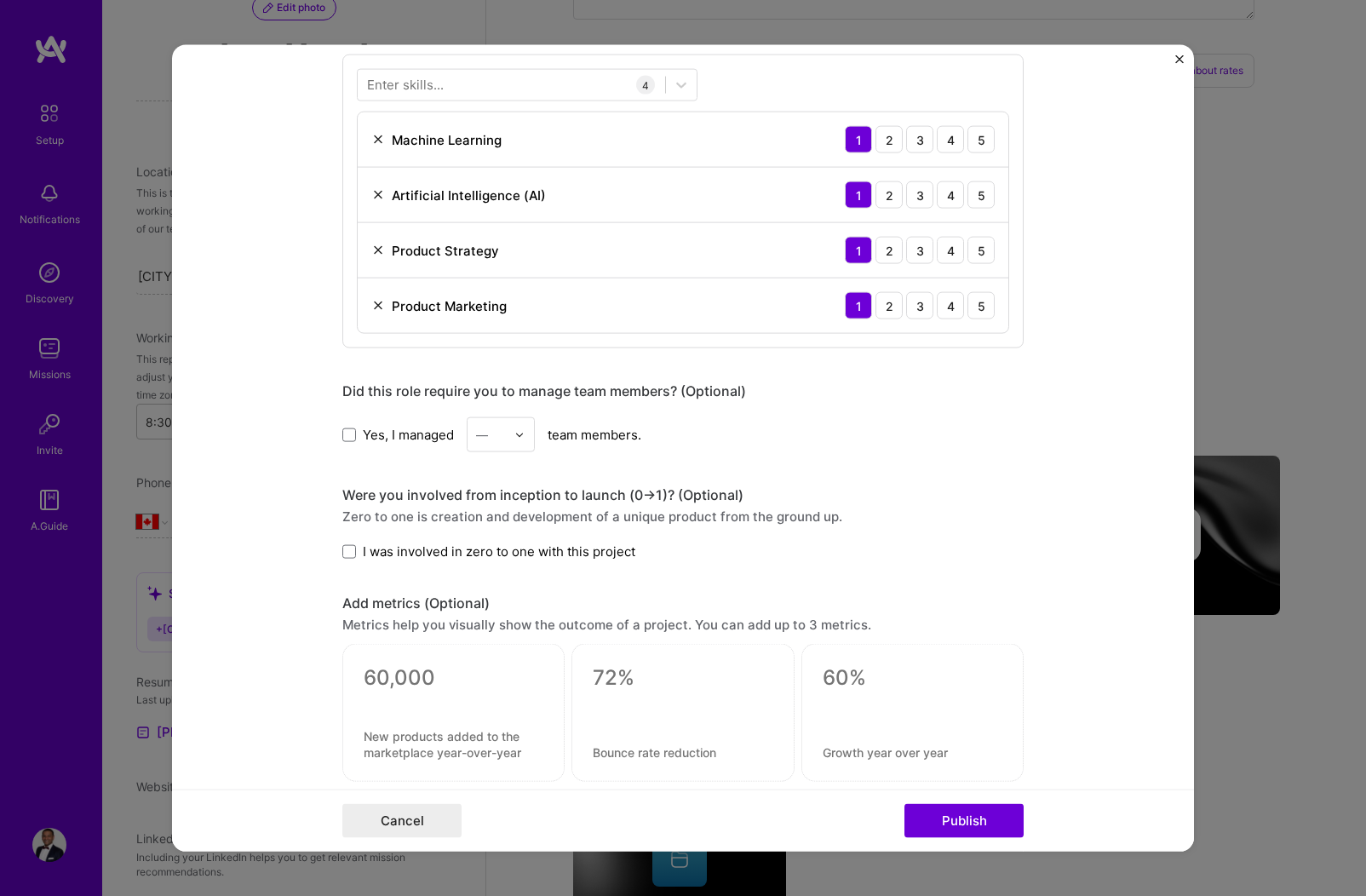 scroll, scrollTop: 886, scrollLeft: 0, axis: vertical 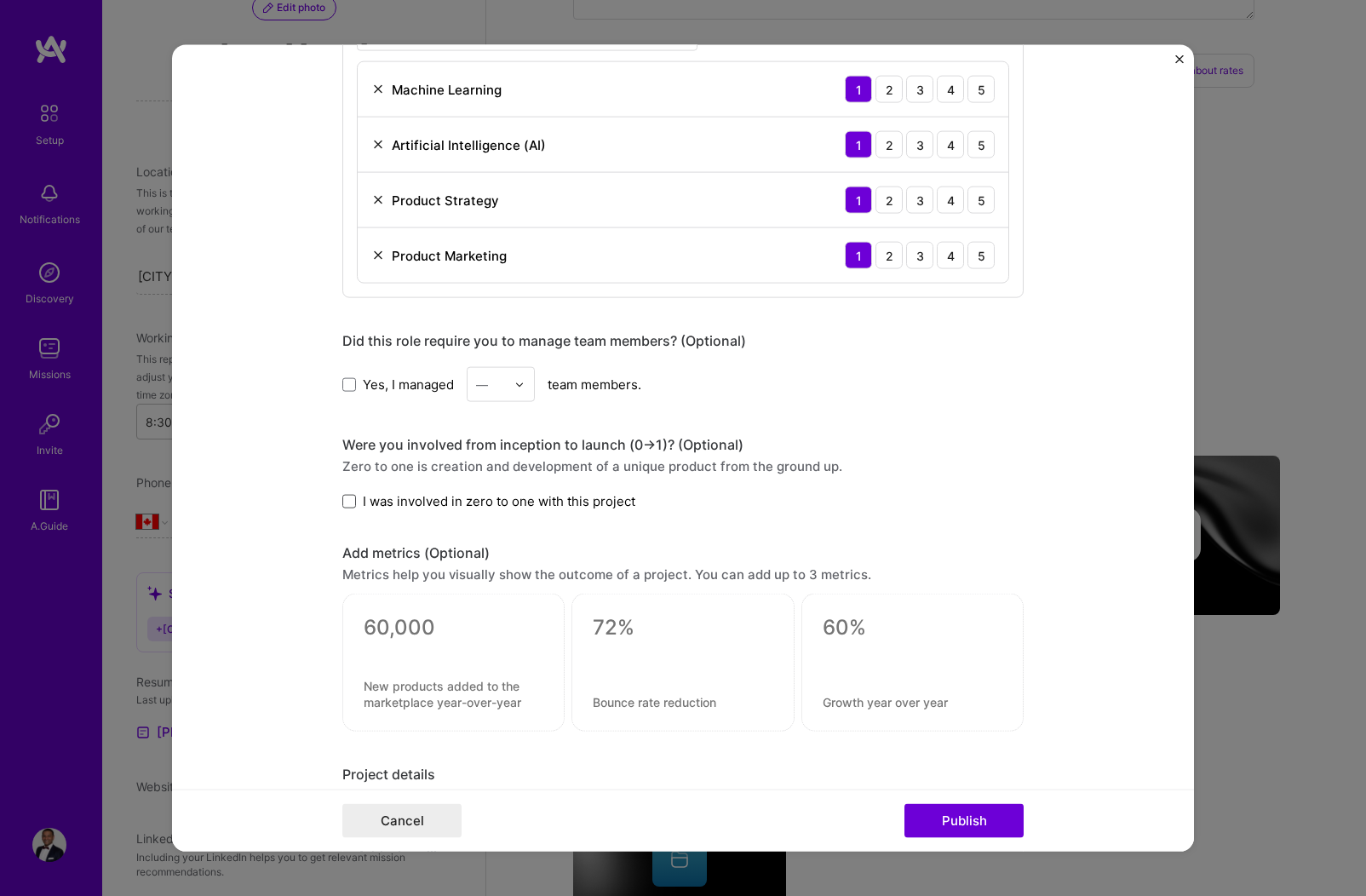 click at bounding box center [349, 501] 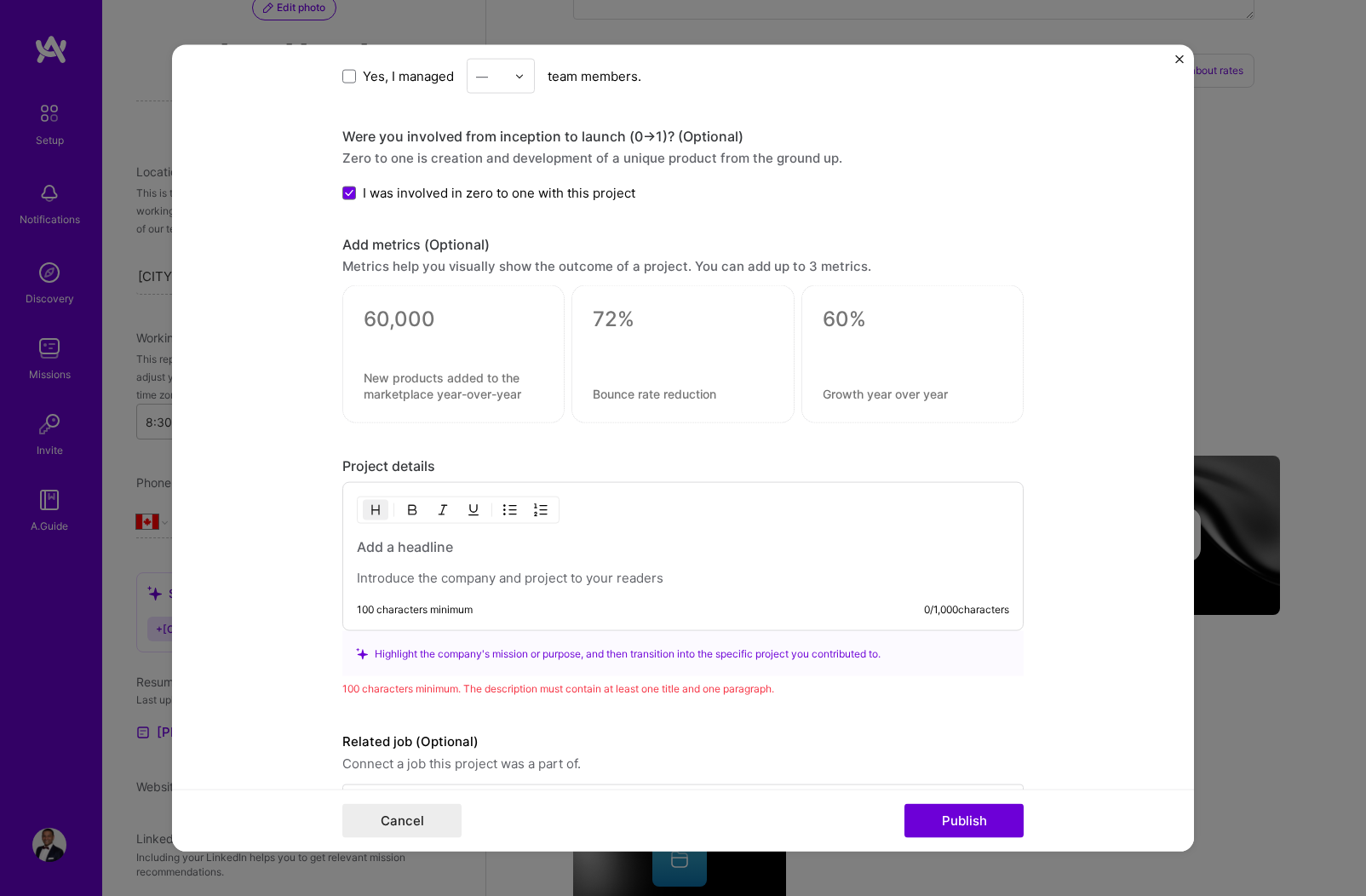 scroll, scrollTop: 1255, scrollLeft: 0, axis: vertical 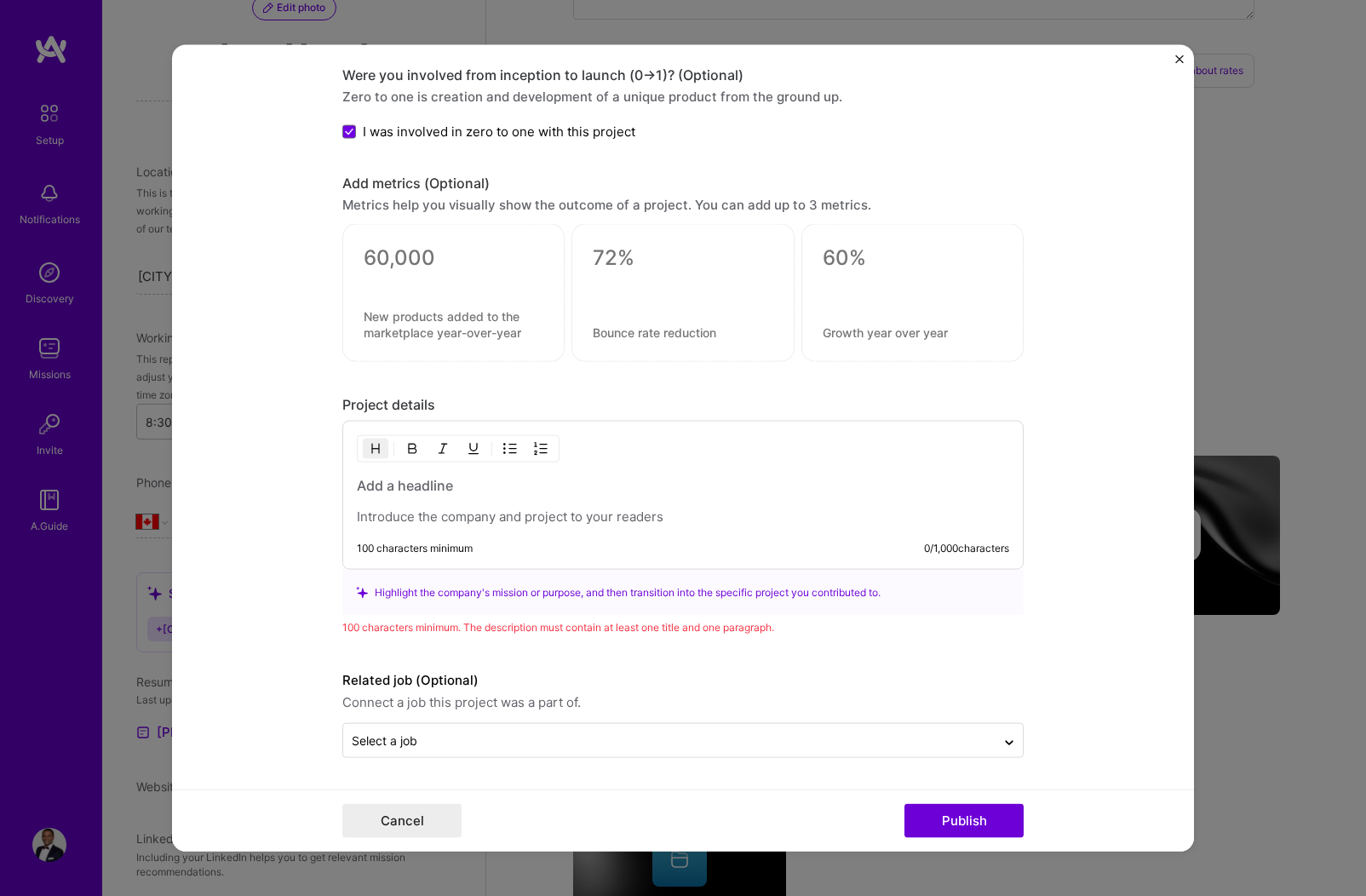 click at bounding box center (683, 517) 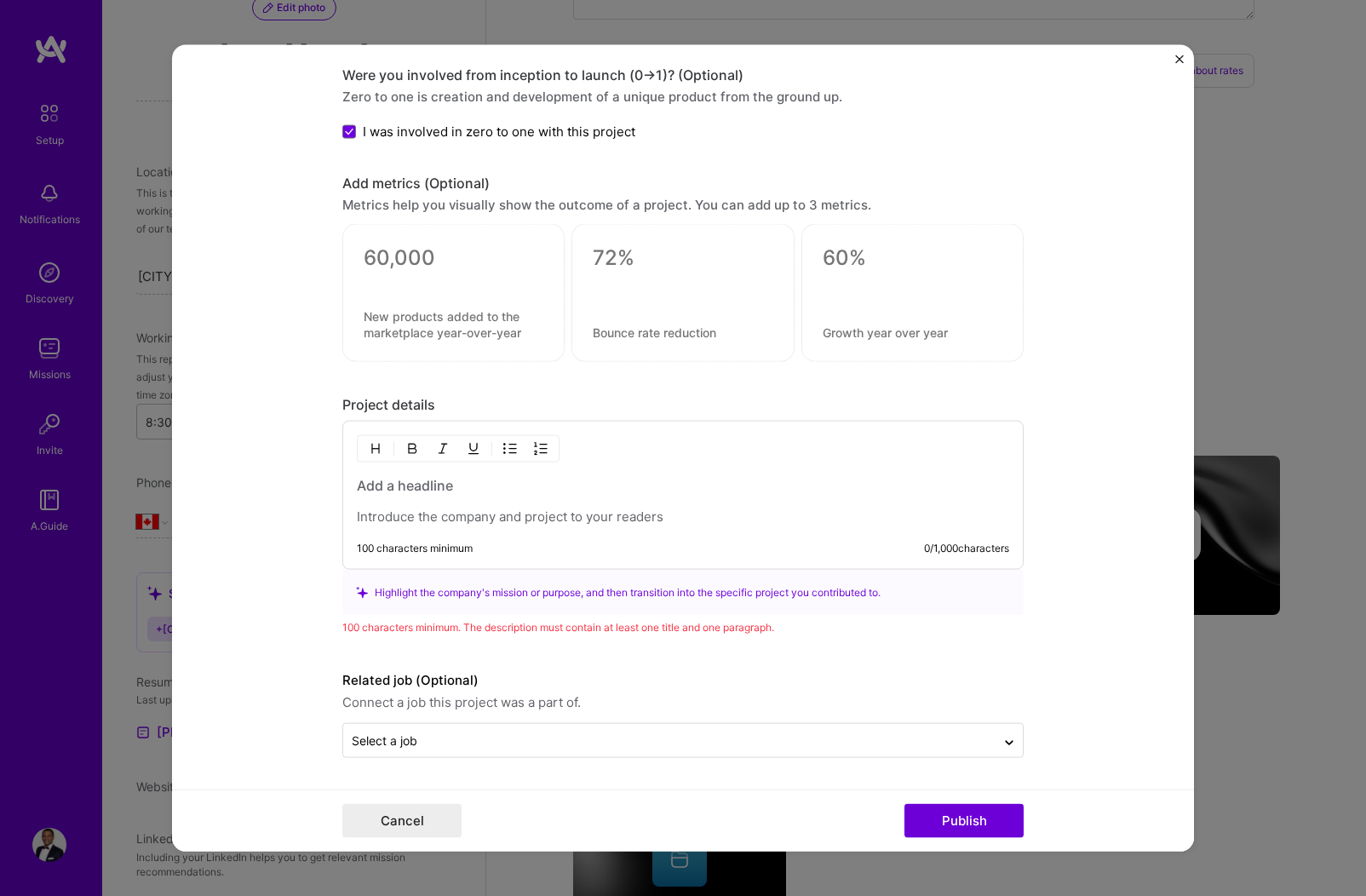 click at bounding box center (683, 501) 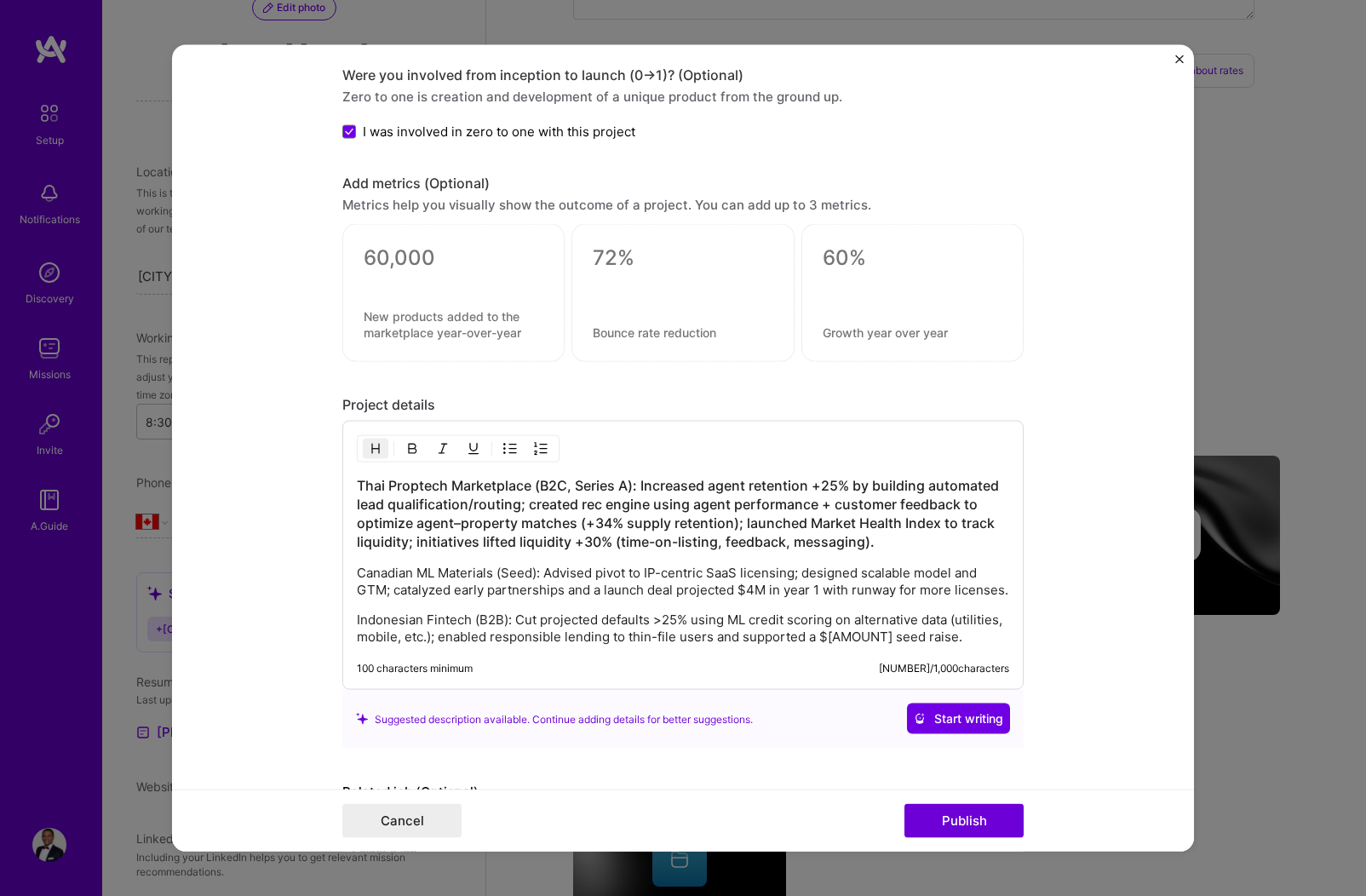 click on "Thai Proptech Marketplace (B2C, Series A): Increased agent retention +25% by building automated lead qualification/routing; created rec engine using agent performance + customer feedback to optimize agent–property matches (+34% supply retention); launched Market Health Index to track liquidity; initiatives lifted liquidity +30% (time-on-listing, feedback, messaging)." at bounding box center (683, 514) 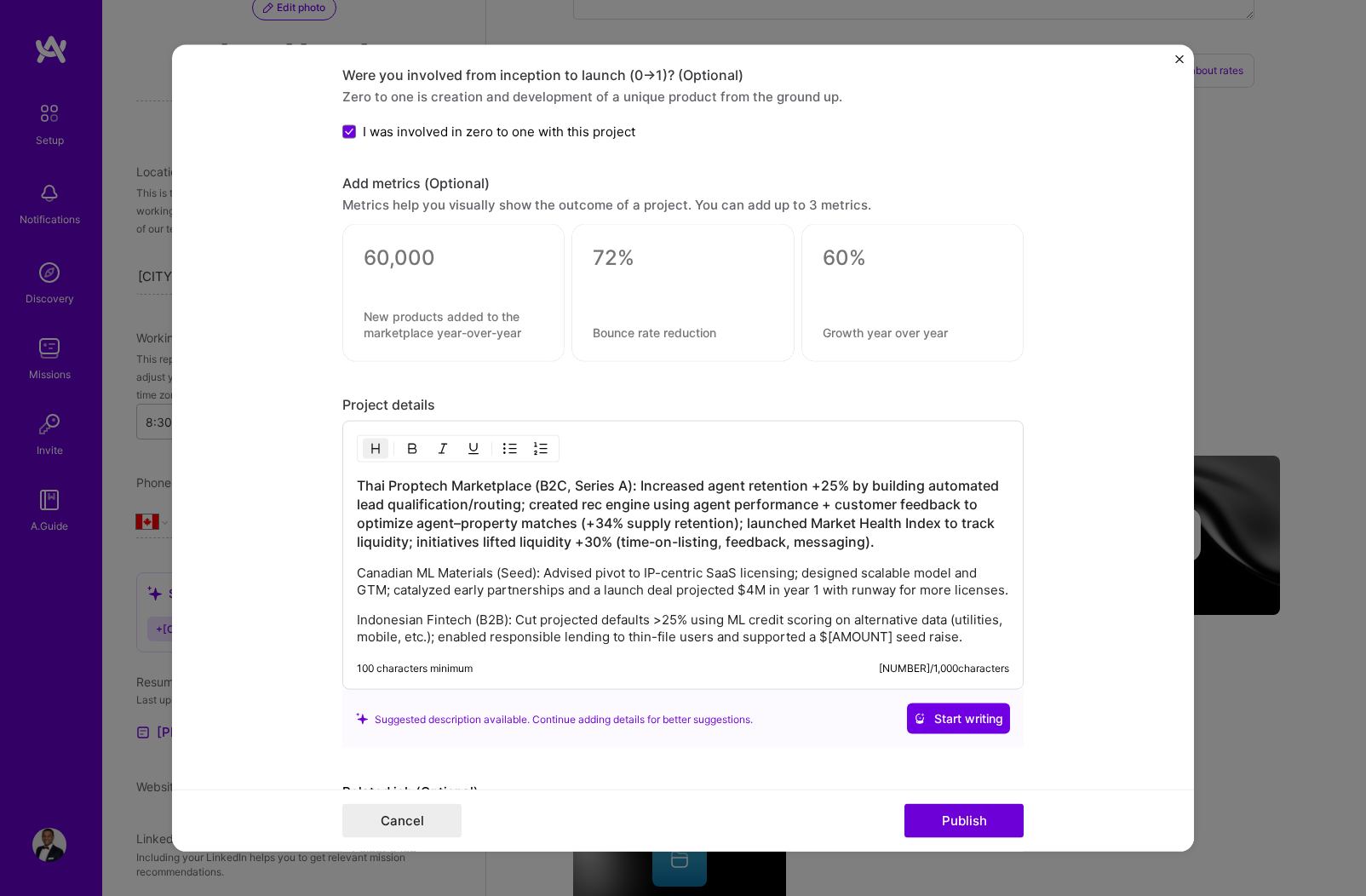 type 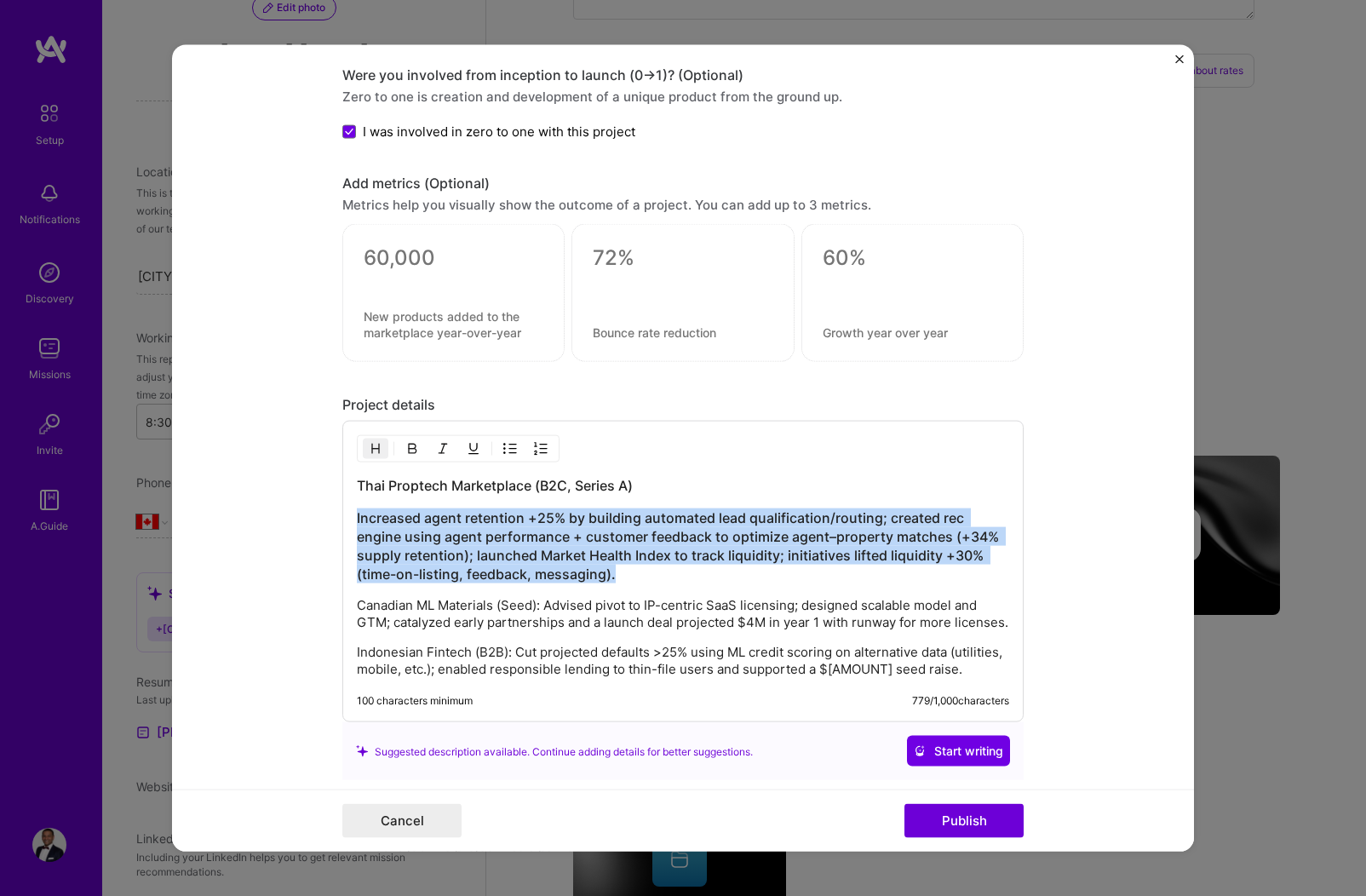 drag, startPoint x: 645, startPoint y: 580, endPoint x: 338, endPoint y: 503, distance: 316.5091 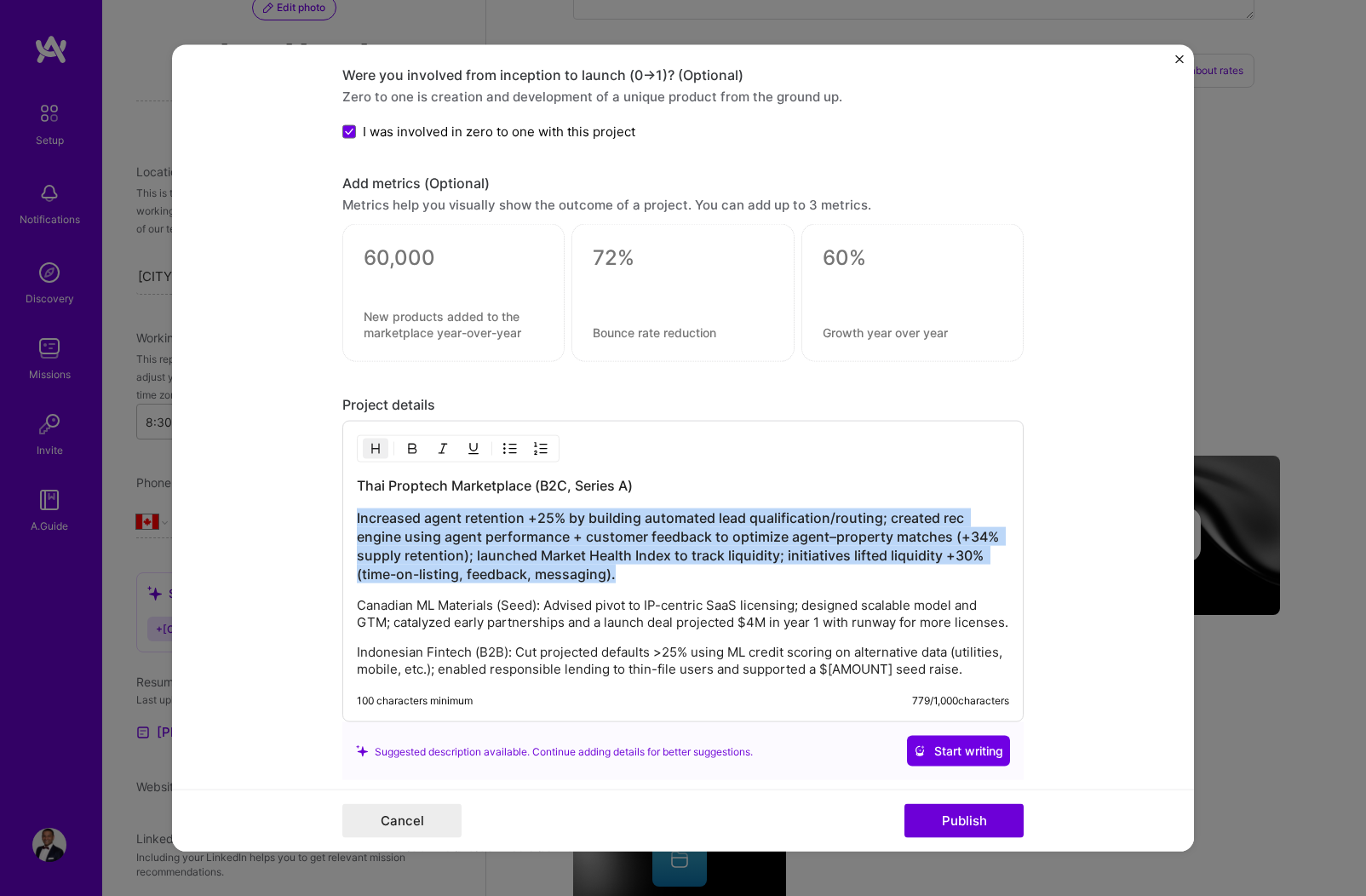 click at bounding box center [376, 449] 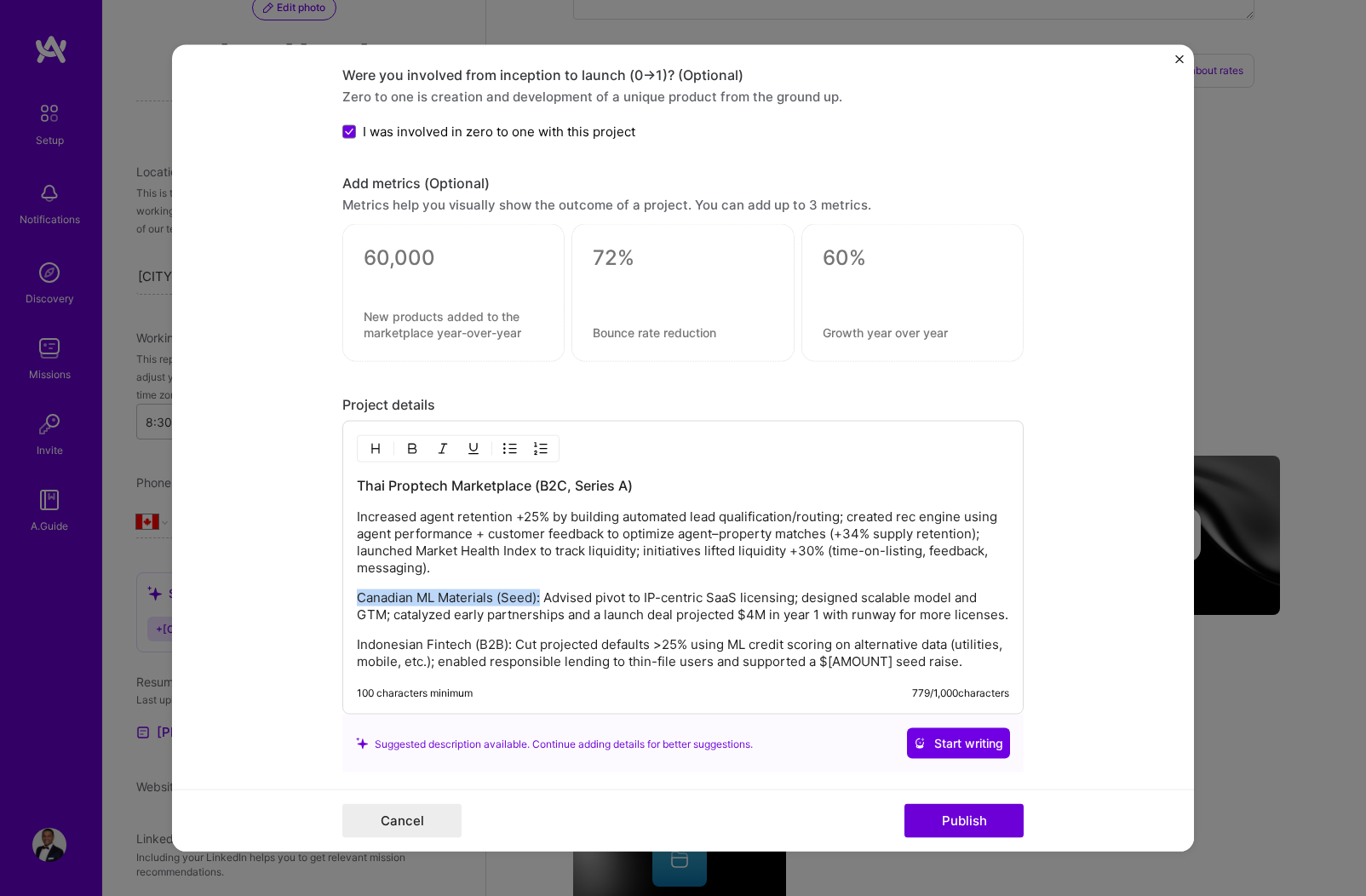 drag, startPoint x: 537, startPoint y: 600, endPoint x: 343, endPoint y: 597, distance: 194.02319 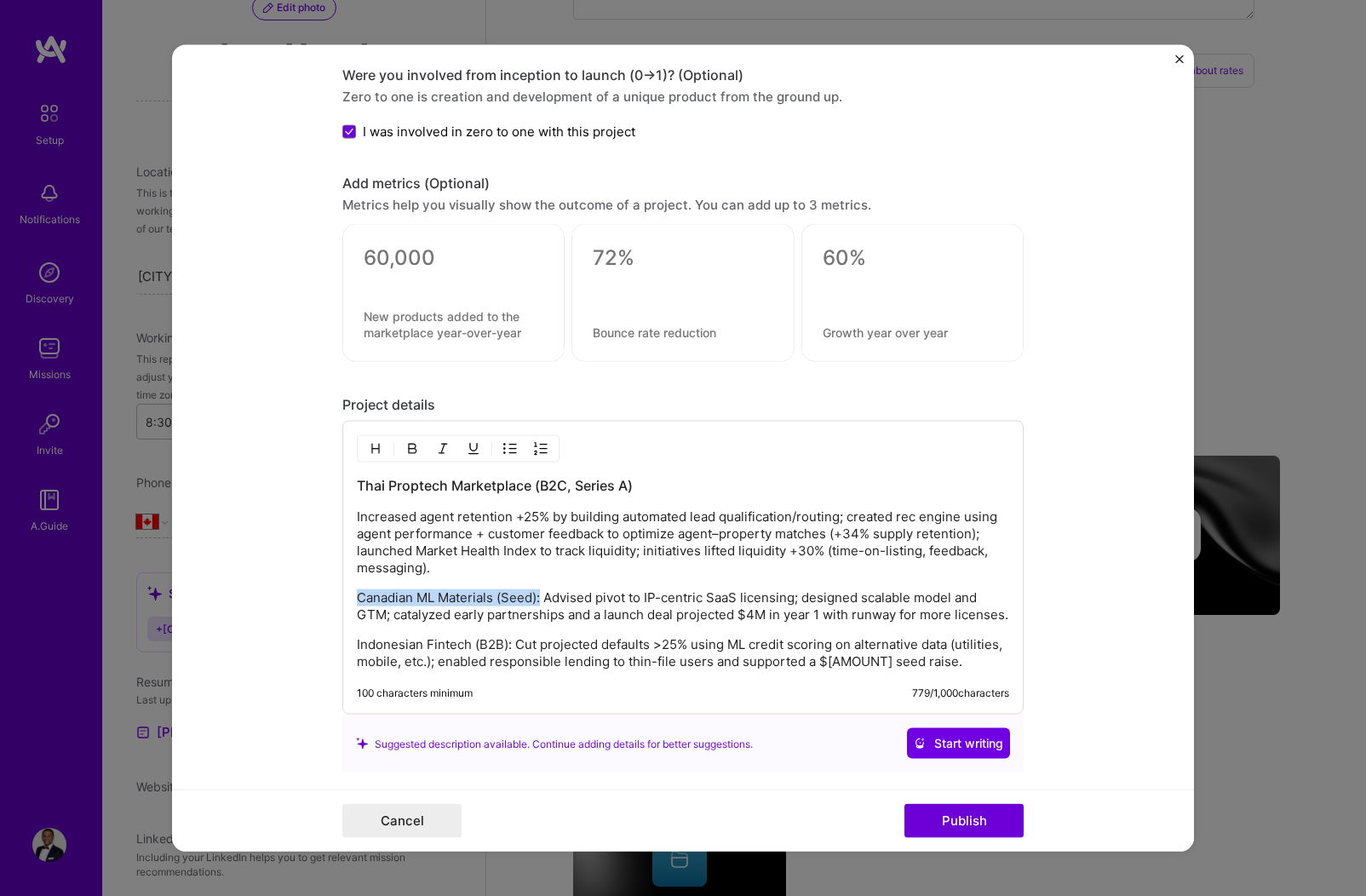 click at bounding box center (376, 449) 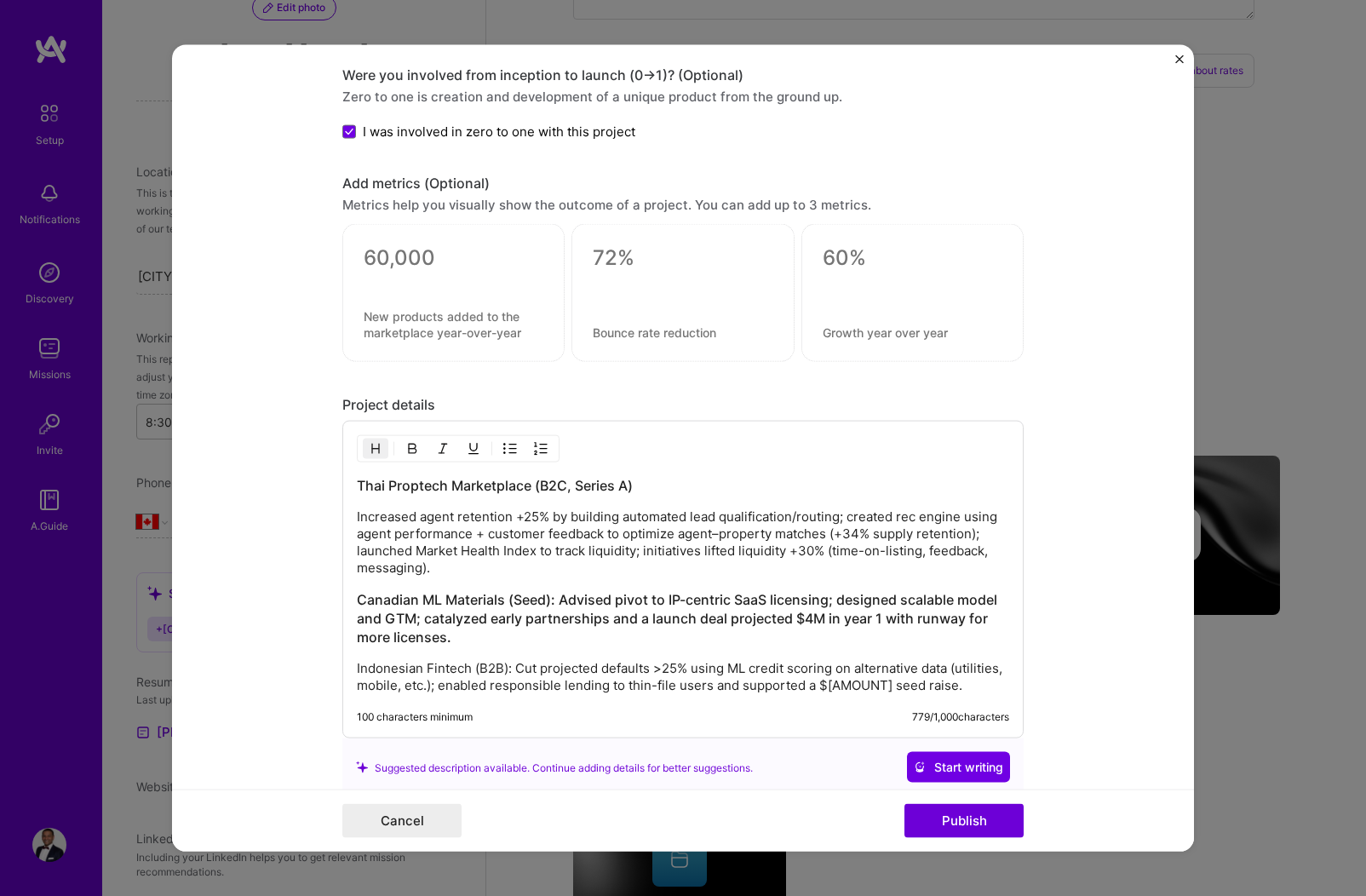 click on "Canadian ML Materials (Seed): Advised pivot to IP-centric SaaS licensing; designed scalable model and GTM; catalyzed early partnerships and a launch deal projected $4M in year 1 with runway for more licenses." at bounding box center [683, 618] 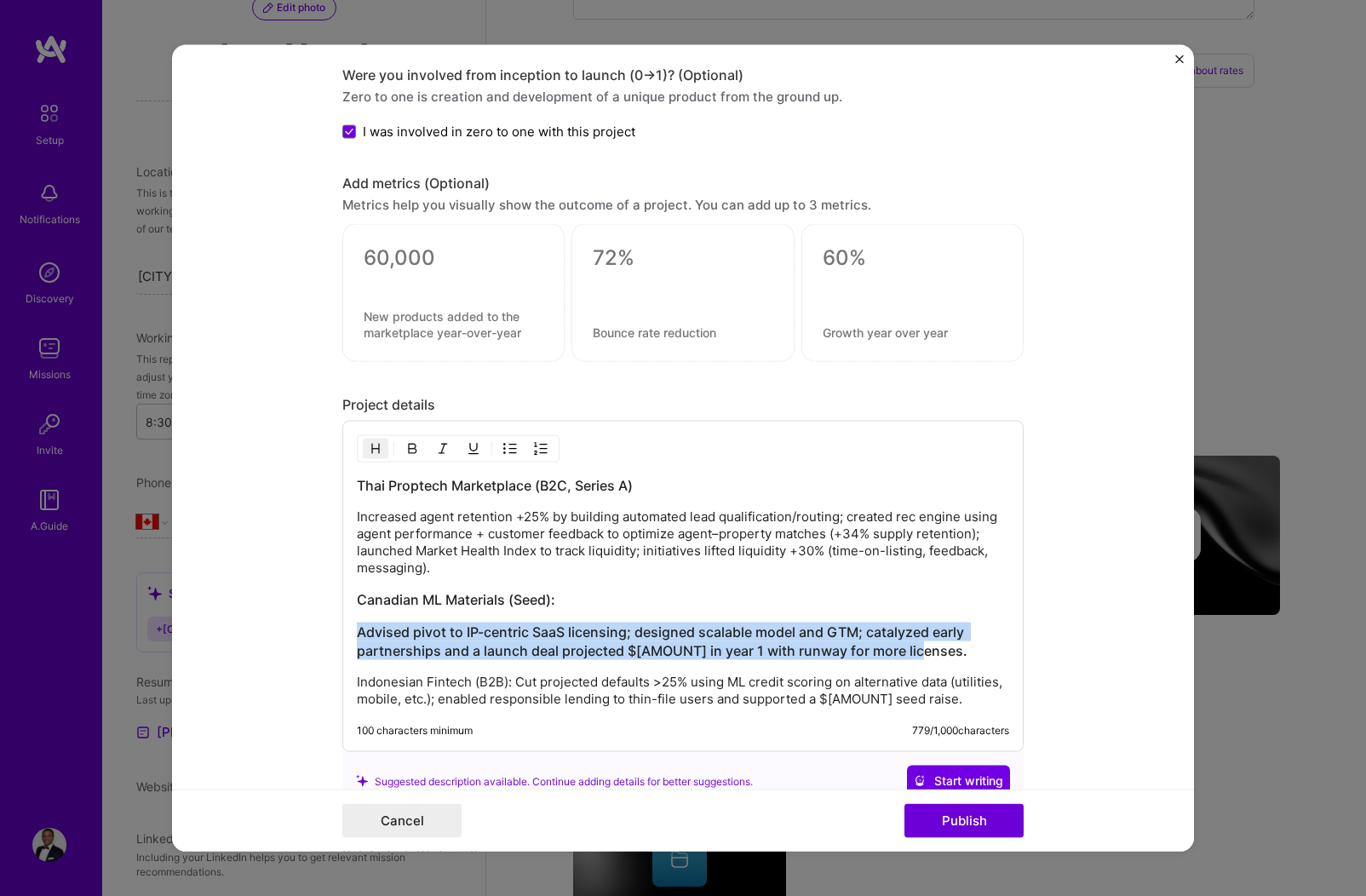 drag, startPoint x: 933, startPoint y: 659, endPoint x: 320, endPoint y: 594, distance: 616 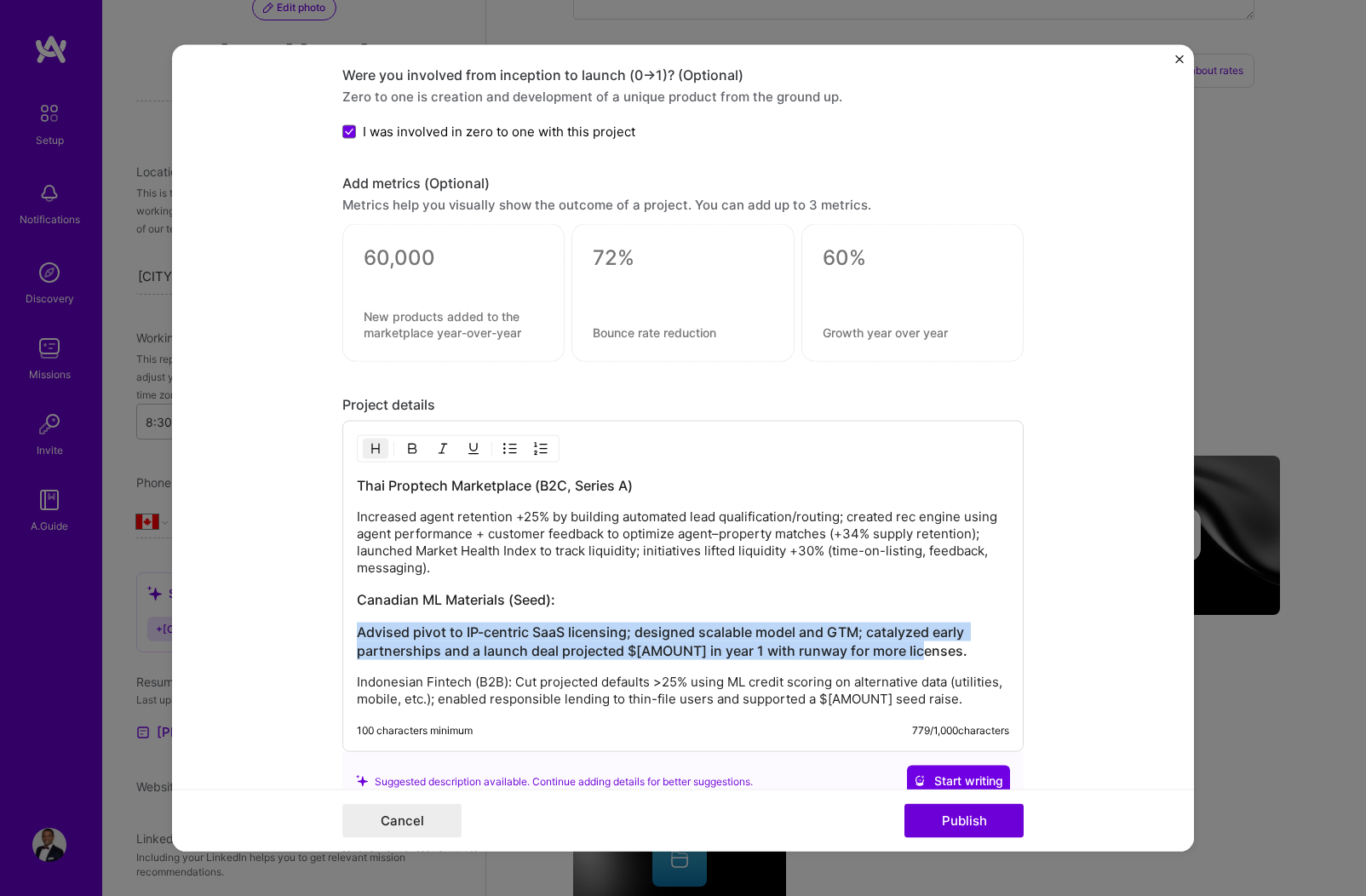 click at bounding box center (376, 449) 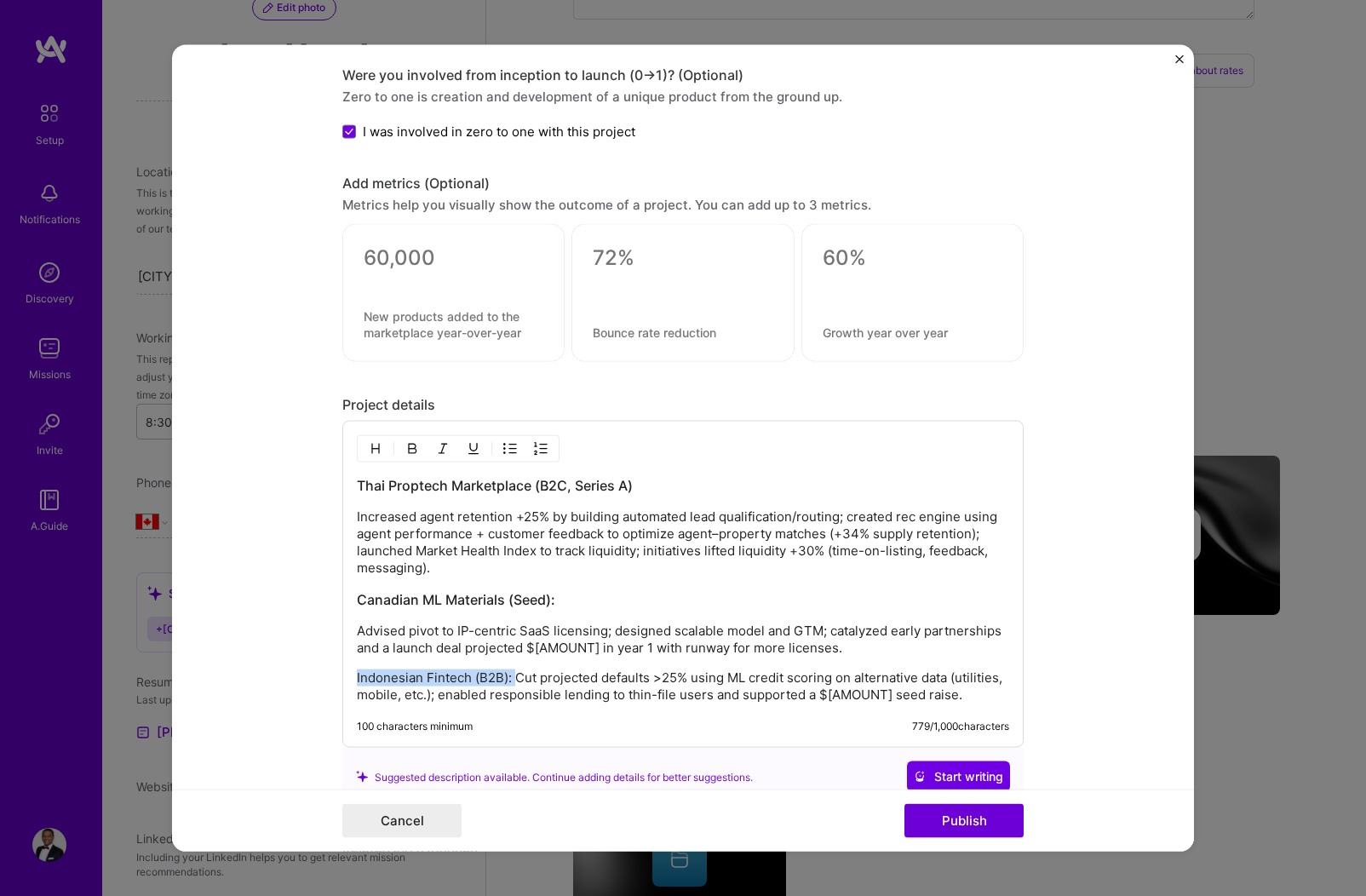 drag, startPoint x: 508, startPoint y: 679, endPoint x: 343, endPoint y: 671, distance: 165.19383 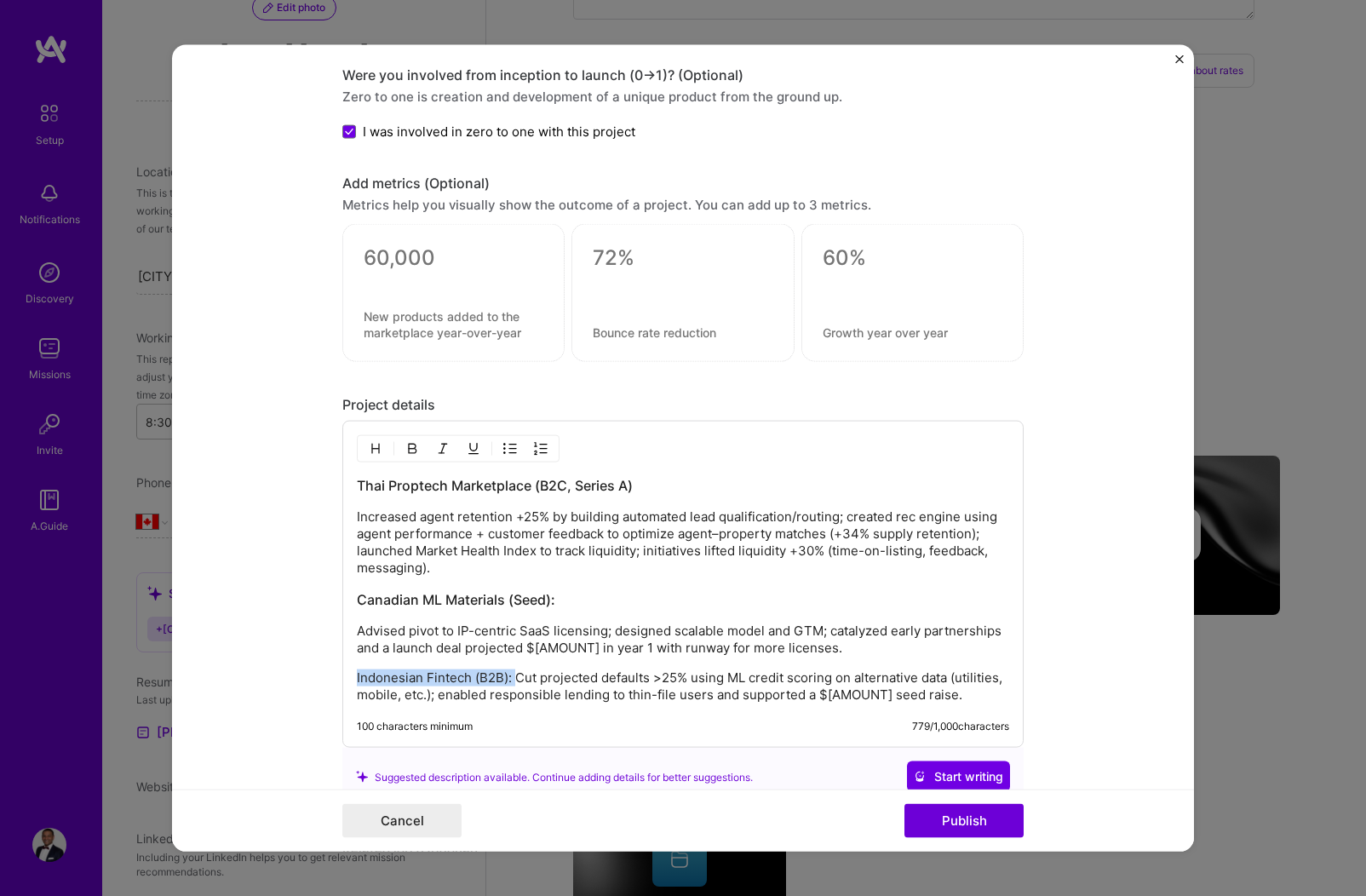 click at bounding box center (412, 449) 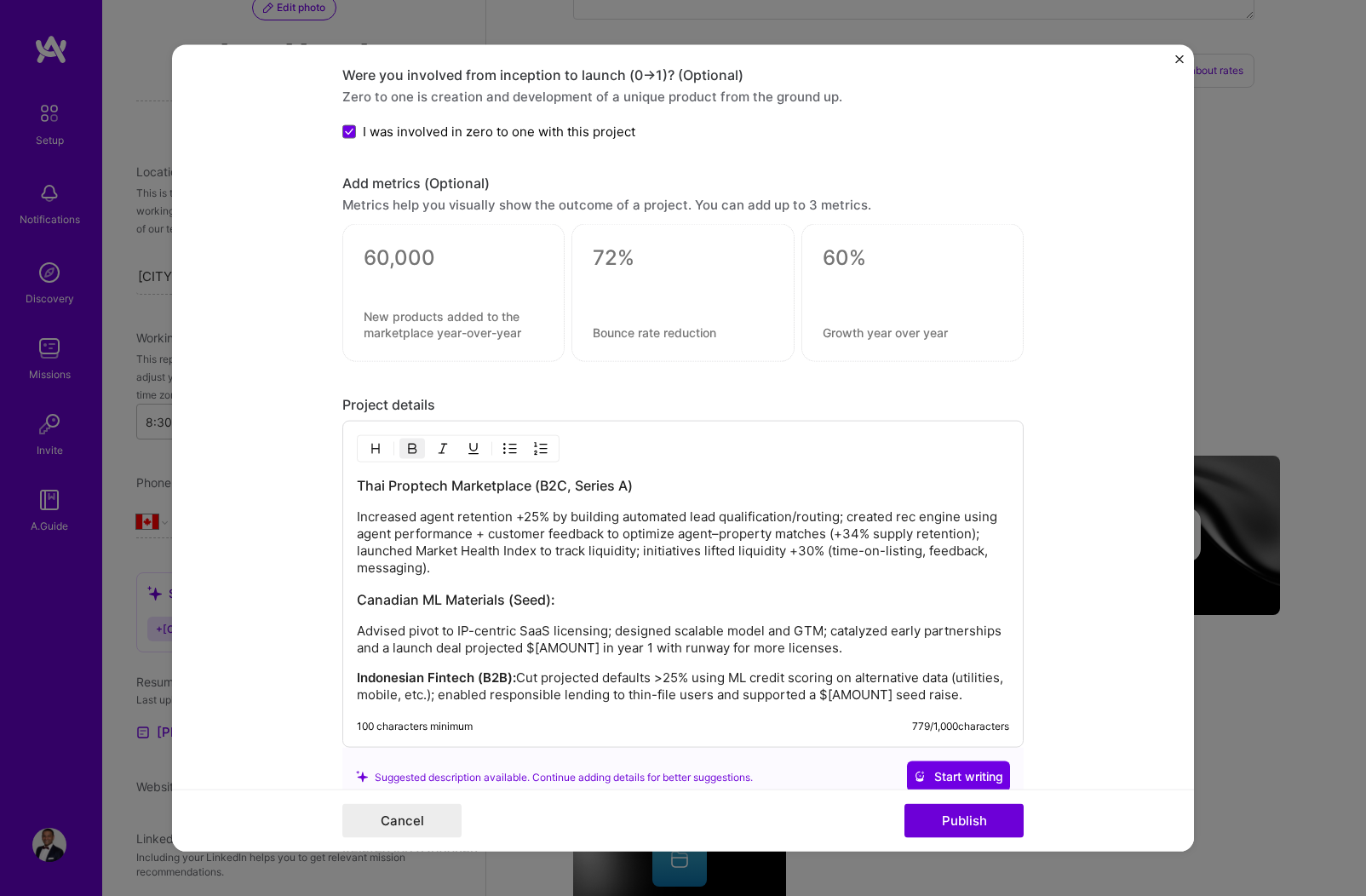 click on "Indonesian Fintech (B2B):  Cut projected defaults >25% using ML credit scoring on alternative data (utilities, mobile, etc.); enabled responsible lending to thin-file users and supported a $[AMOUNT] seed raise." at bounding box center [683, 686] 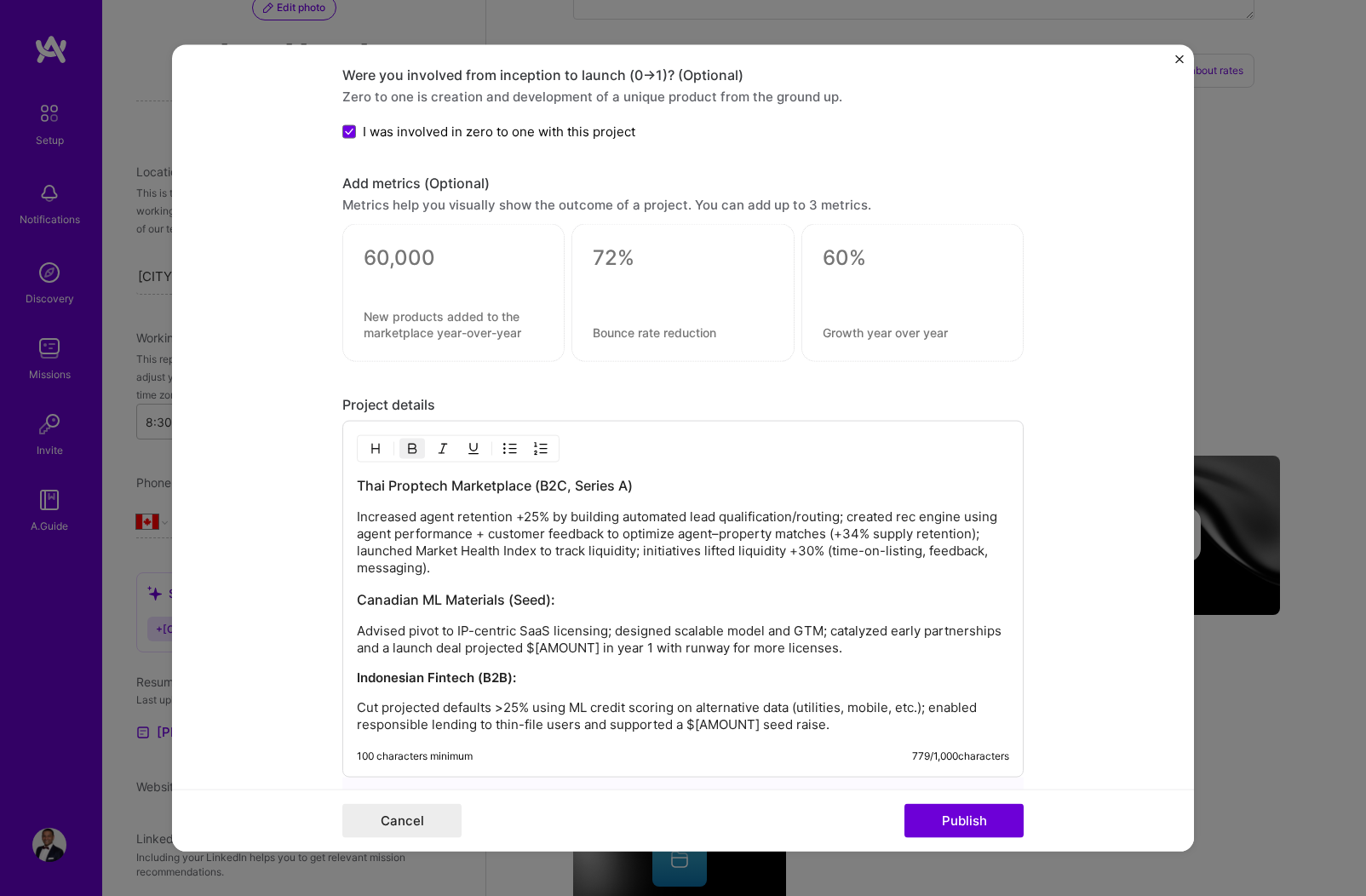 click on "Thai Proptech Marketplace (B2C, Series A)" at bounding box center [683, 485] 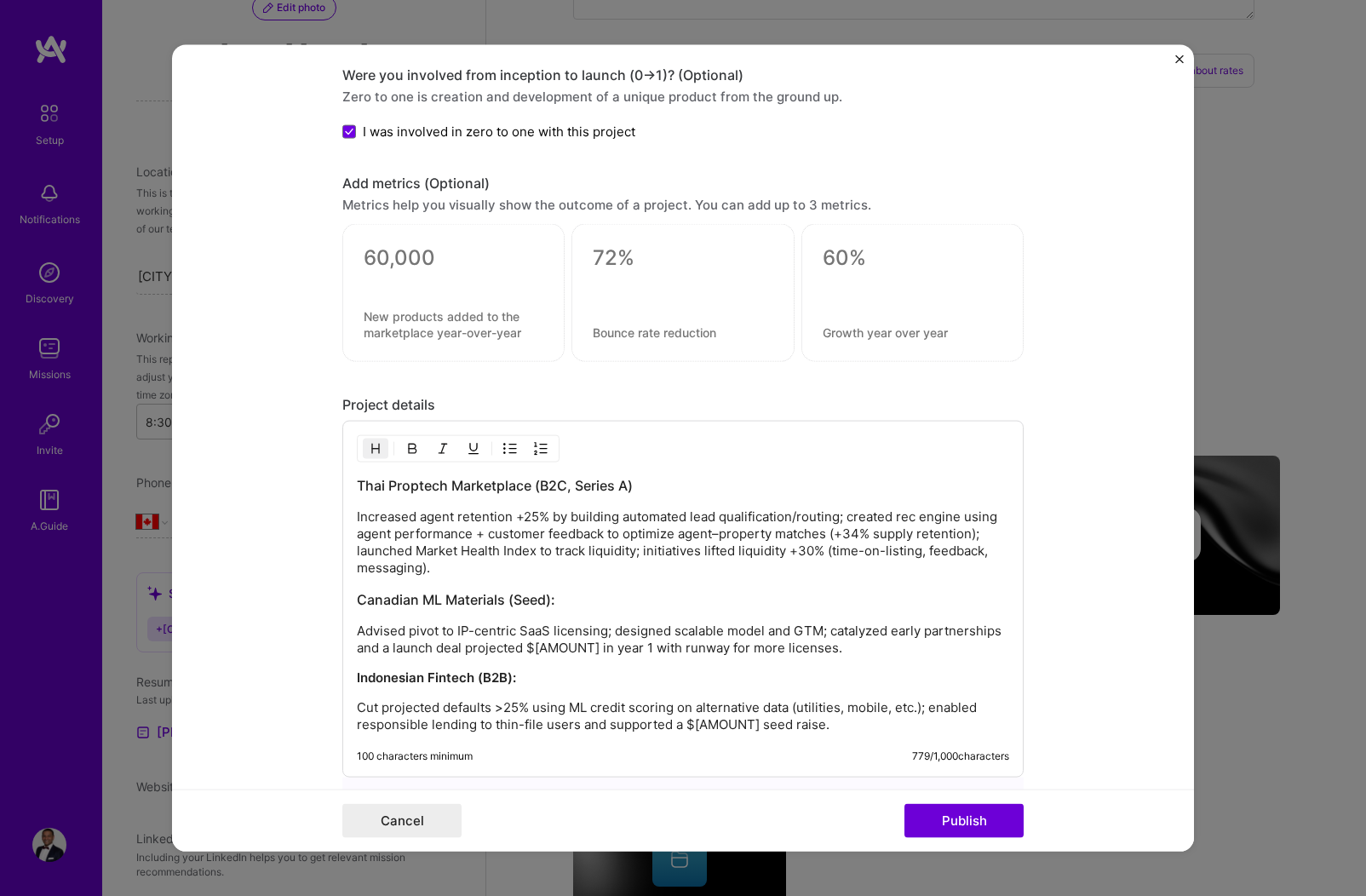 drag, startPoint x: 416, startPoint y: 489, endPoint x: 733, endPoint y: 491, distance: 317.00631 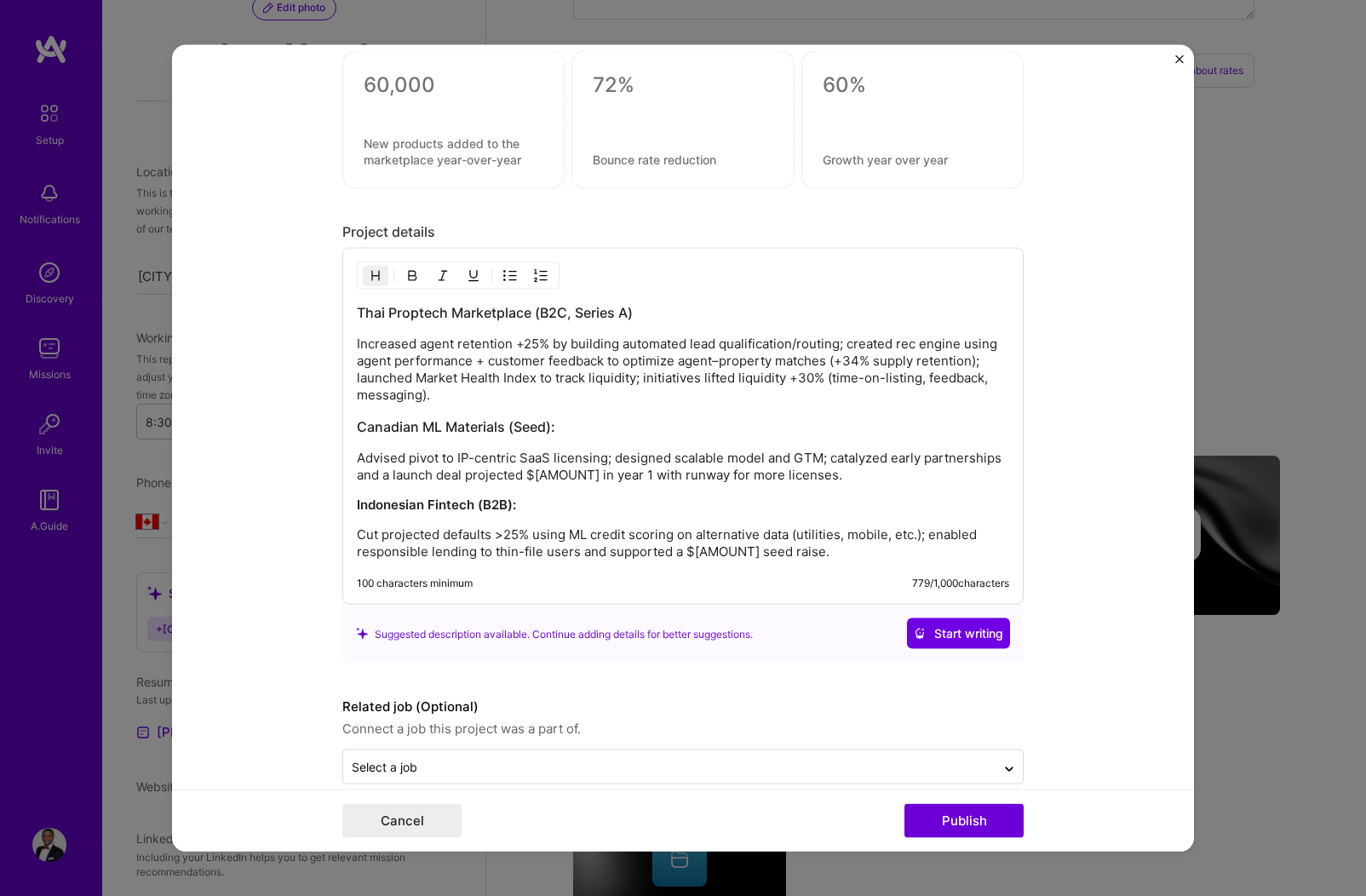 scroll, scrollTop: 1455, scrollLeft: 0, axis: vertical 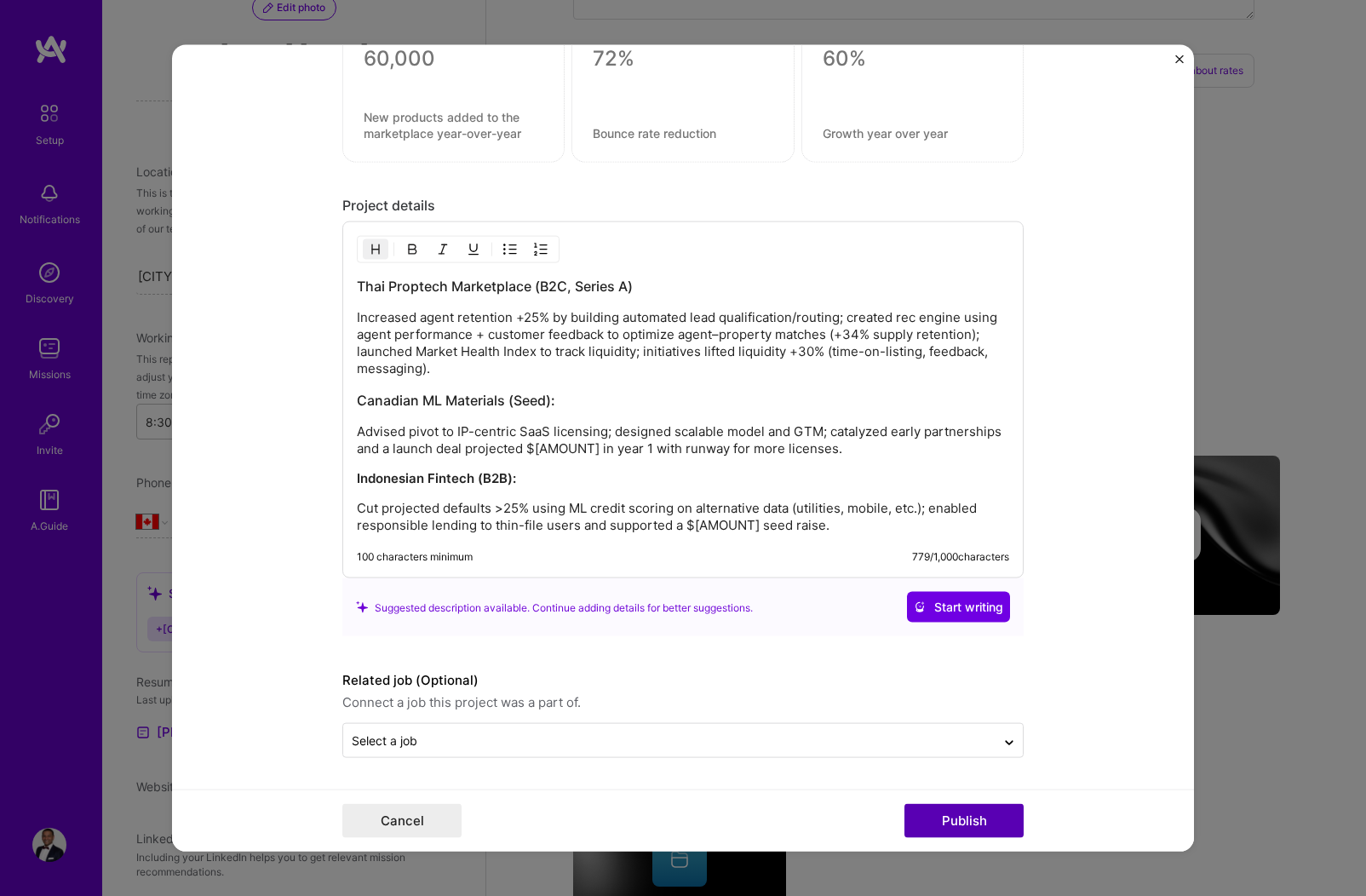 drag, startPoint x: 968, startPoint y: 828, endPoint x: 954, endPoint y: 819, distance: 16.643317 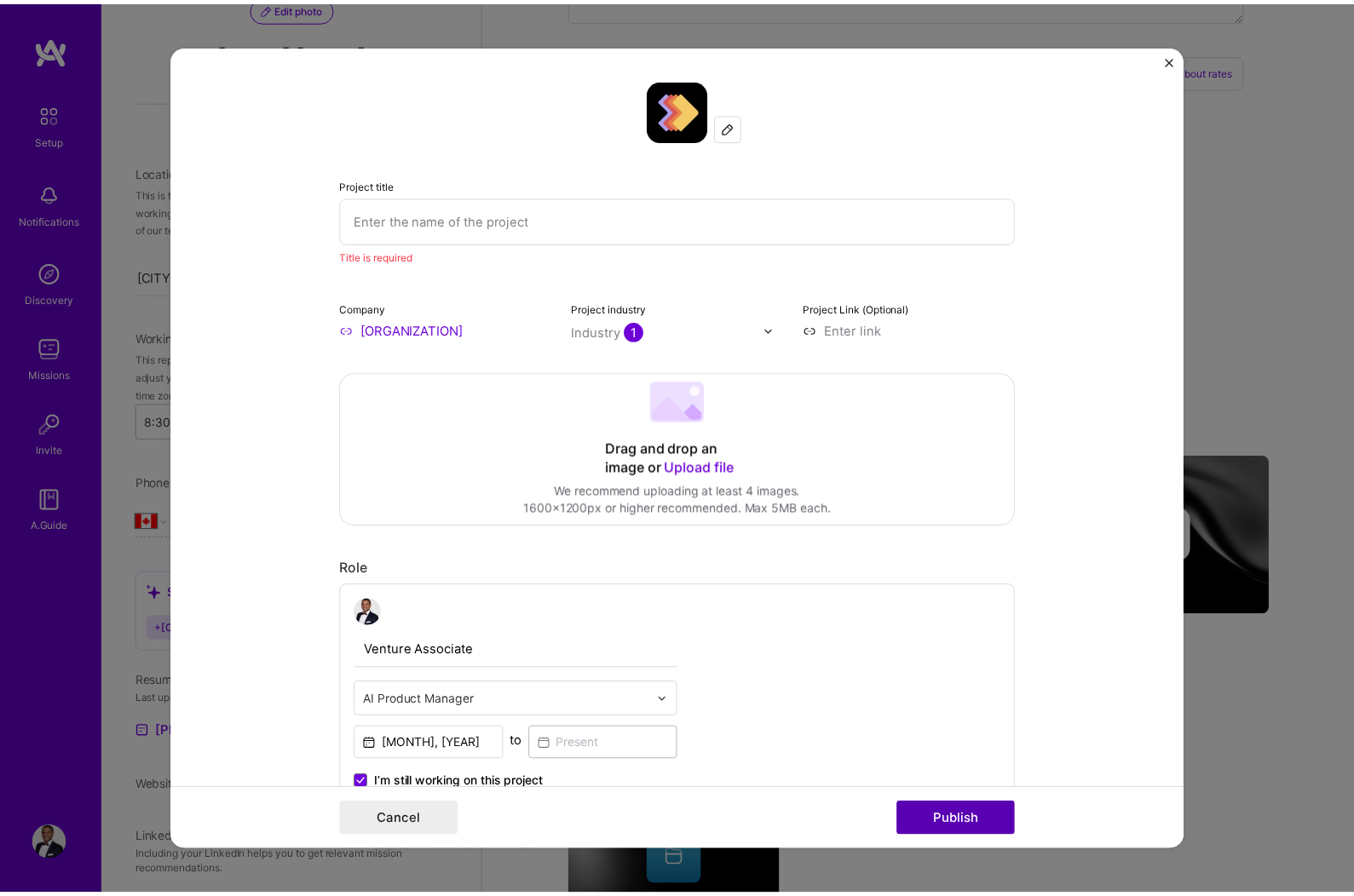 scroll, scrollTop: 34, scrollLeft: 0, axis: vertical 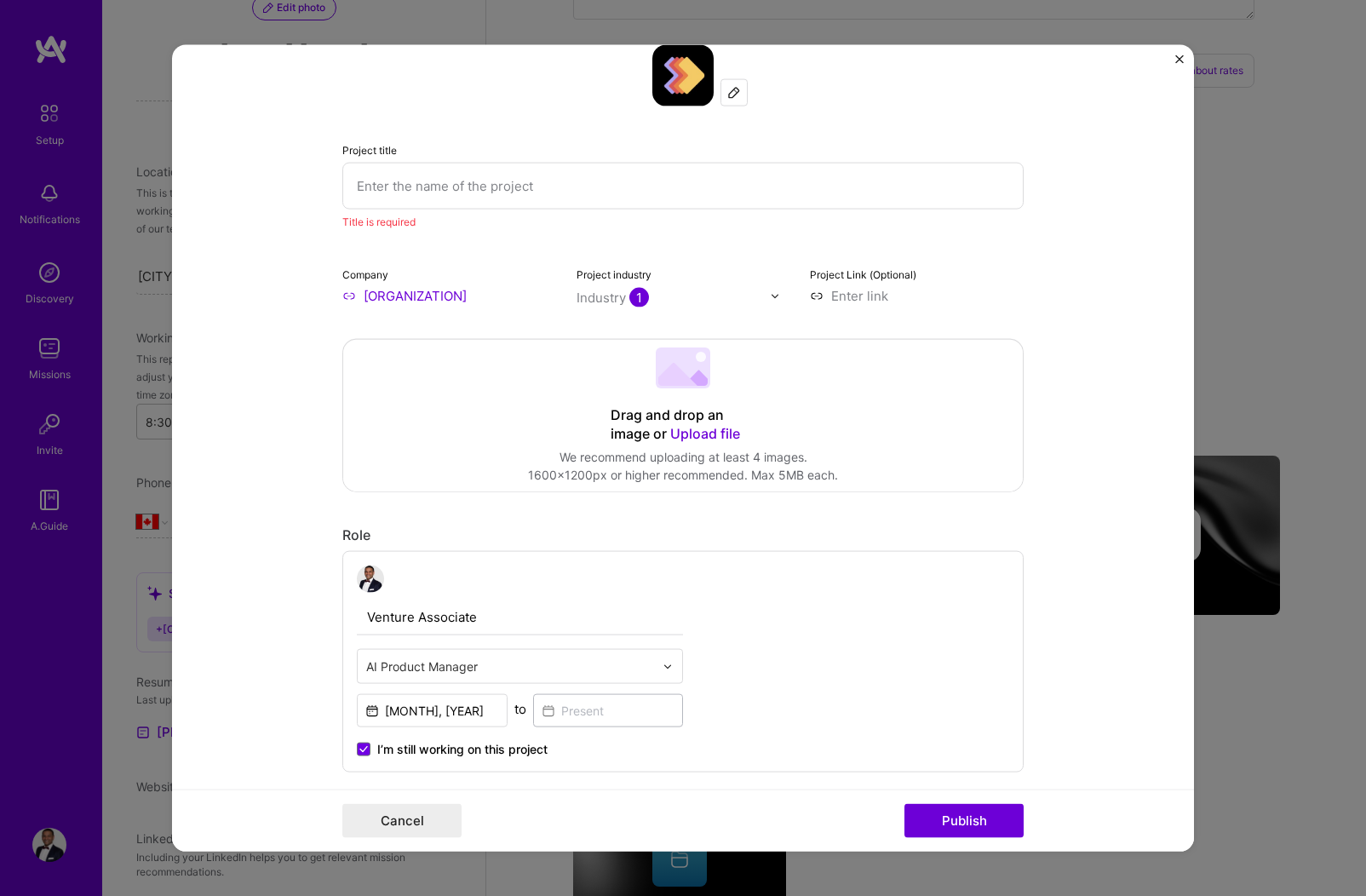 click at bounding box center [683, 186] 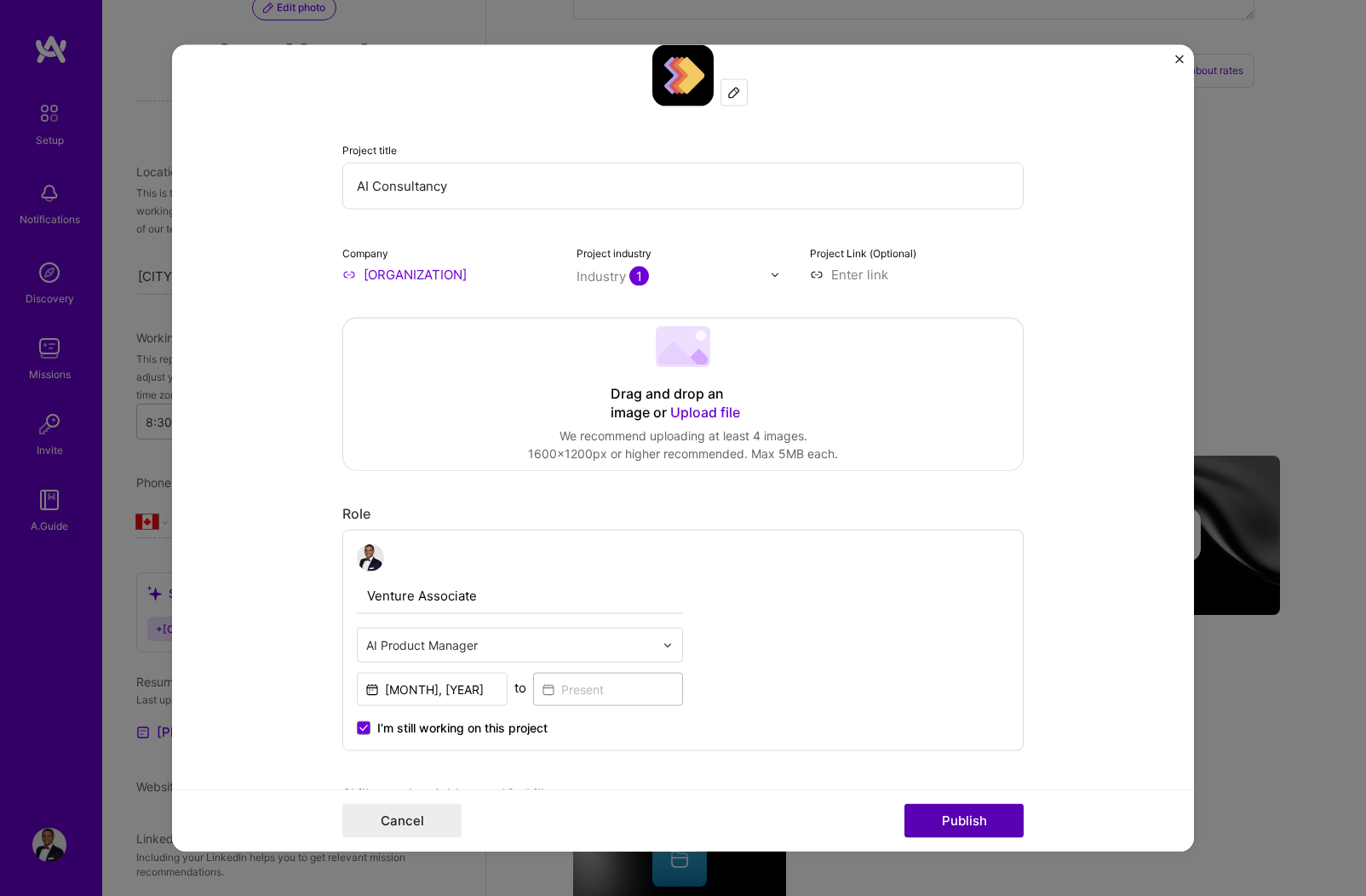 type on "AI Consultancy" 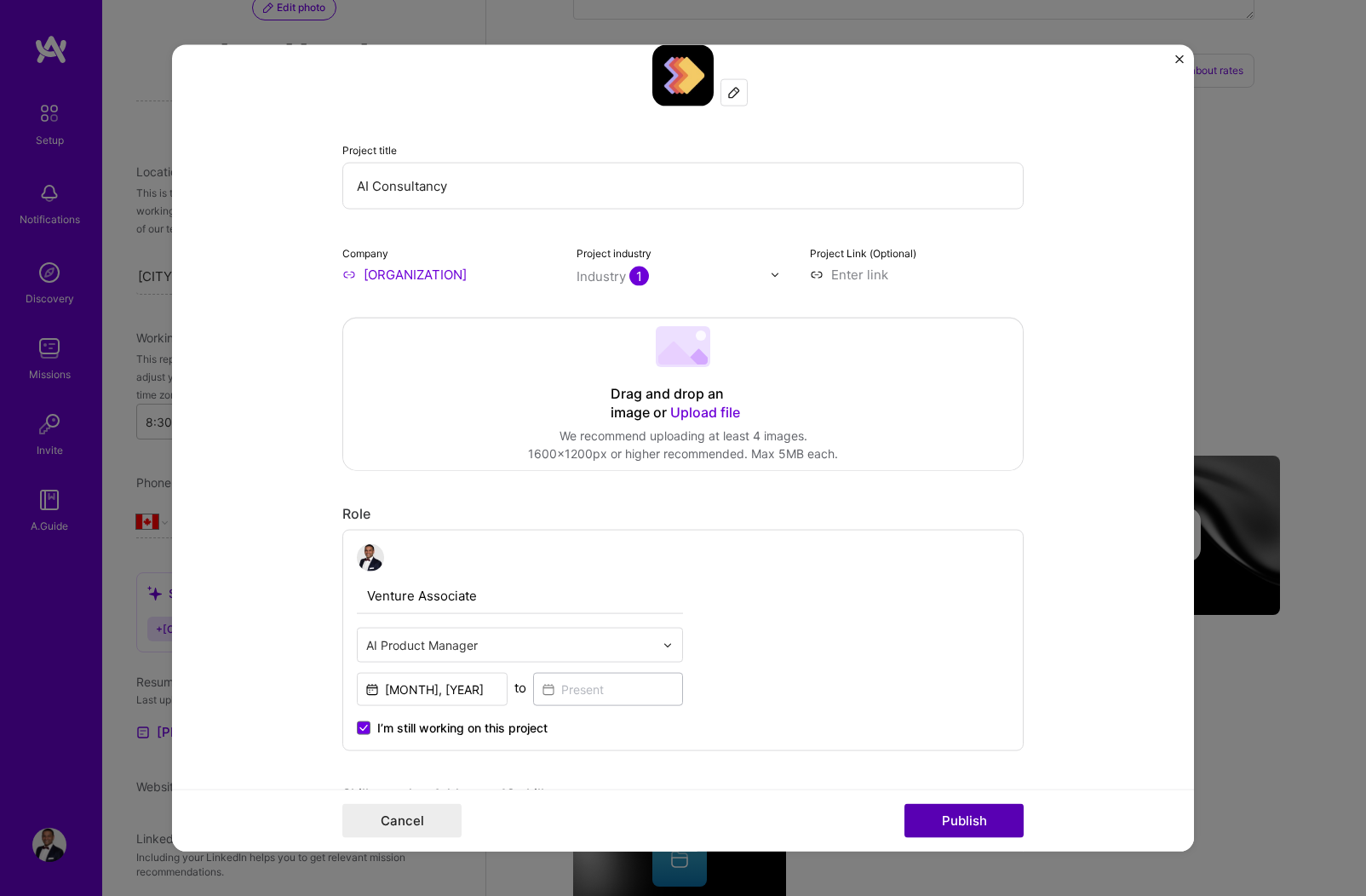 click on "Publish" at bounding box center (964, 820) 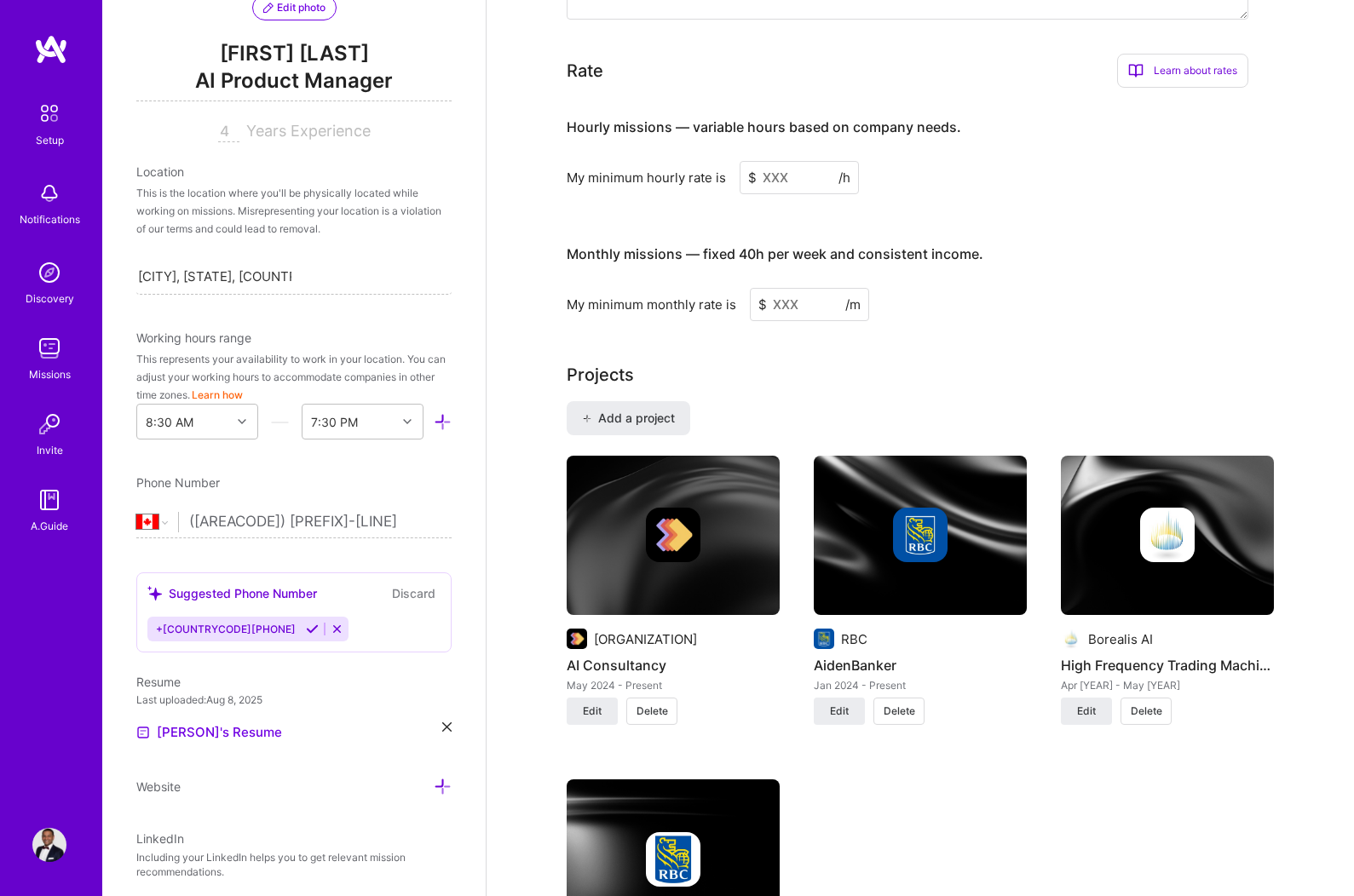click at bounding box center (799, 177) 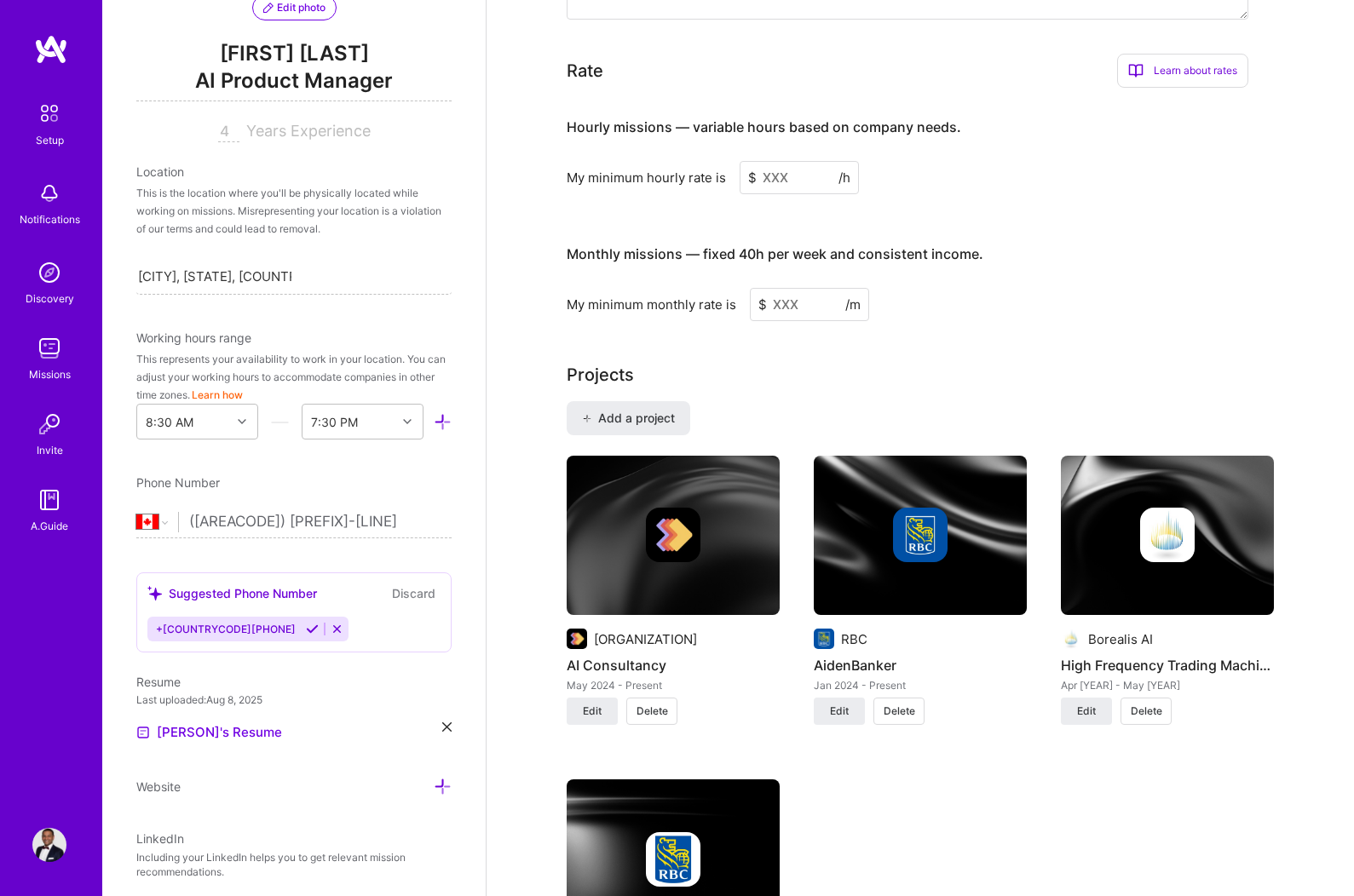 click at bounding box center [799, 177] 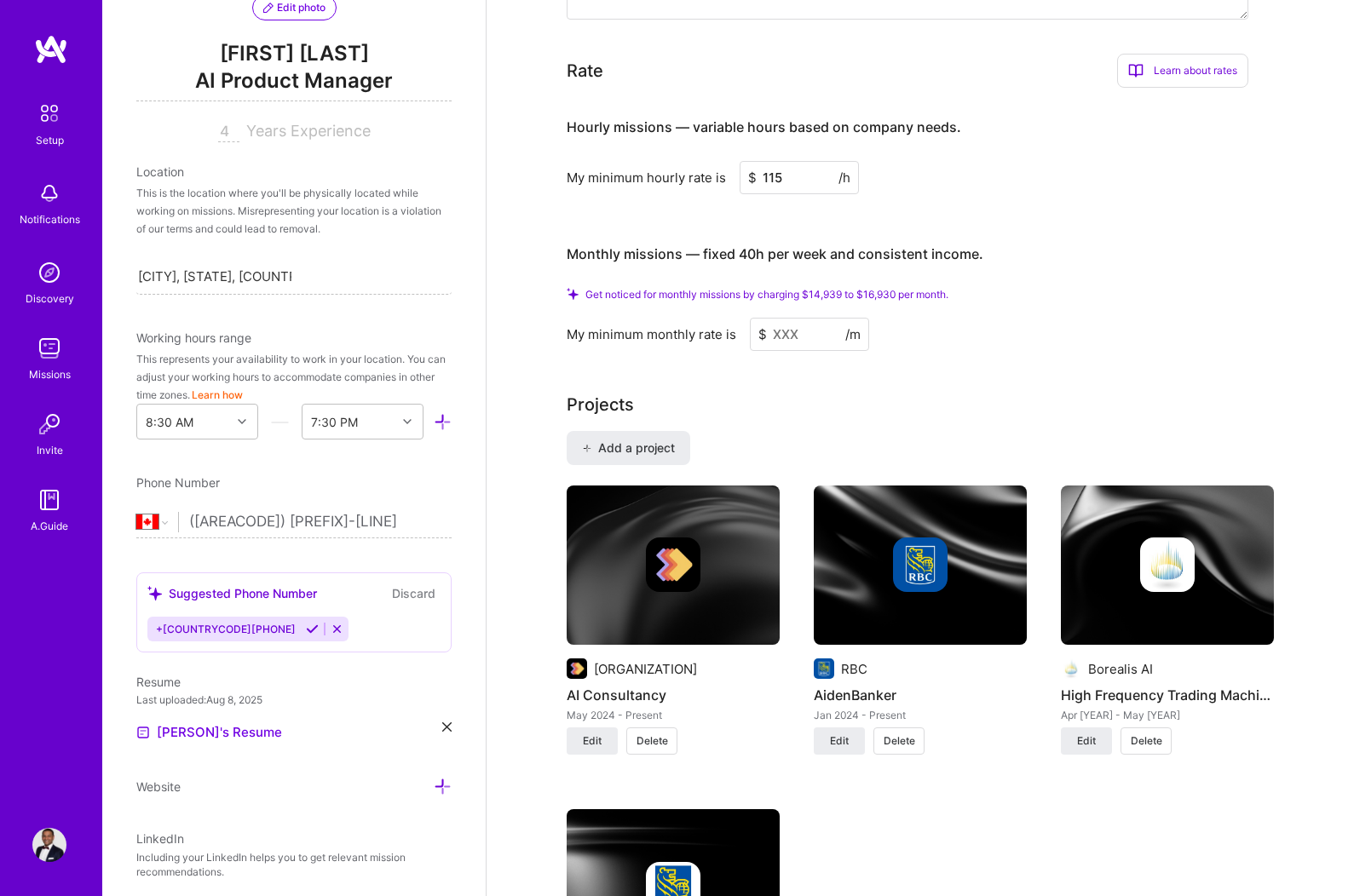 type on "115" 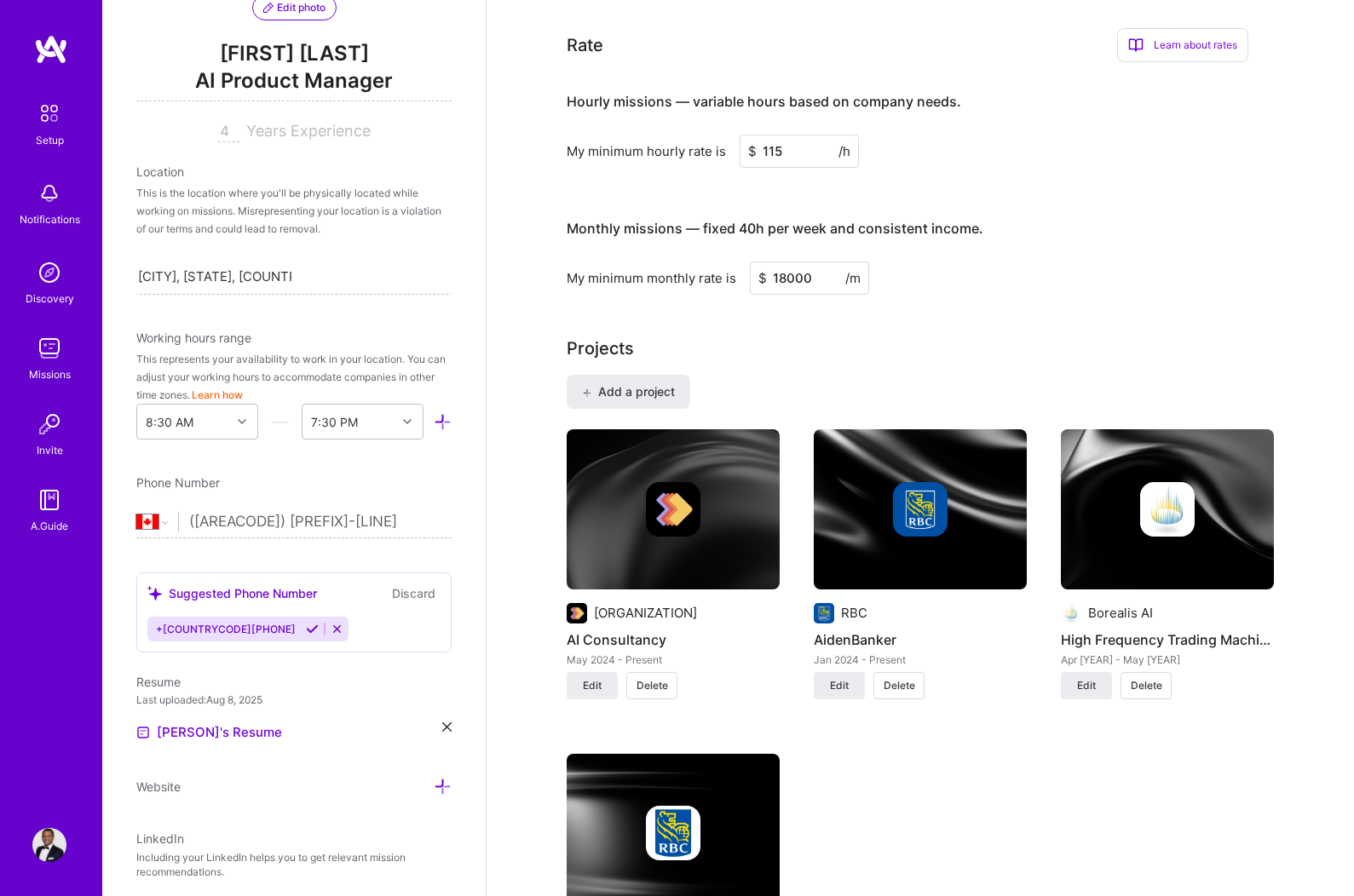 type on "18000" 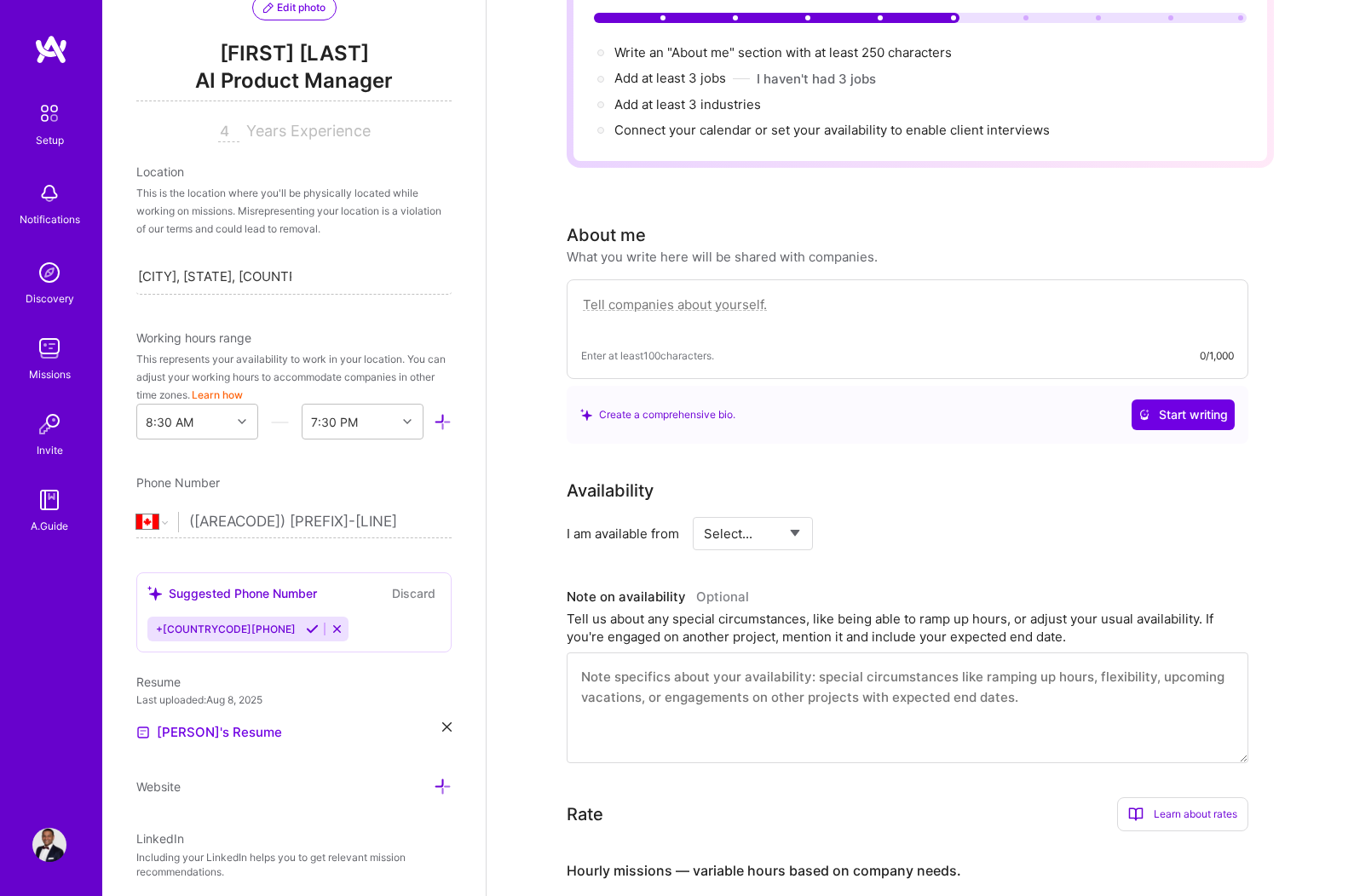 scroll, scrollTop: 128, scrollLeft: 0, axis: vertical 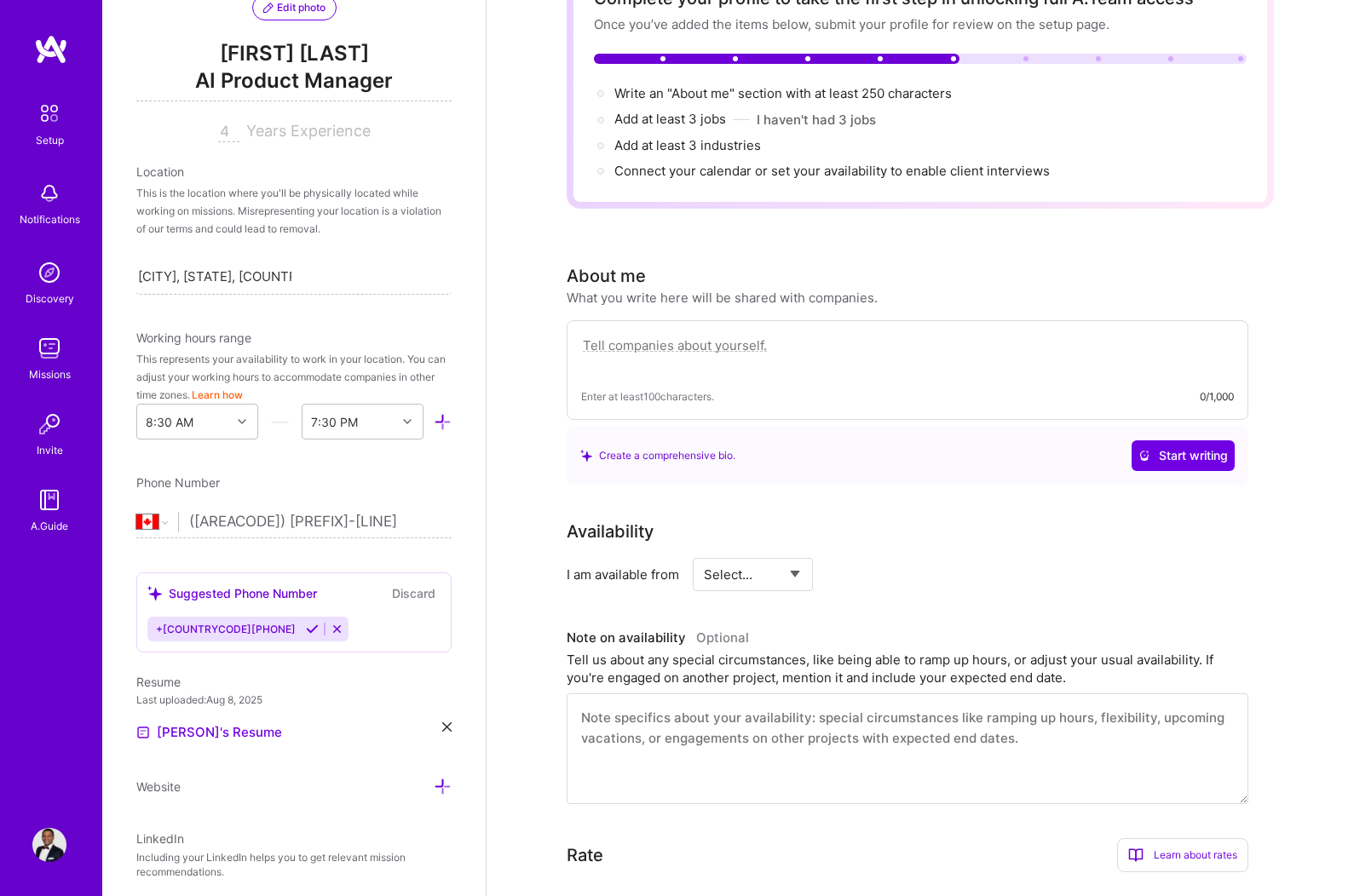 click at bounding box center (907, 354) 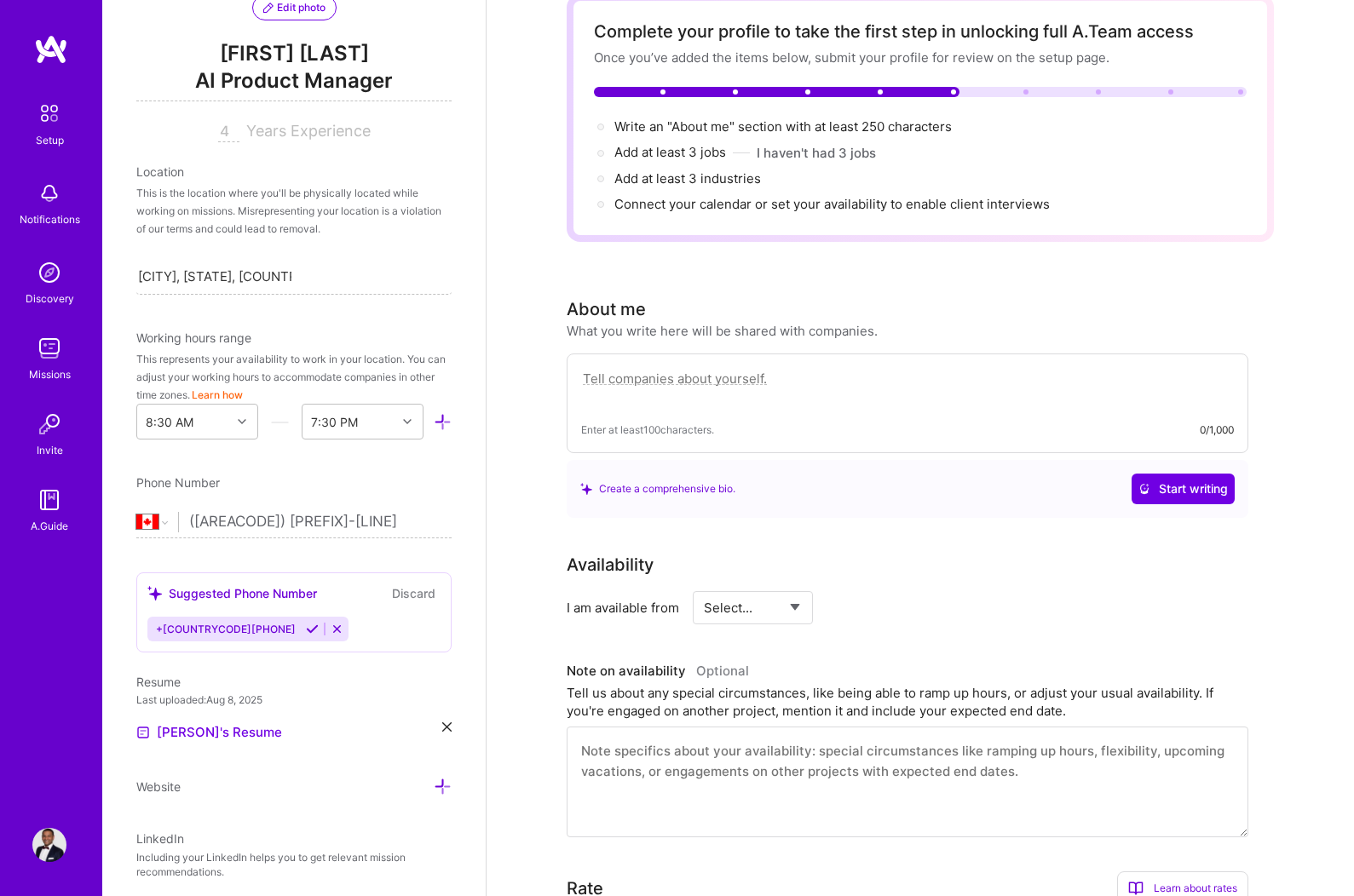 scroll, scrollTop: 43, scrollLeft: 0, axis: vertical 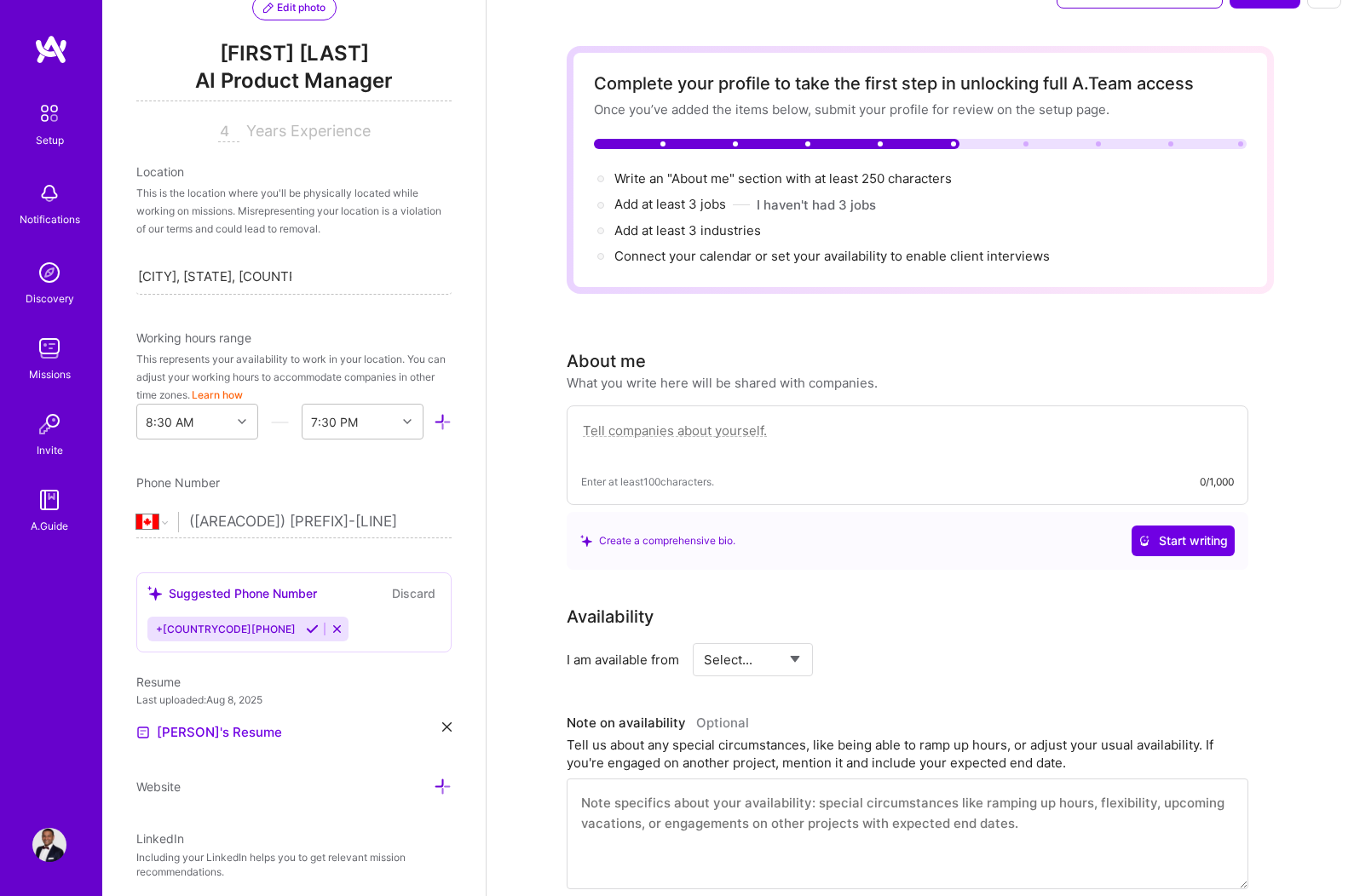 click on "Enter at least  100  characters. 0/1,000" at bounding box center (907, 455) 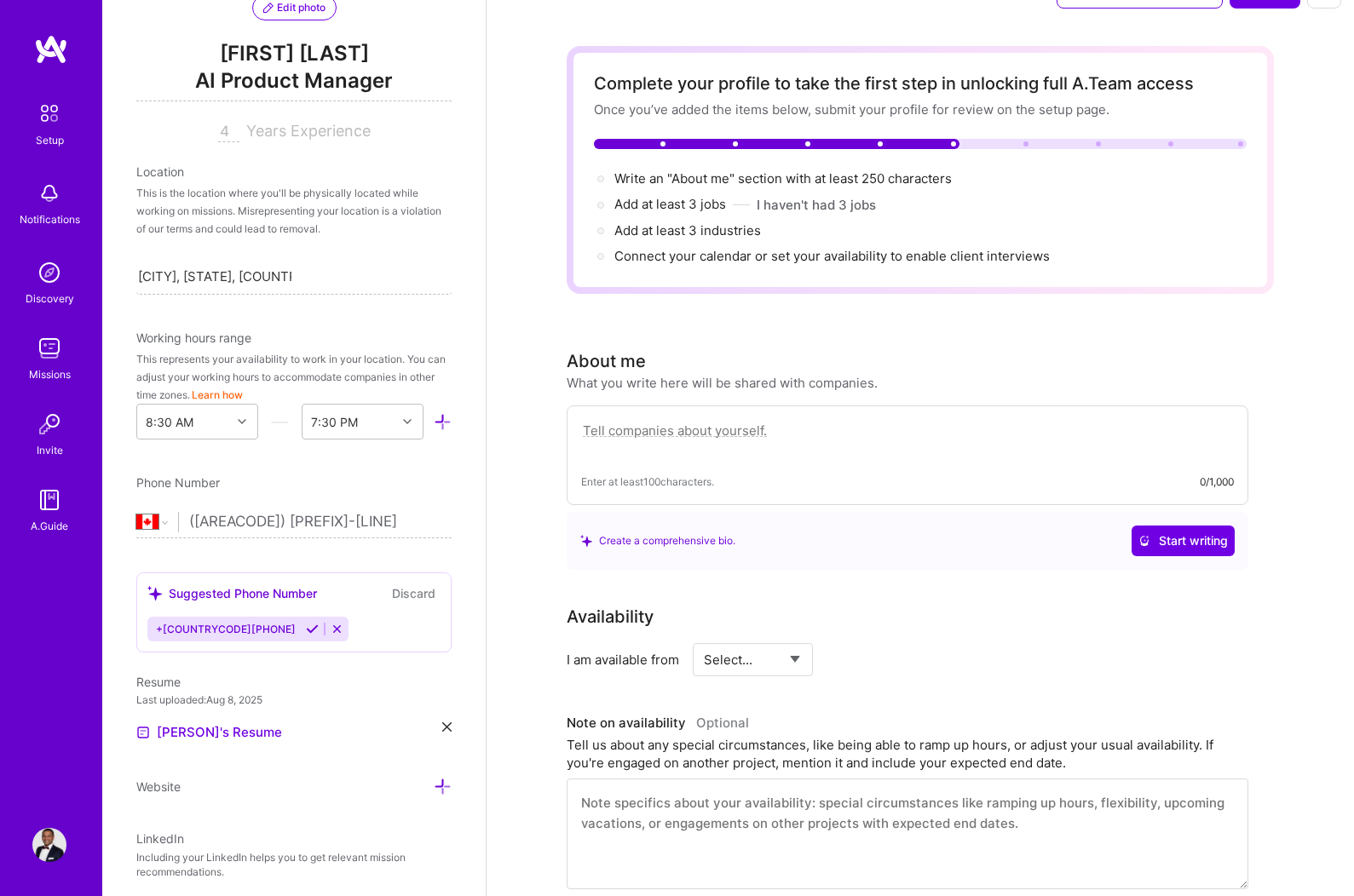 click at bounding box center [907, 439] 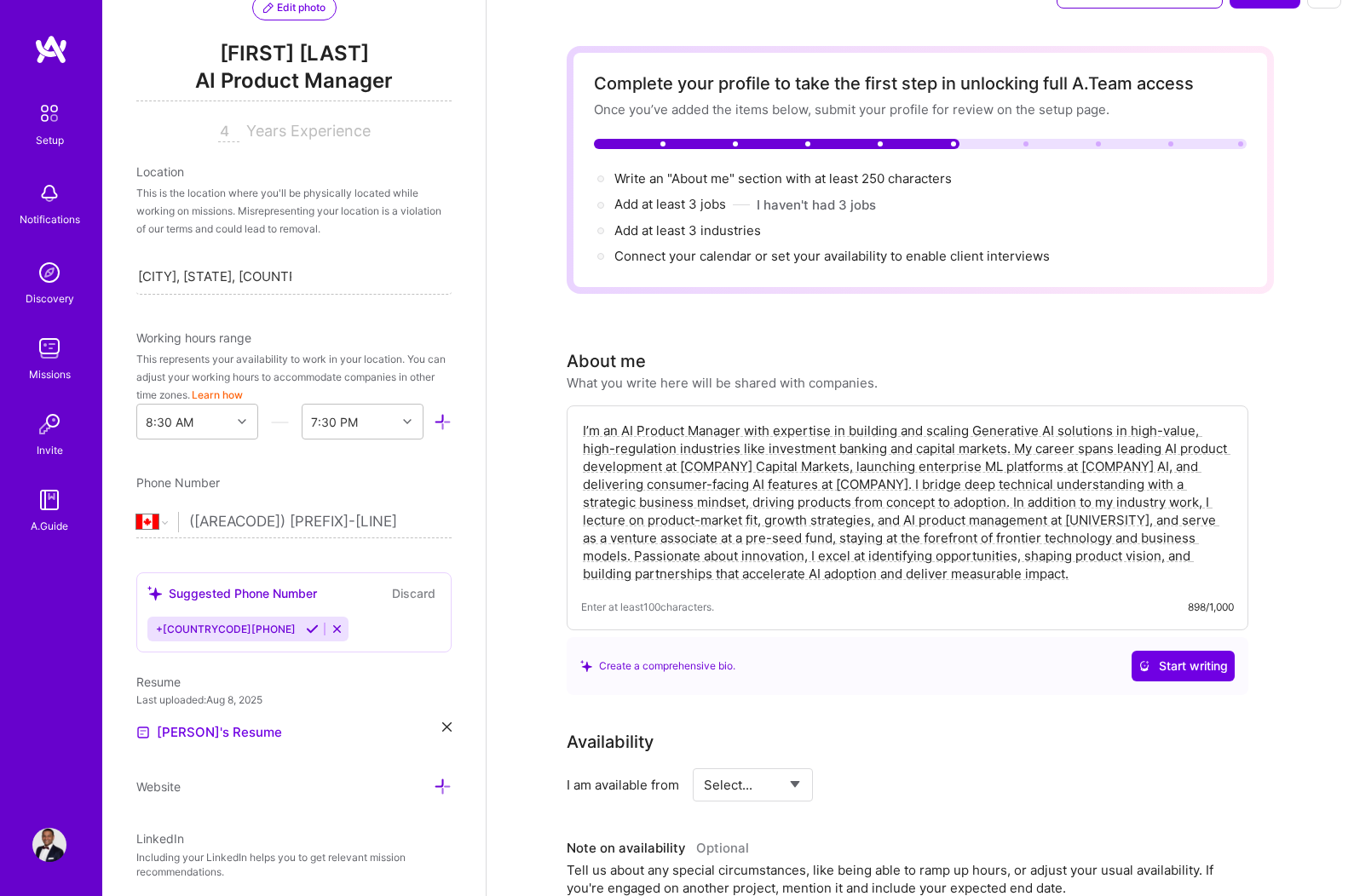 click on "I’m an AI Product Manager with expertise in building and scaling Generative AI solutions in high-value, high-regulation industries like investment banking and capital markets. My career spans leading AI product development at [COMPANY] Capital Markets, launching enterprise ML platforms at [COMPANY] AI, and delivering consumer-facing AI features at [COMPANY]. I bridge deep technical understanding with a strategic business mindset, driving products from concept to adoption. In addition to my industry work, I lecture on product-market fit, growth strategies, and AI product management at [UNIVERSITY], and serve as a venture associate at a pre-seed fund, staying at the forefront of frontier technology and business models. Passionate about innovation, I excel at identifying opportunities, shaping product vision, and building partnerships that accelerate AI adoption and deliver measurable impact." at bounding box center [907, 502] 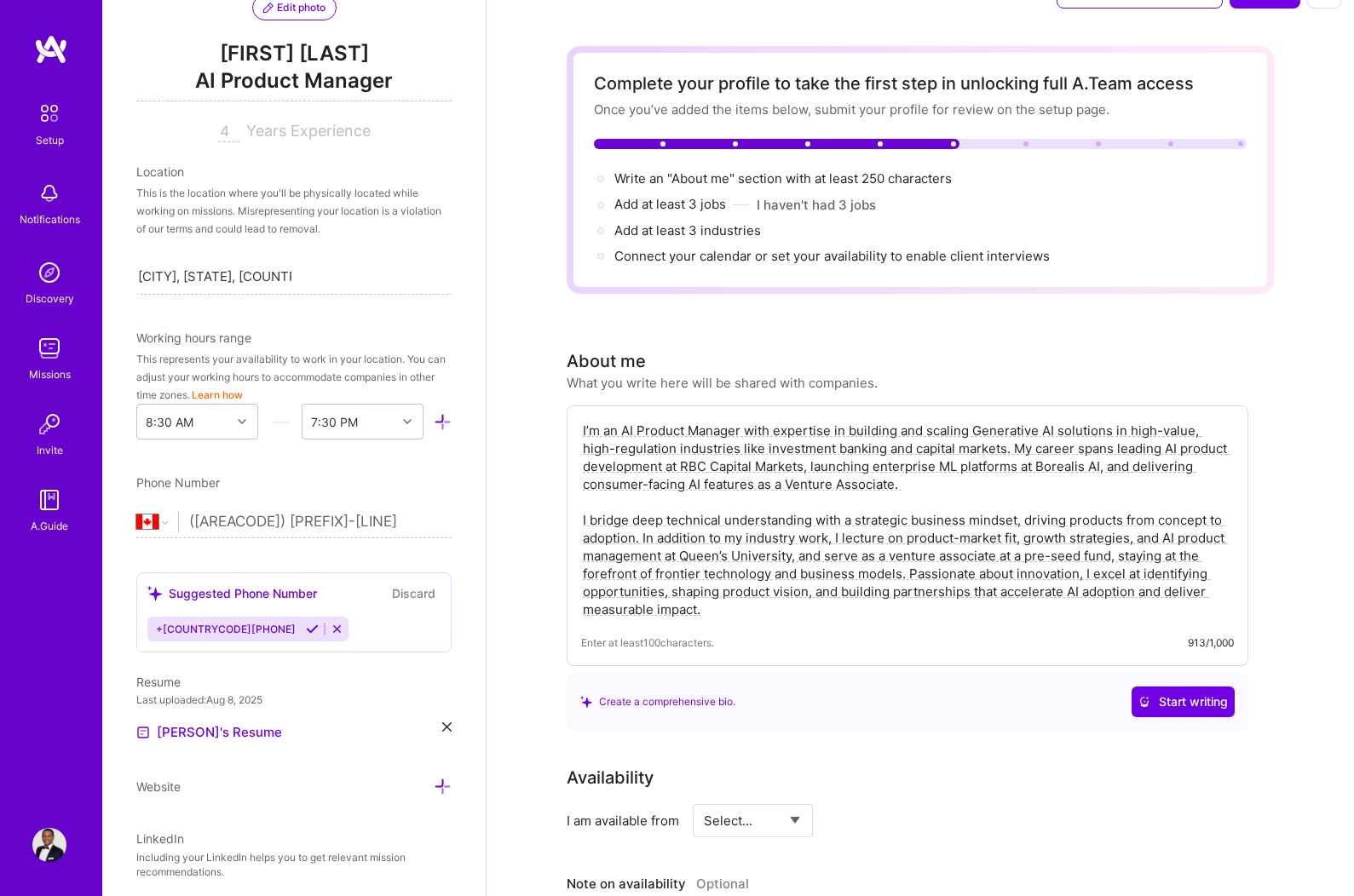 drag, startPoint x: 887, startPoint y: 492, endPoint x: 760, endPoint y: 483, distance: 127.3185 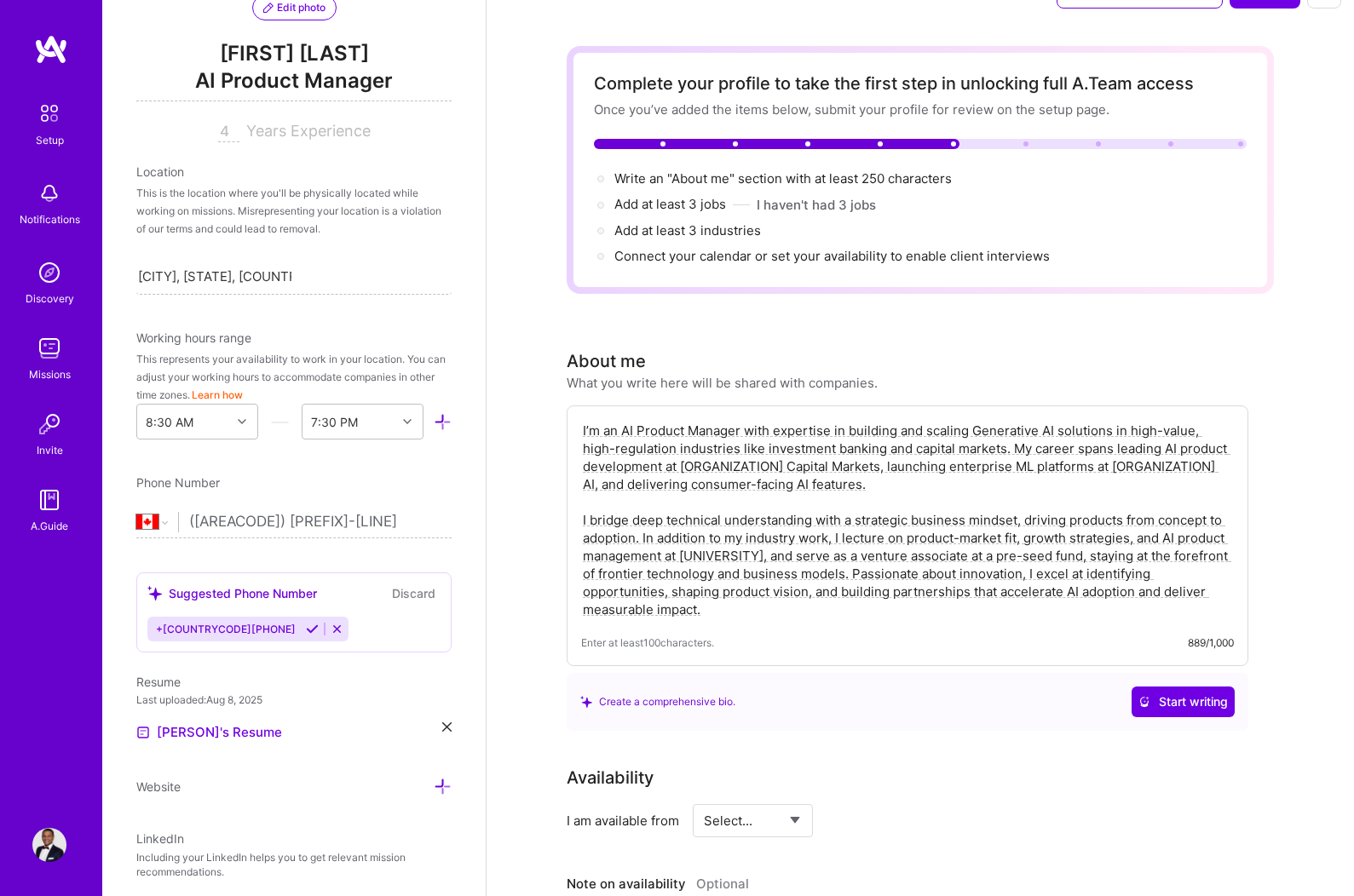 type on "I’m an AI Product Manager with expertise in building and scaling Generative AI solutions in high-value, high-regulation industries like investment banking and capital markets. My career spans leading AI product development at [ORGANIZATION] Capital Markets, launching enterprise ML platforms at [ORGANIZATION] AI, and delivering consumer-facing AI features.
I bridge deep technical understanding with a strategic business mindset, driving products from concept to adoption. In addition to my industry work, I lecture on product-market fit, growth strategies, and AI product management at [UNIVERSITY], and serve as a venture associate at a pre-seed fund, staying at the forefront of frontier technology and business models. Passionate about innovation, I excel at identifying opportunities, shaping product vision, and building partnerships that accelerate AI adoption and deliver measurable impact." 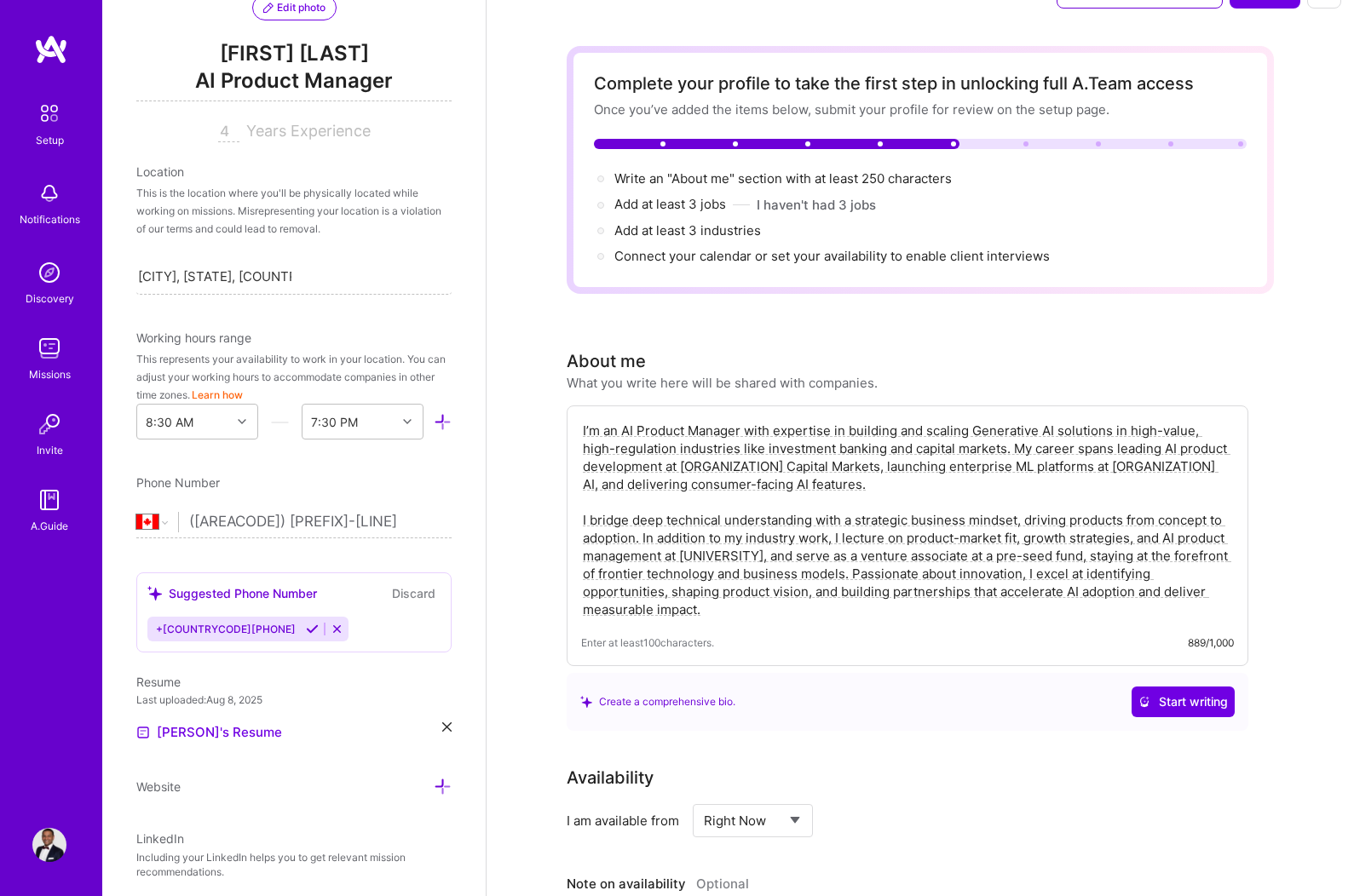 click on "Select... Right Now Future Date Not Available" at bounding box center [752, 820] 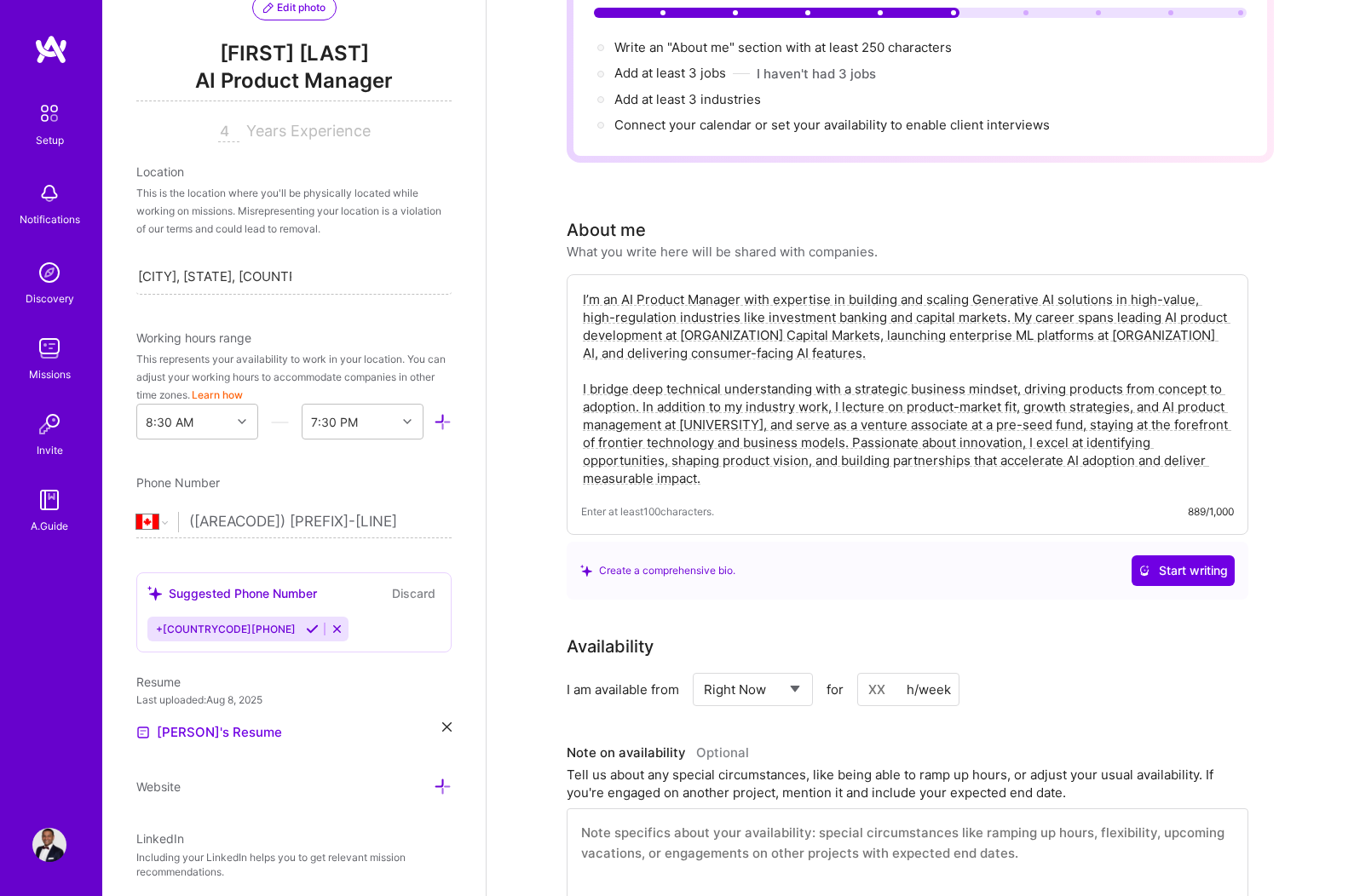 scroll, scrollTop: 213, scrollLeft: 0, axis: vertical 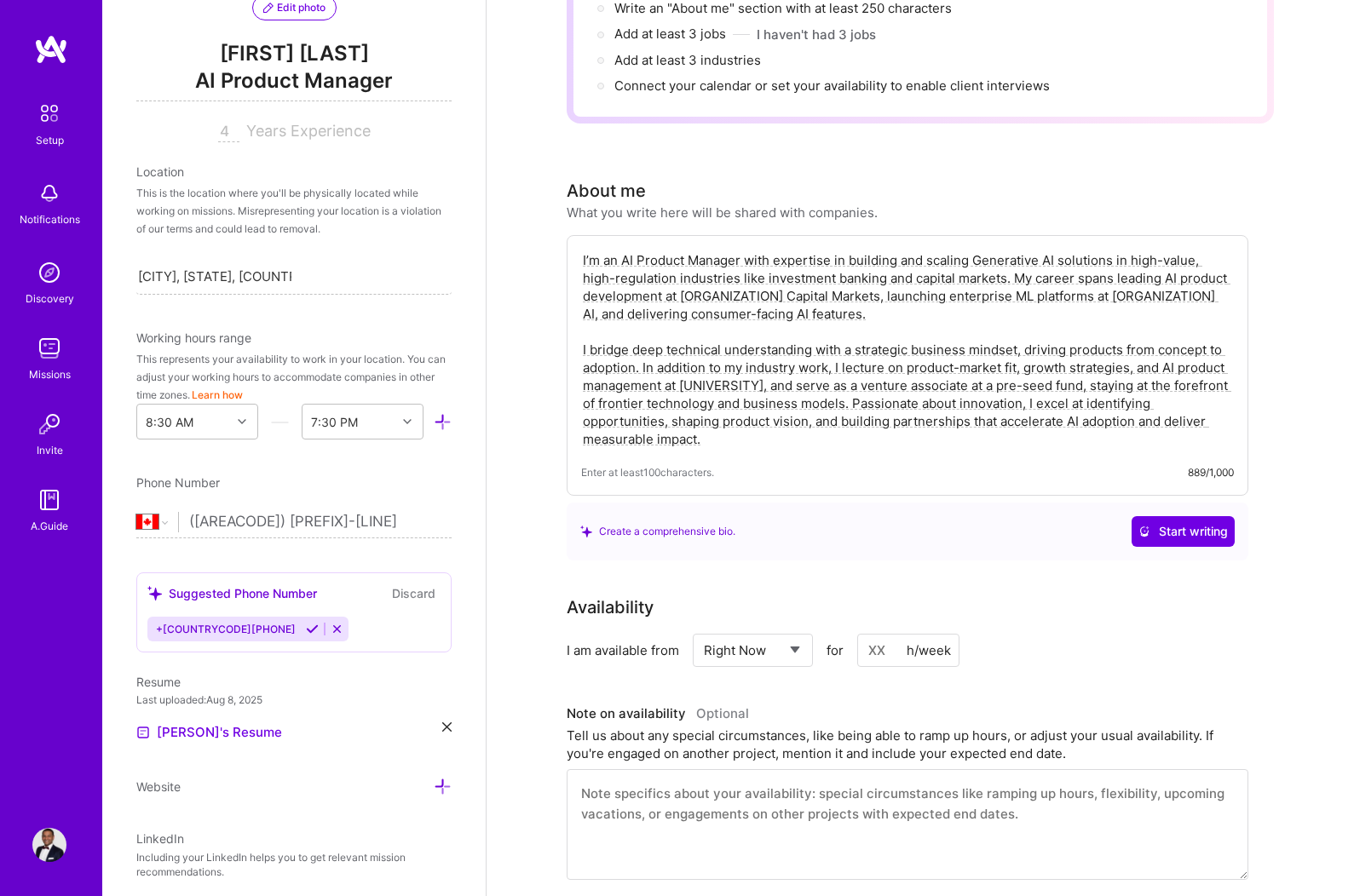 click at bounding box center [908, 650] 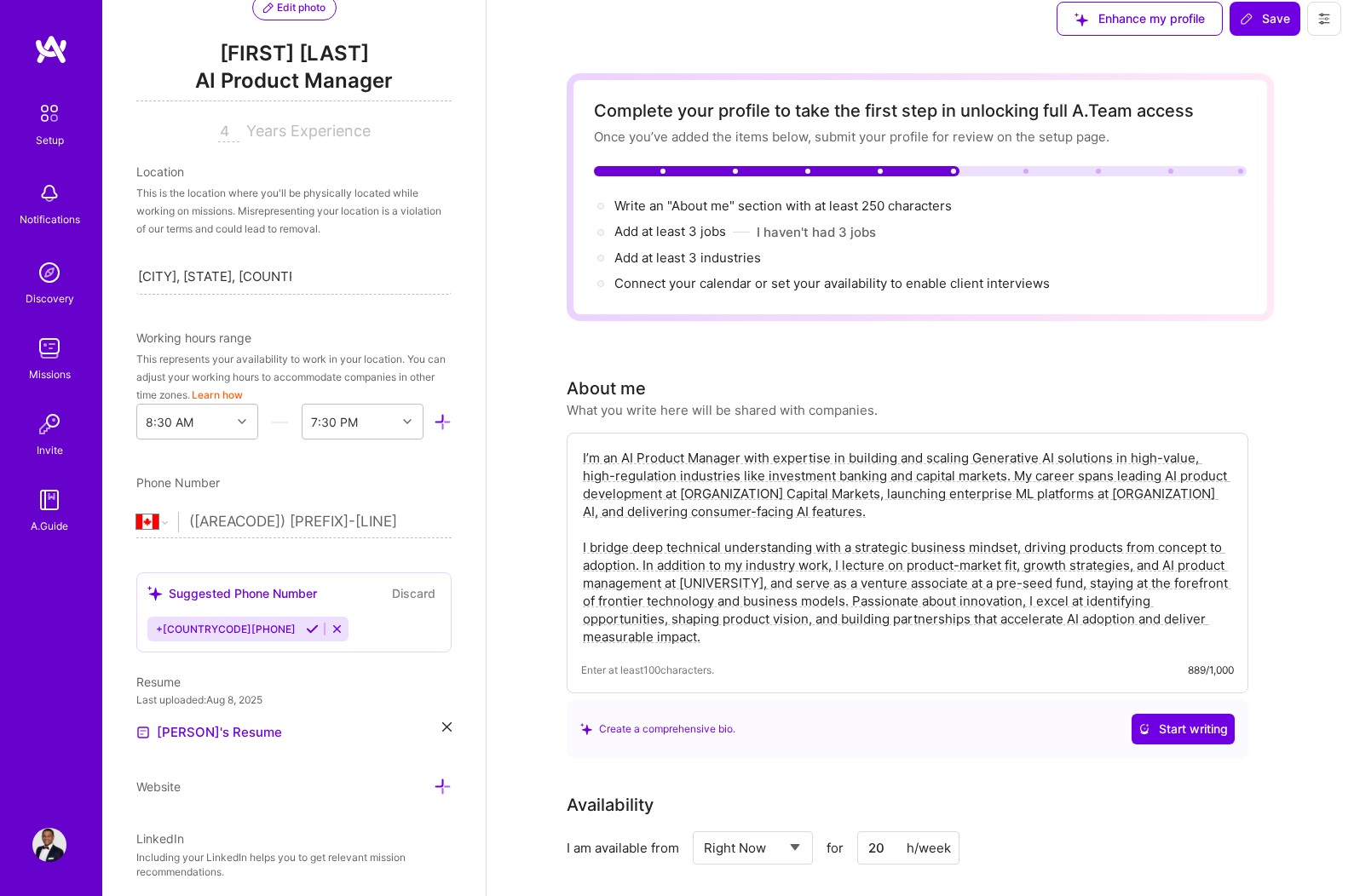 scroll, scrollTop: 0, scrollLeft: 0, axis: both 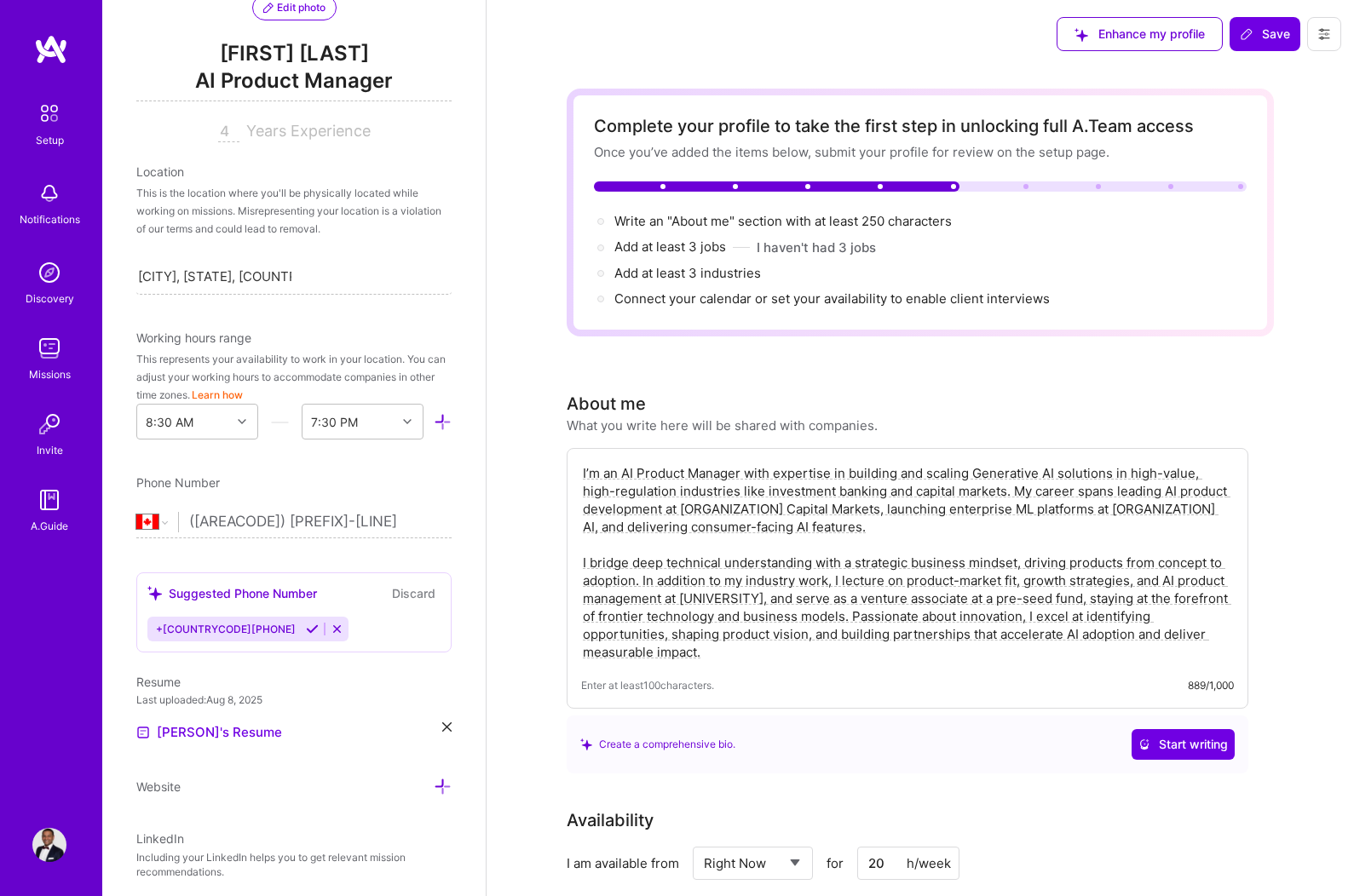 type on "20" 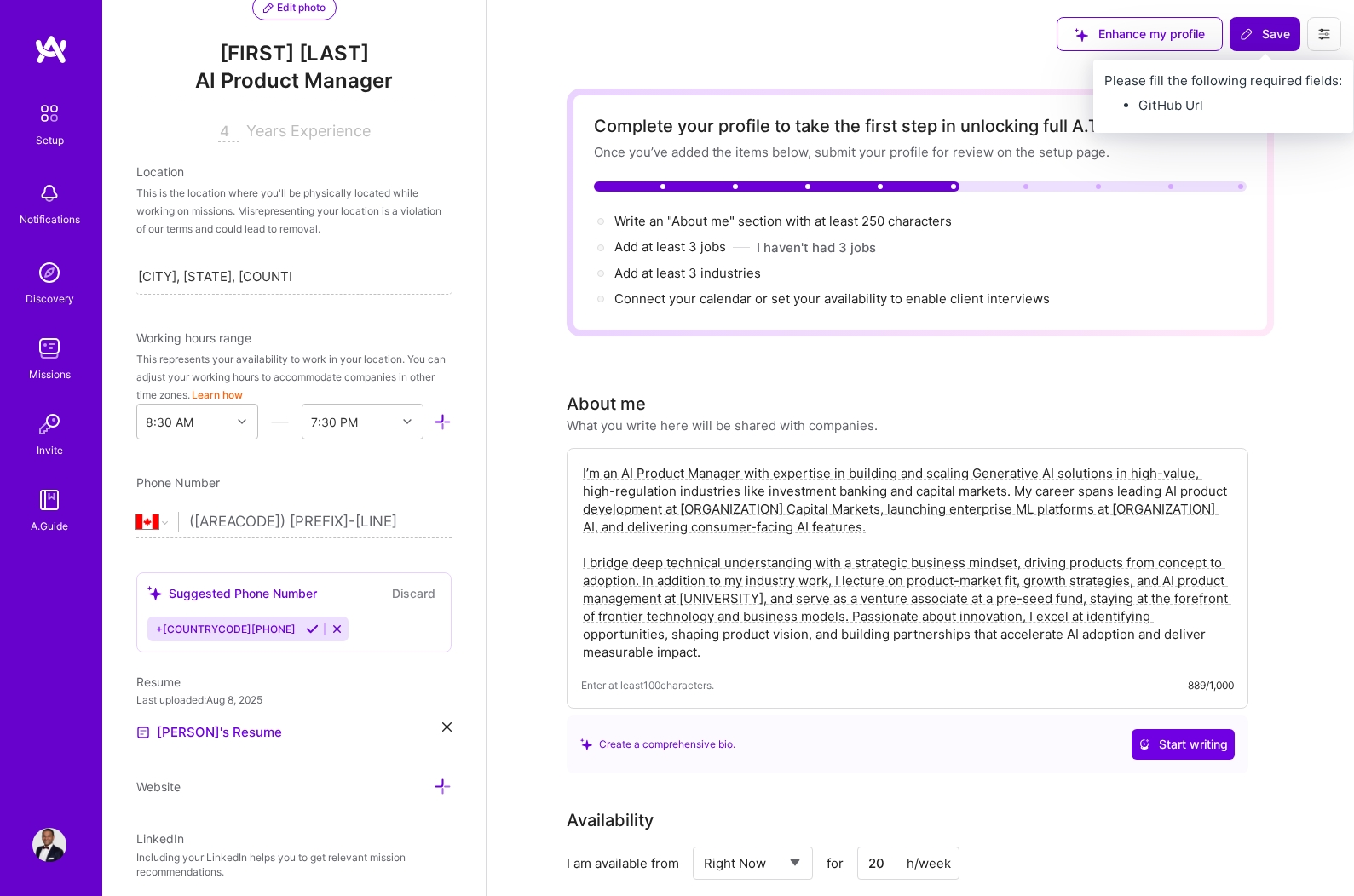 click on "Save" at bounding box center (1265, 34) 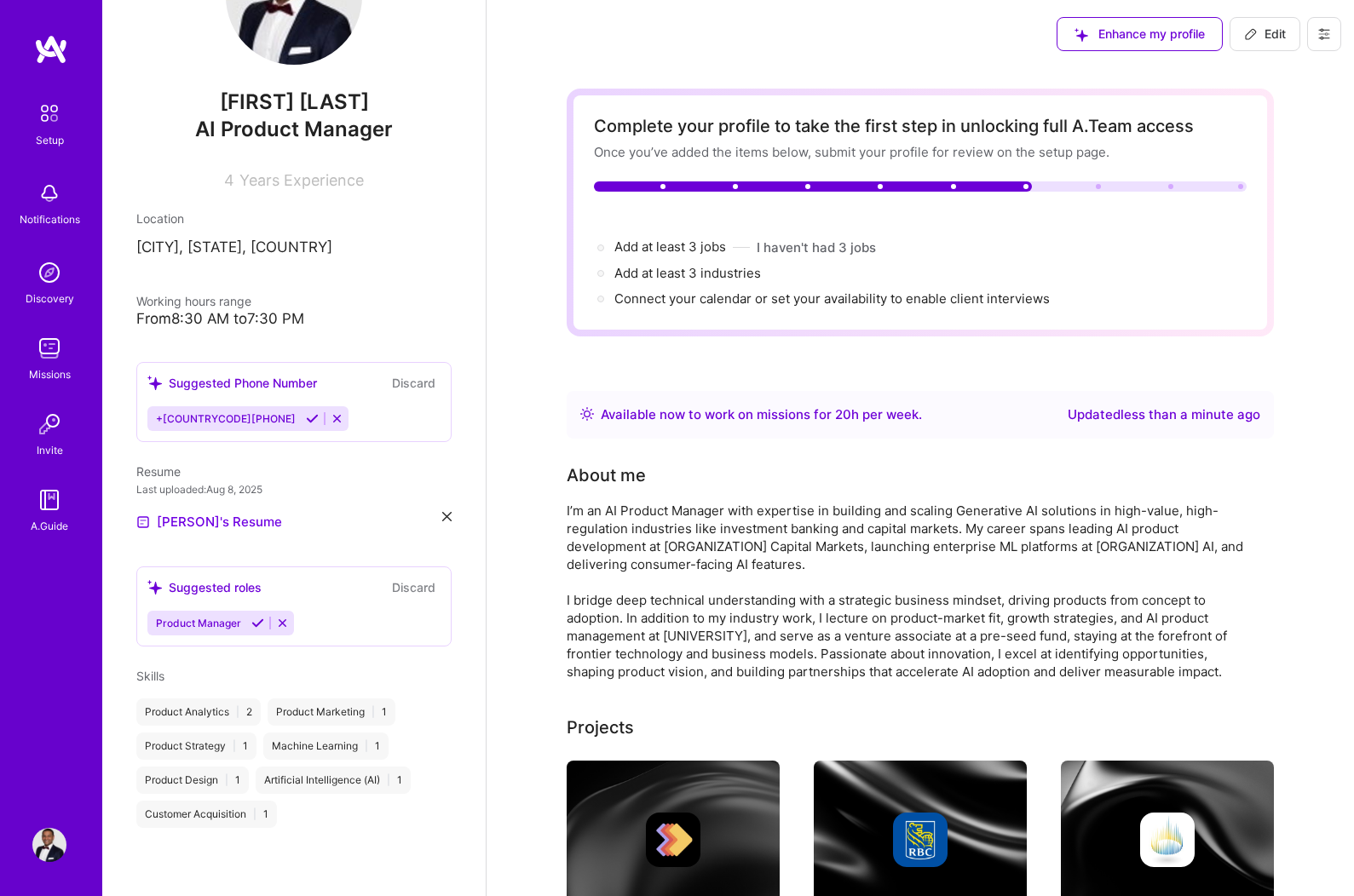 scroll, scrollTop: 106, scrollLeft: 0, axis: vertical 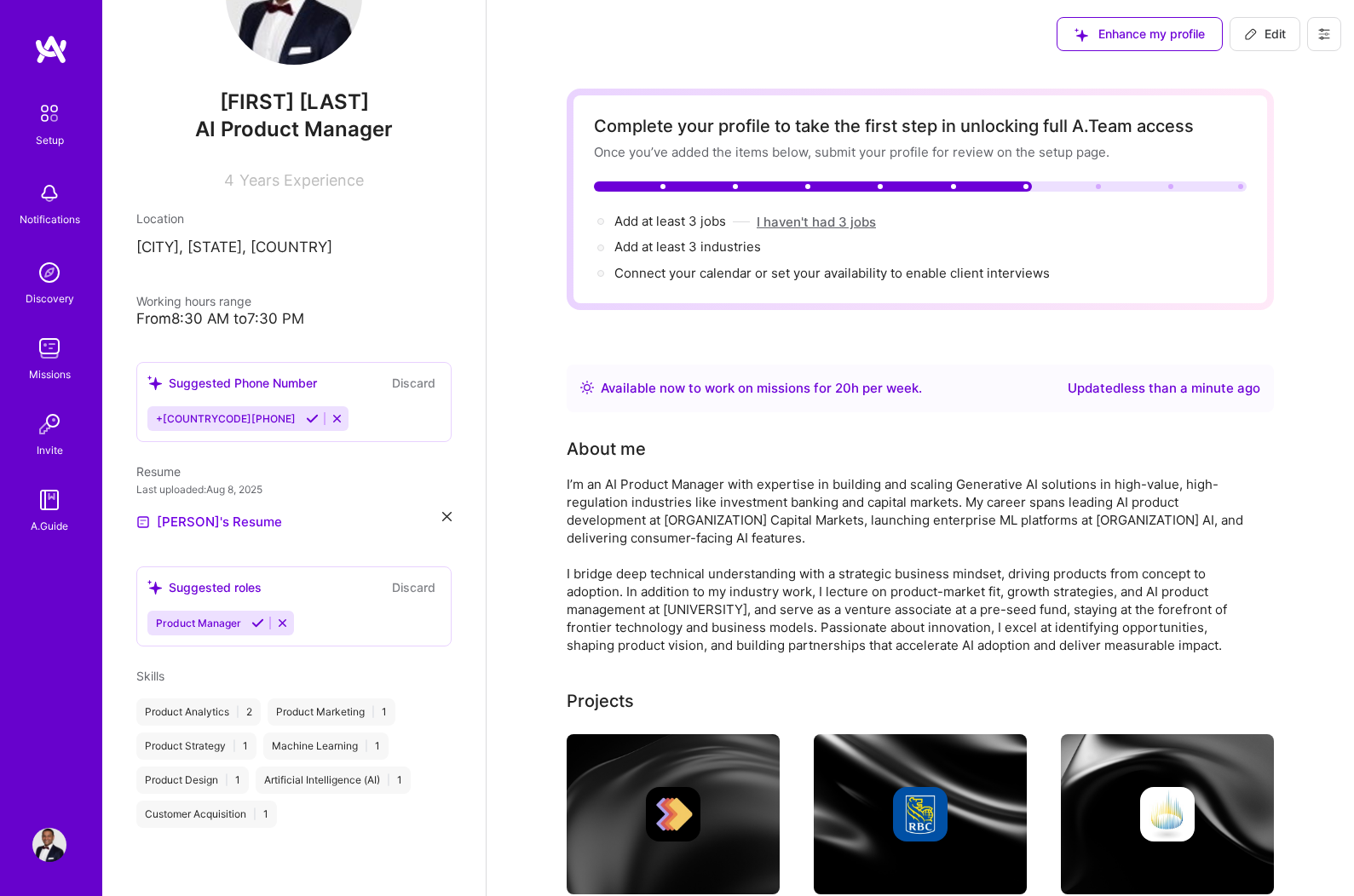 click on "I haven't had 3 jobs" at bounding box center (816, 221) 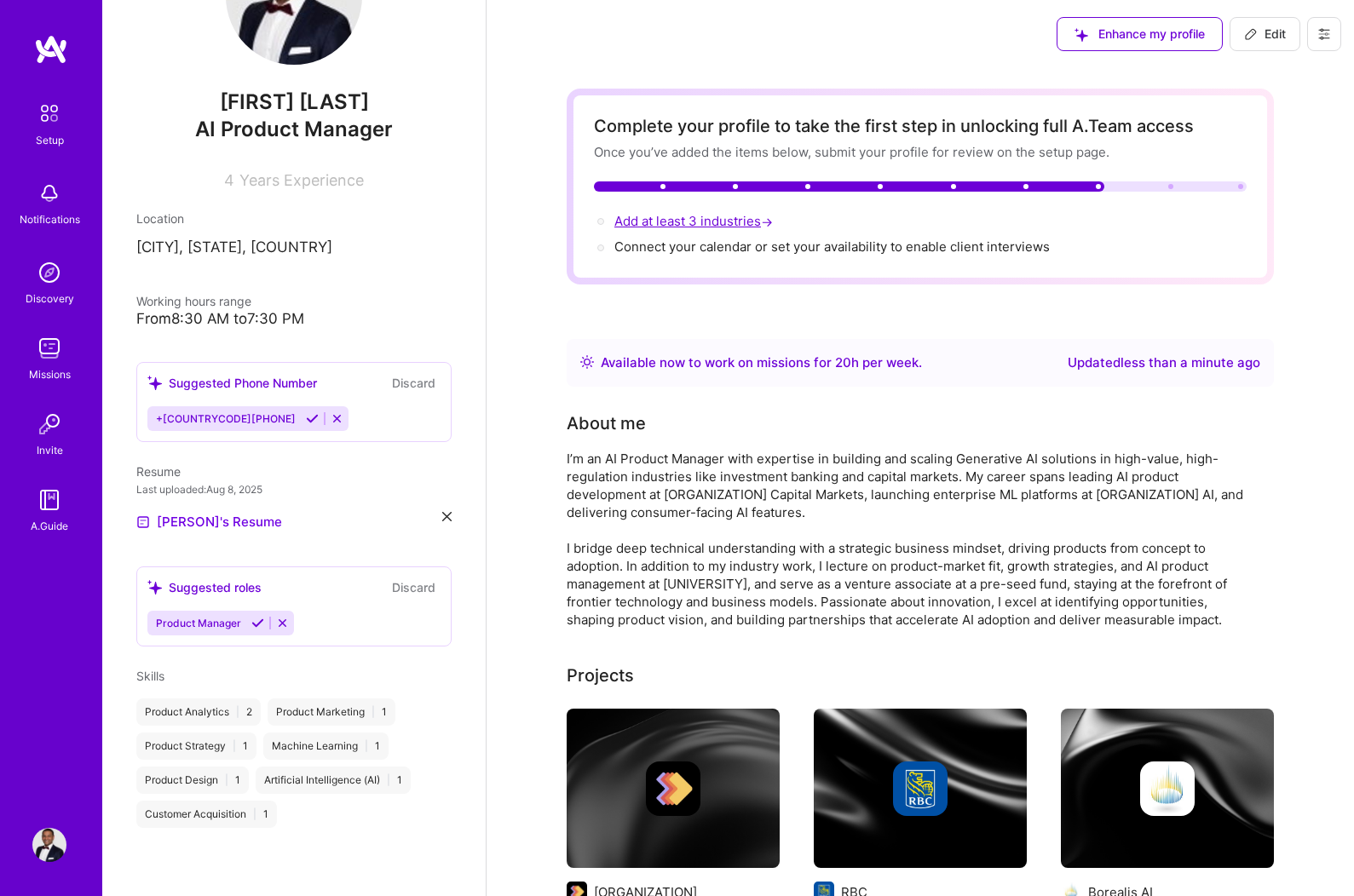 click on "Add at least 3 industries  →" at bounding box center [695, 221] 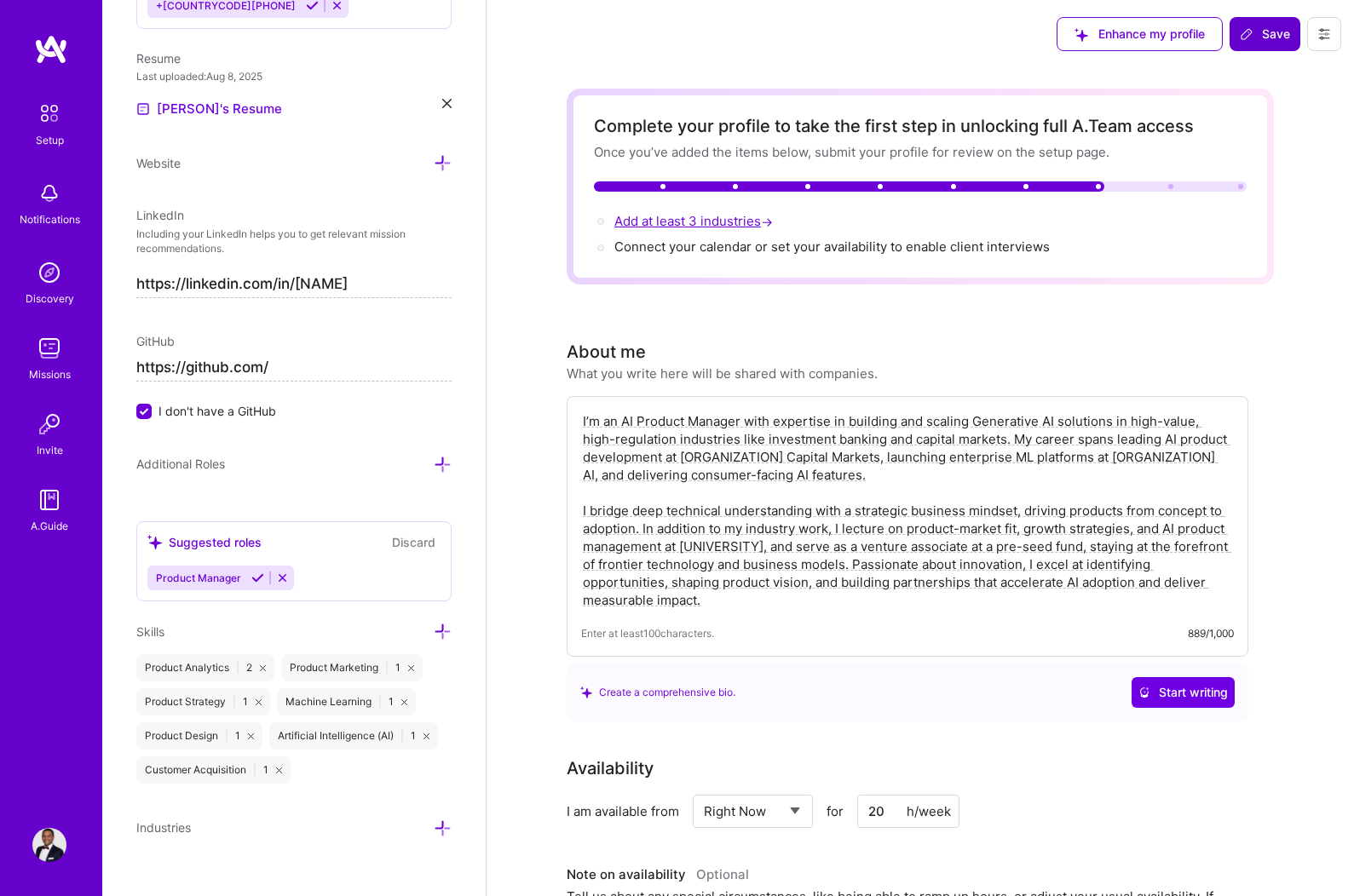 scroll, scrollTop: 870, scrollLeft: 0, axis: vertical 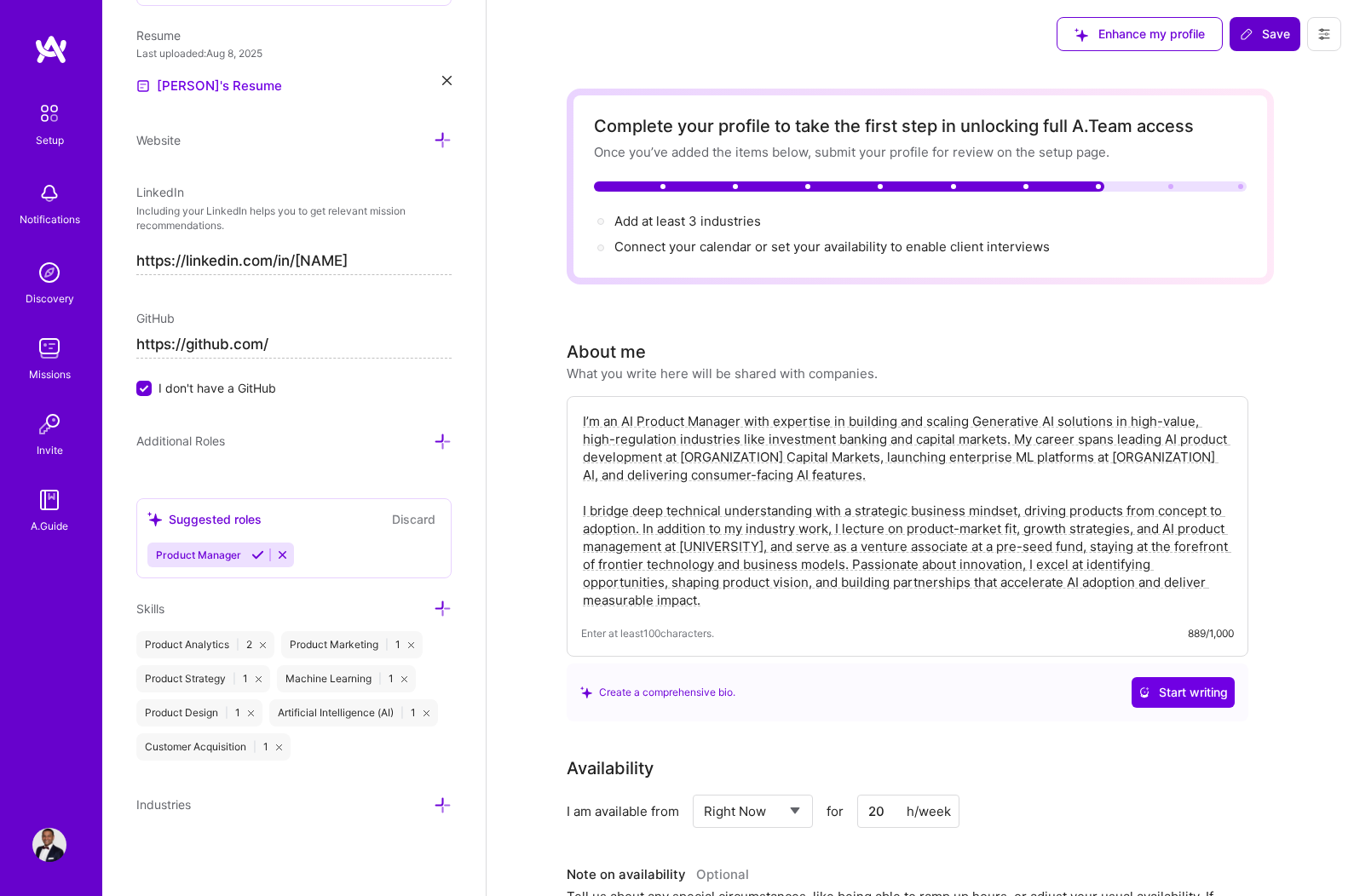 click on "Product Manager" at bounding box center (294, 554) 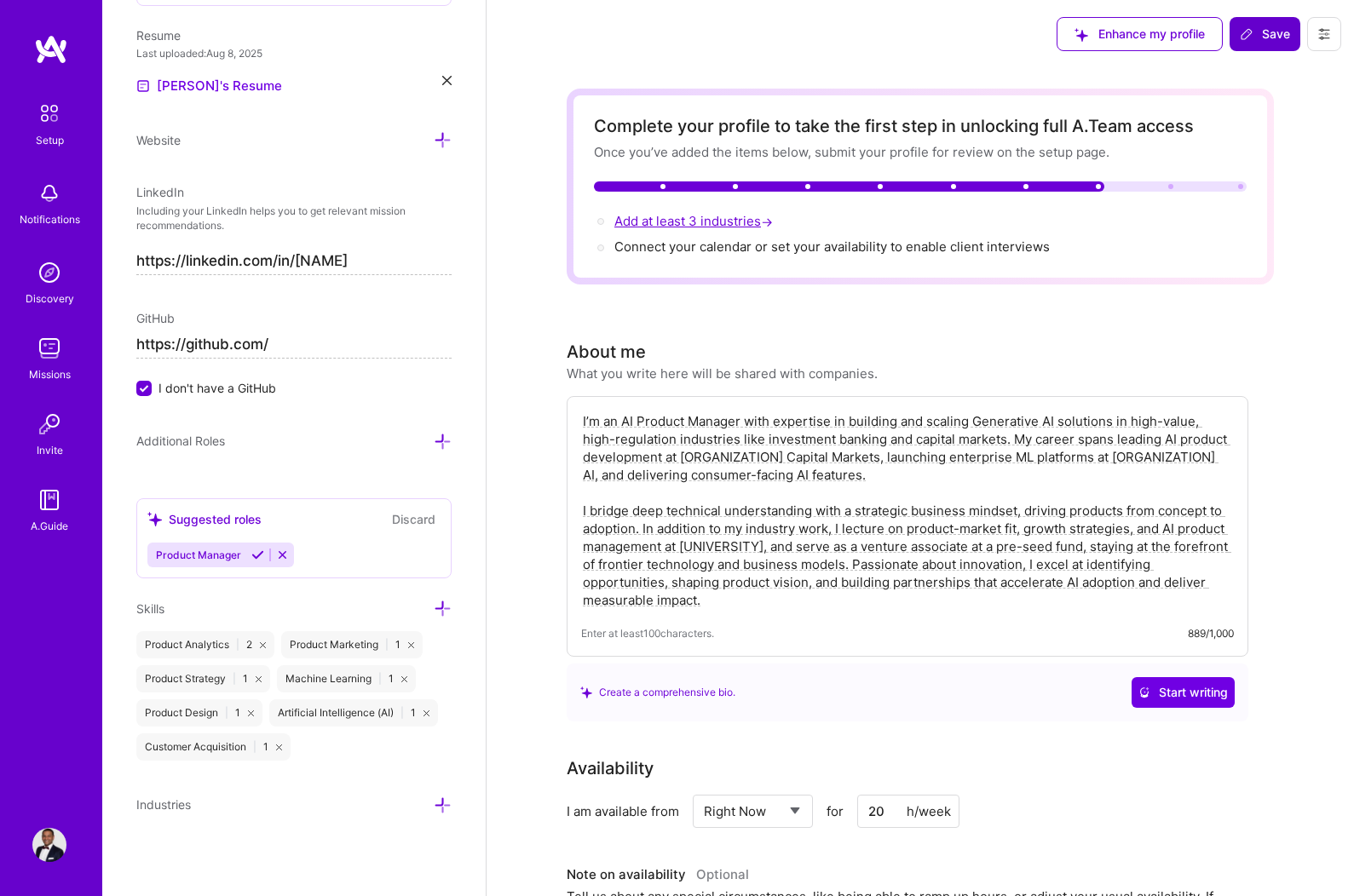 click on "Add at least 3 industries  →" at bounding box center [695, 221] 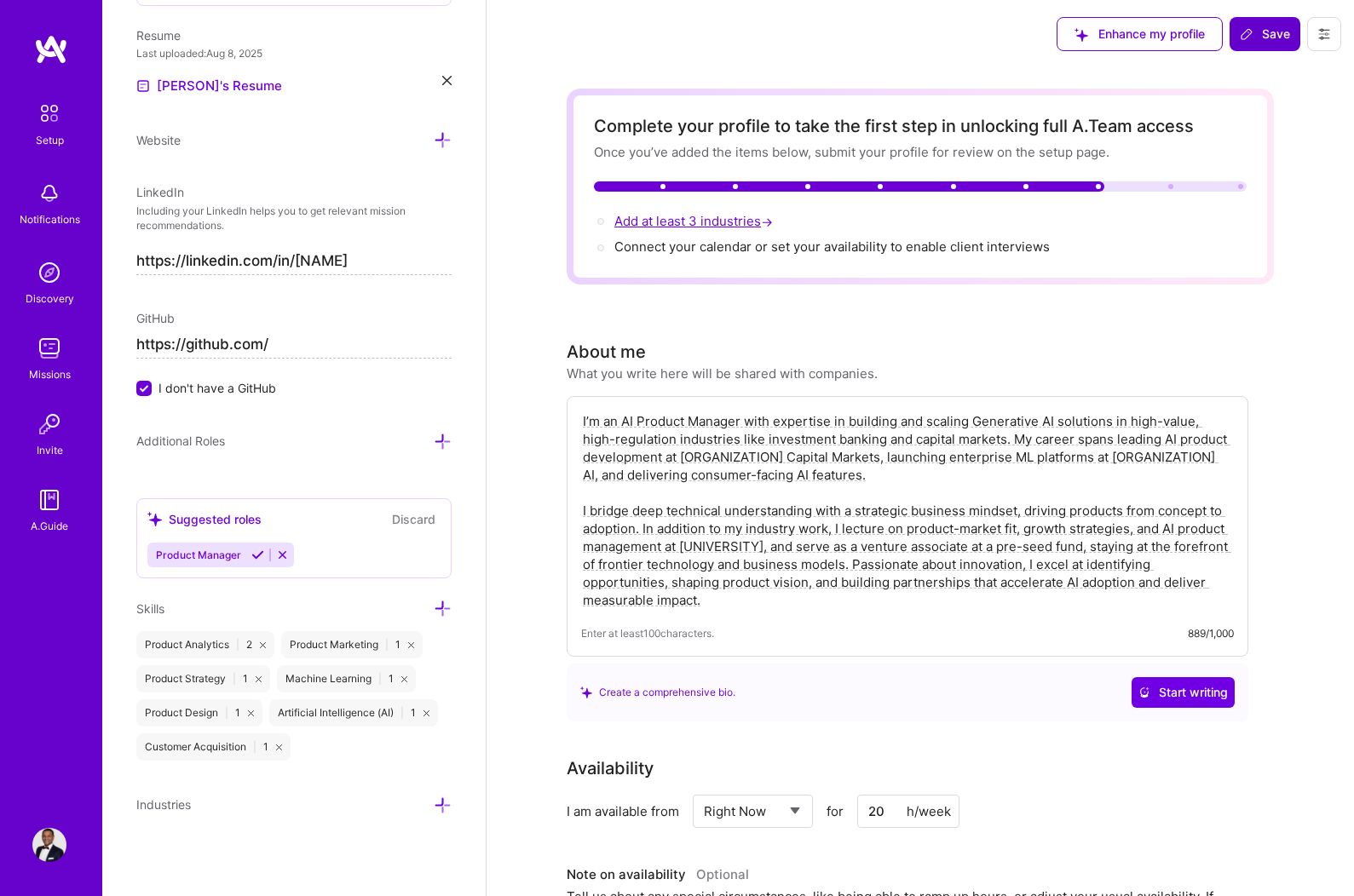 click on "Add at least 3 industries  →" at bounding box center [695, 221] 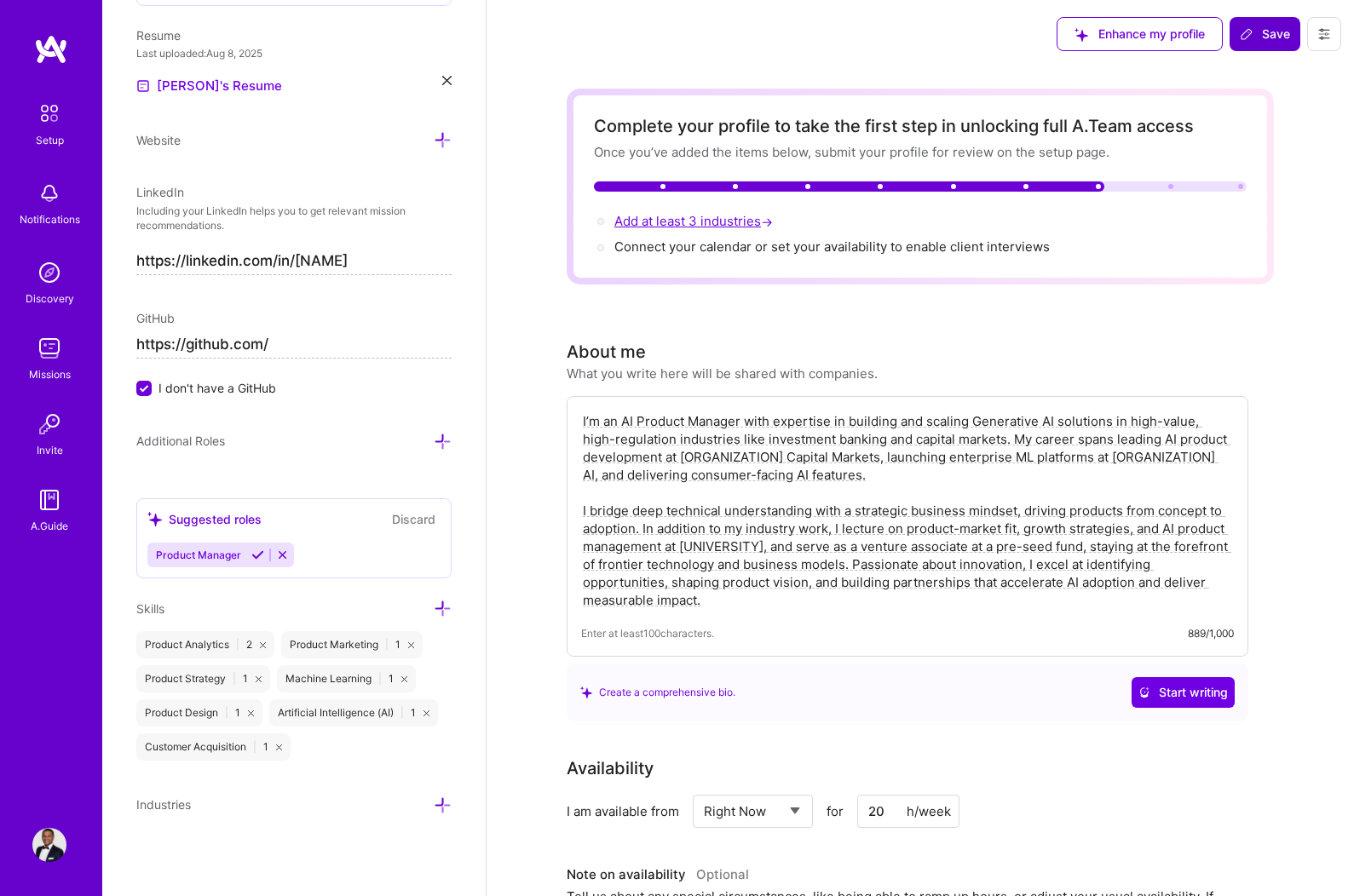 click on "Add at least 3 industries  →" at bounding box center (695, 221) 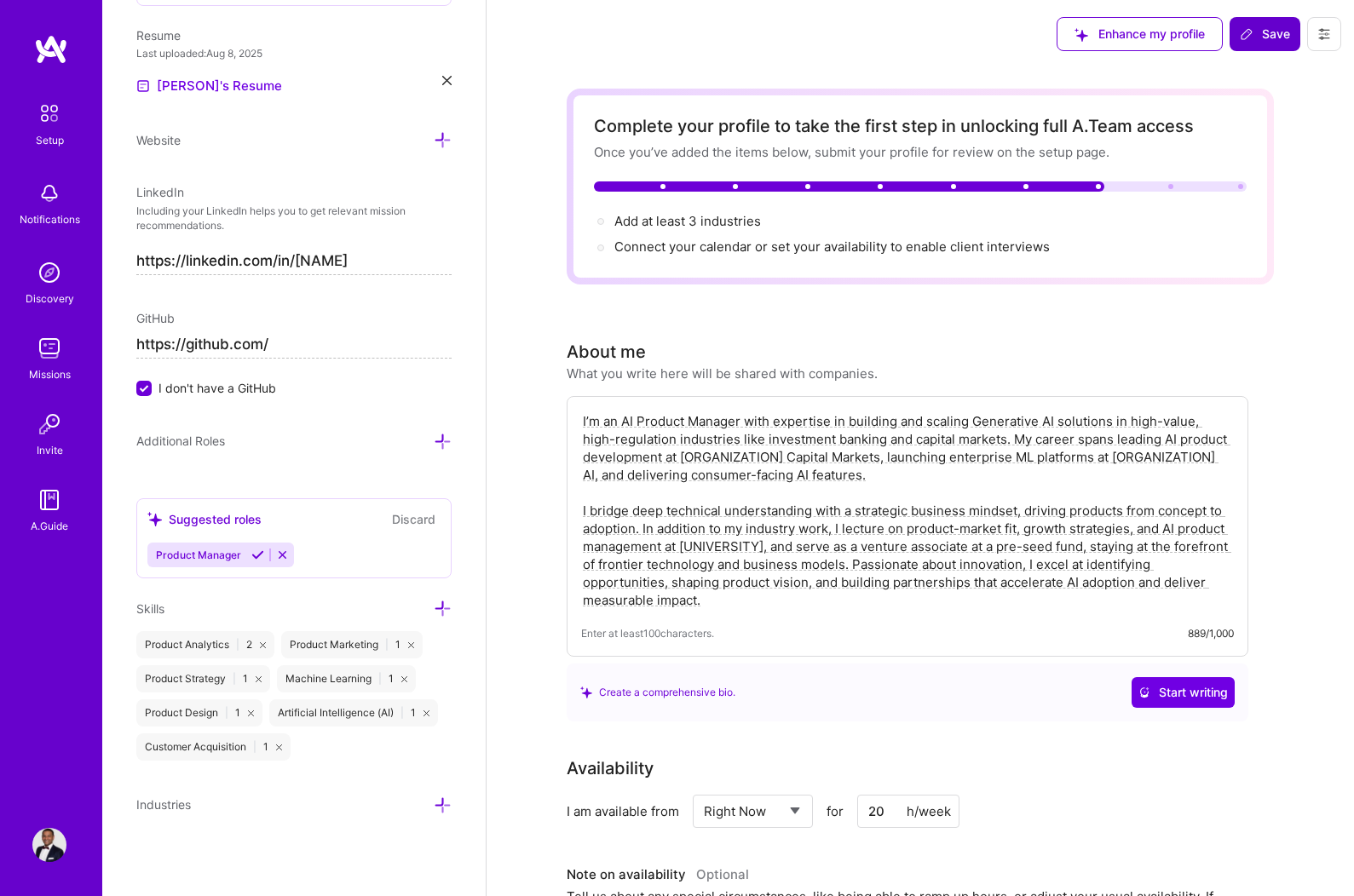 click at bounding box center (442, 441) 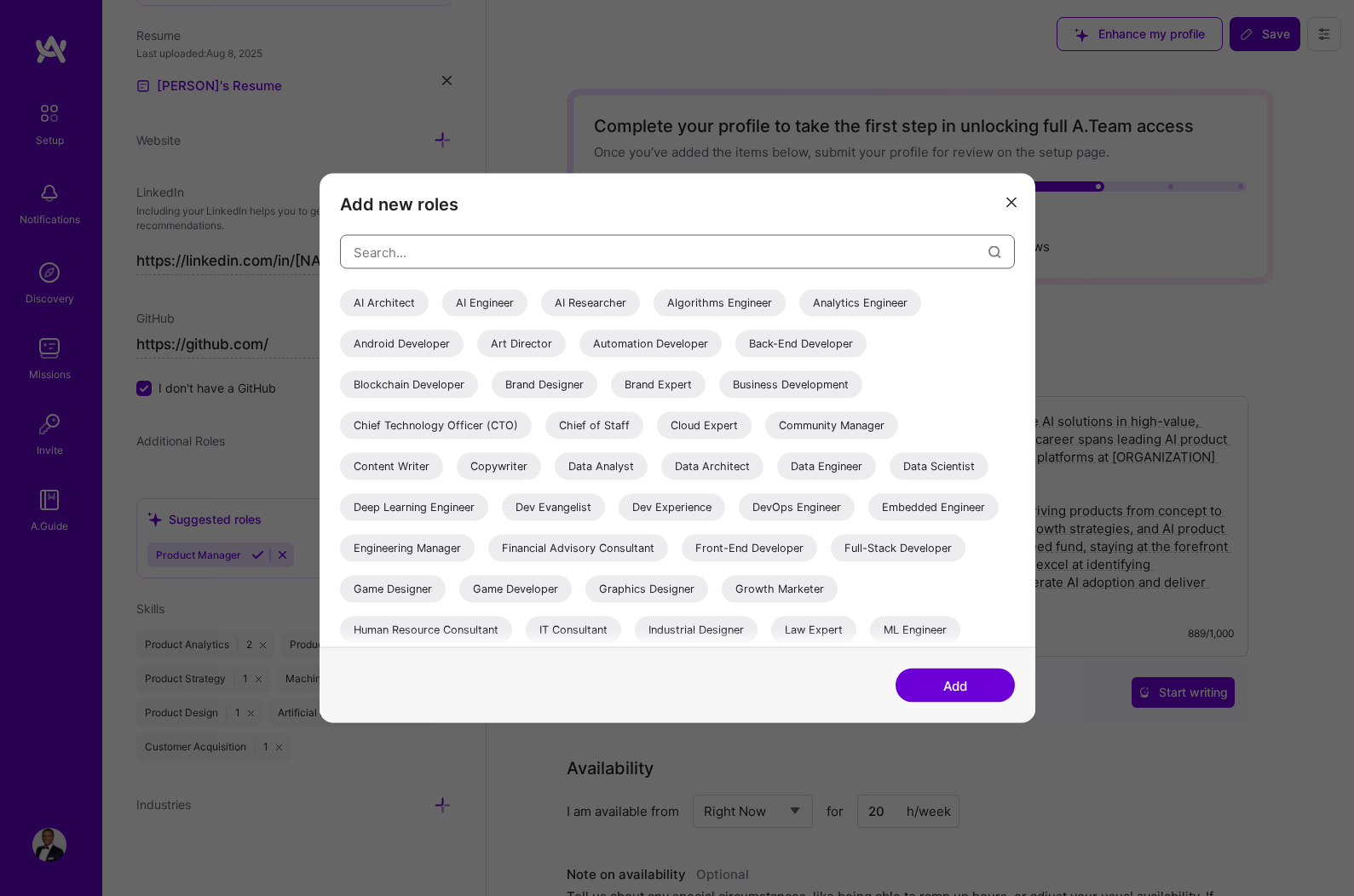 click at bounding box center (671, 251) 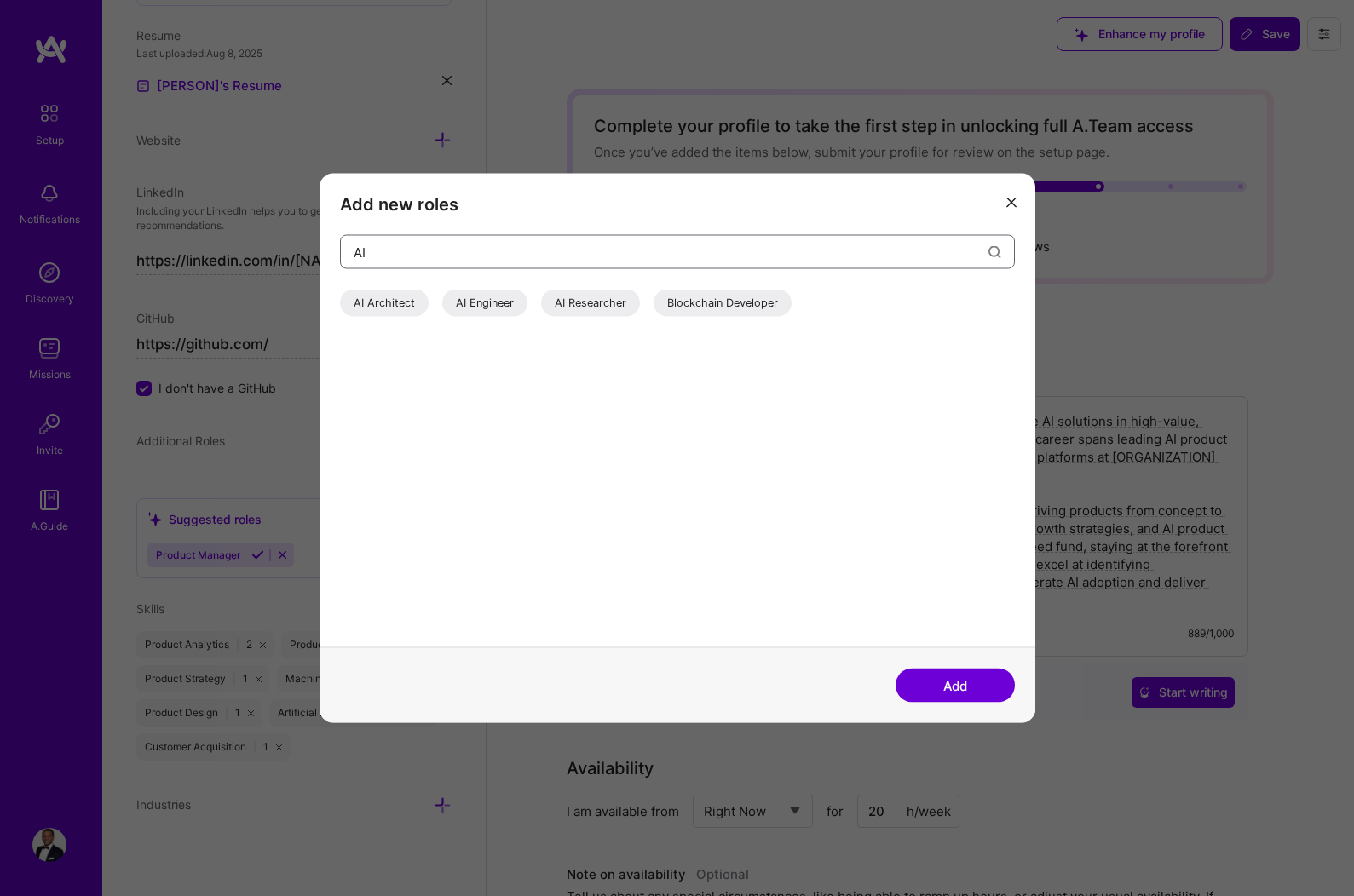 type on "AI" 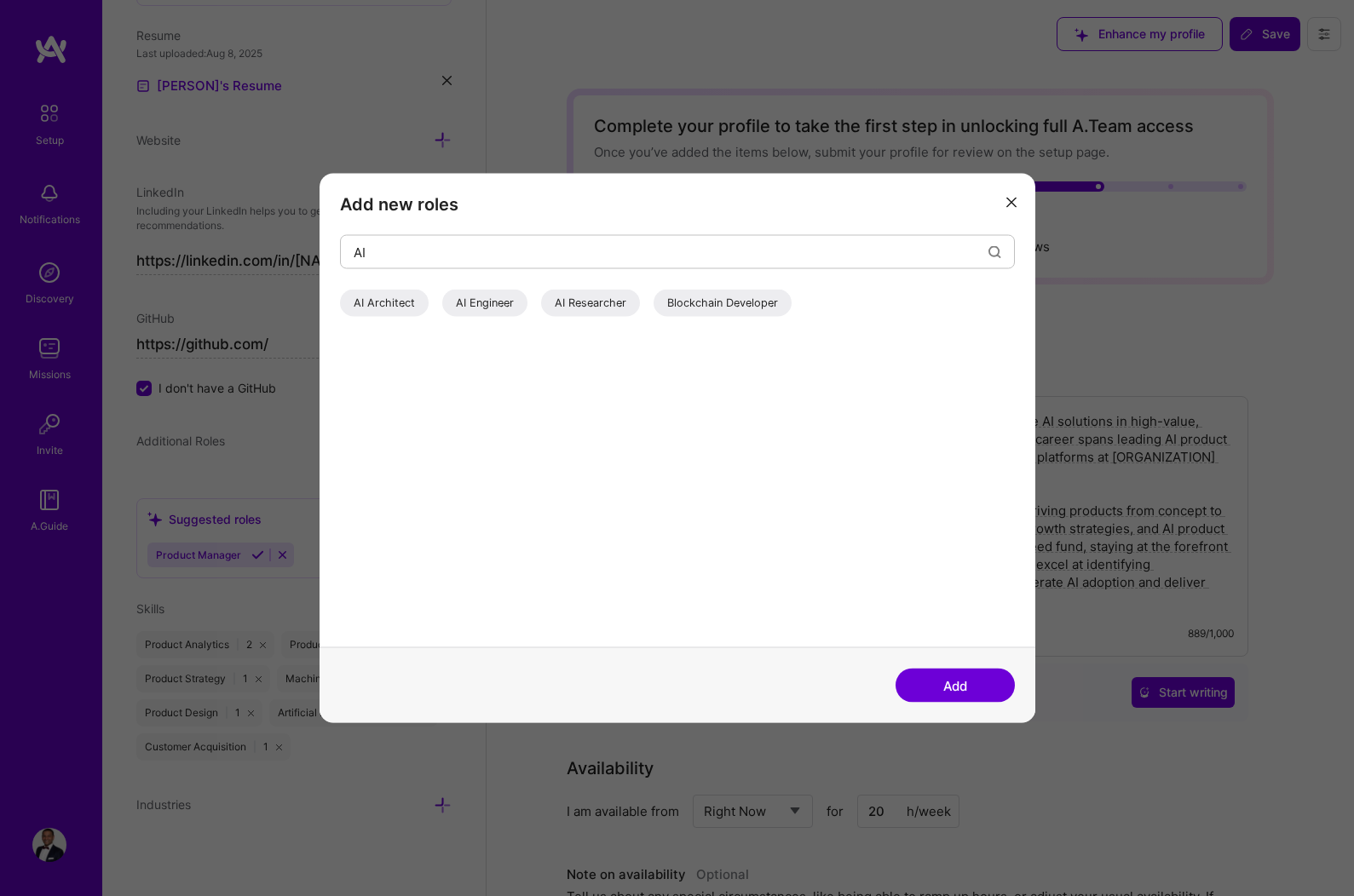 click on "AI Architect" at bounding box center [384, 303] 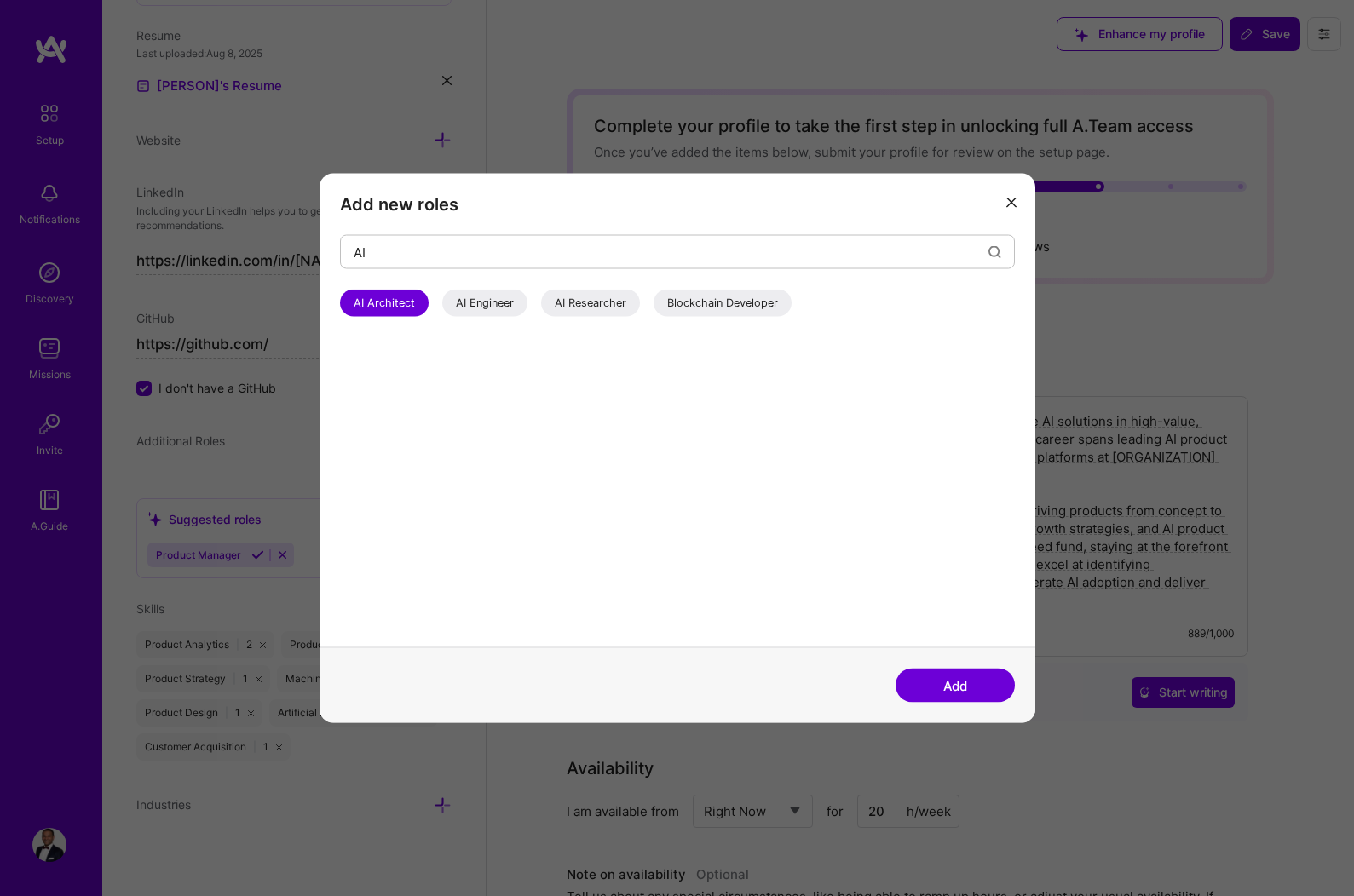 click on "Add" at bounding box center (955, 686) 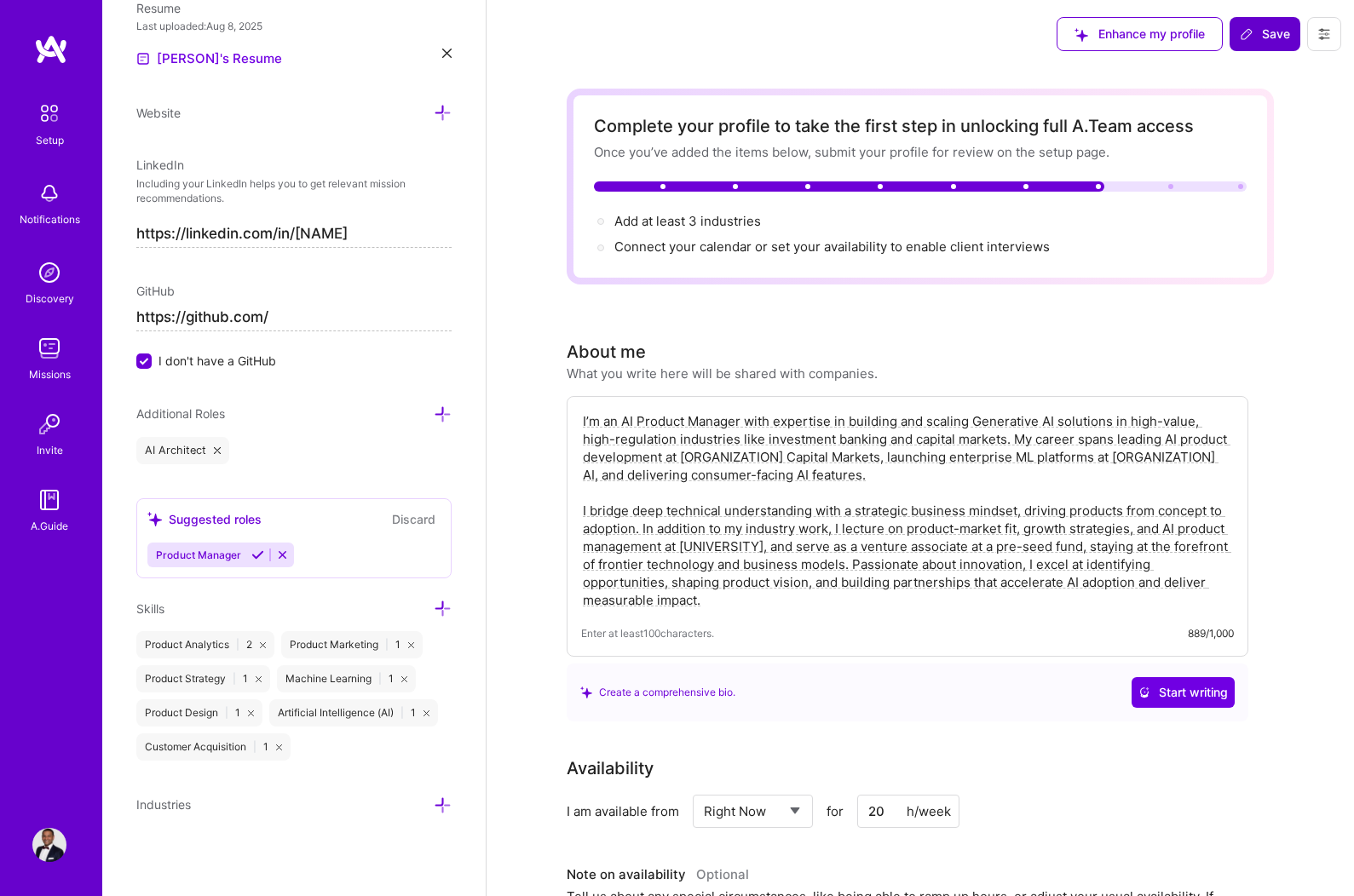 scroll, scrollTop: 898, scrollLeft: 0, axis: vertical 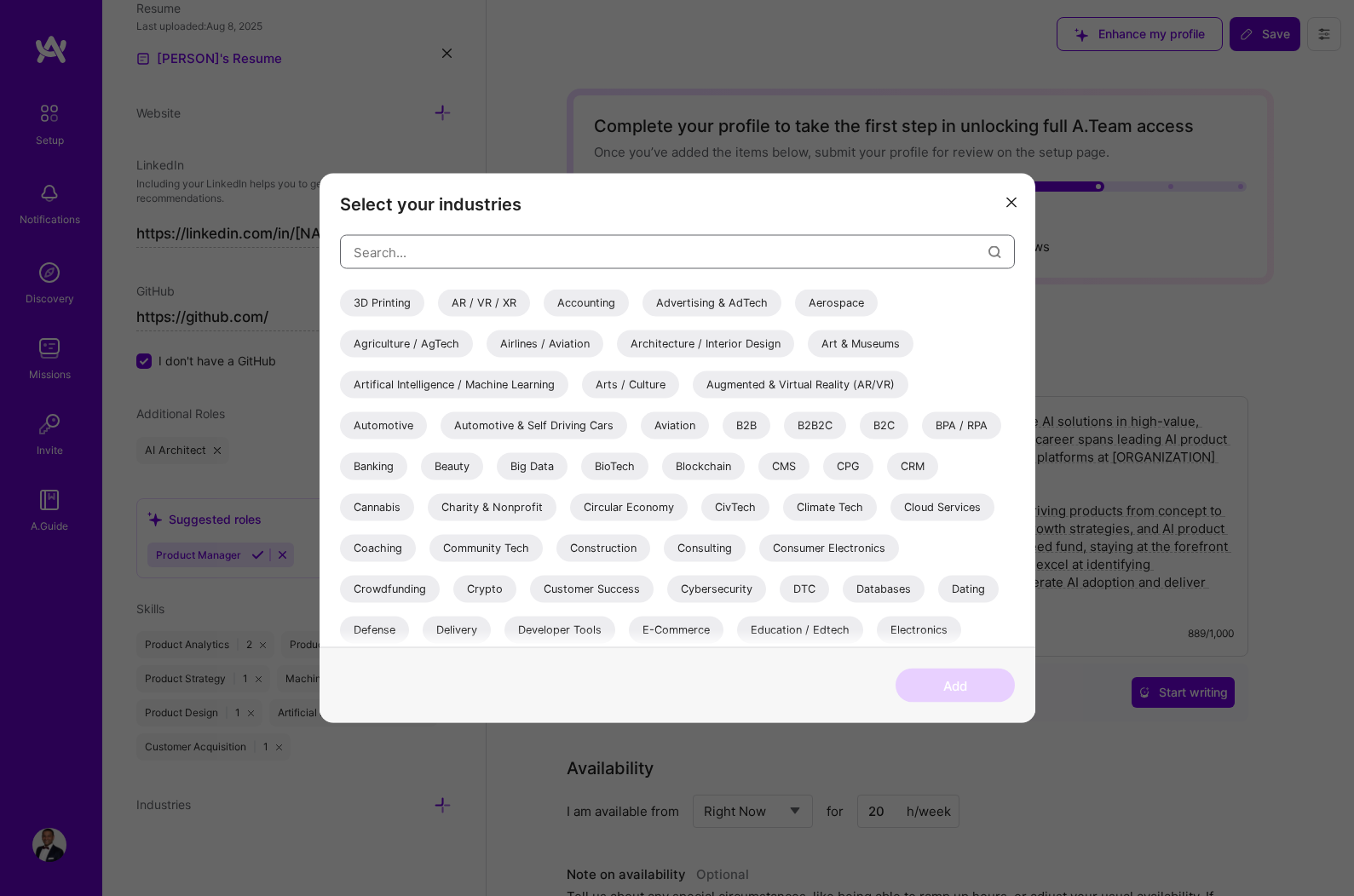 click at bounding box center [671, 251] 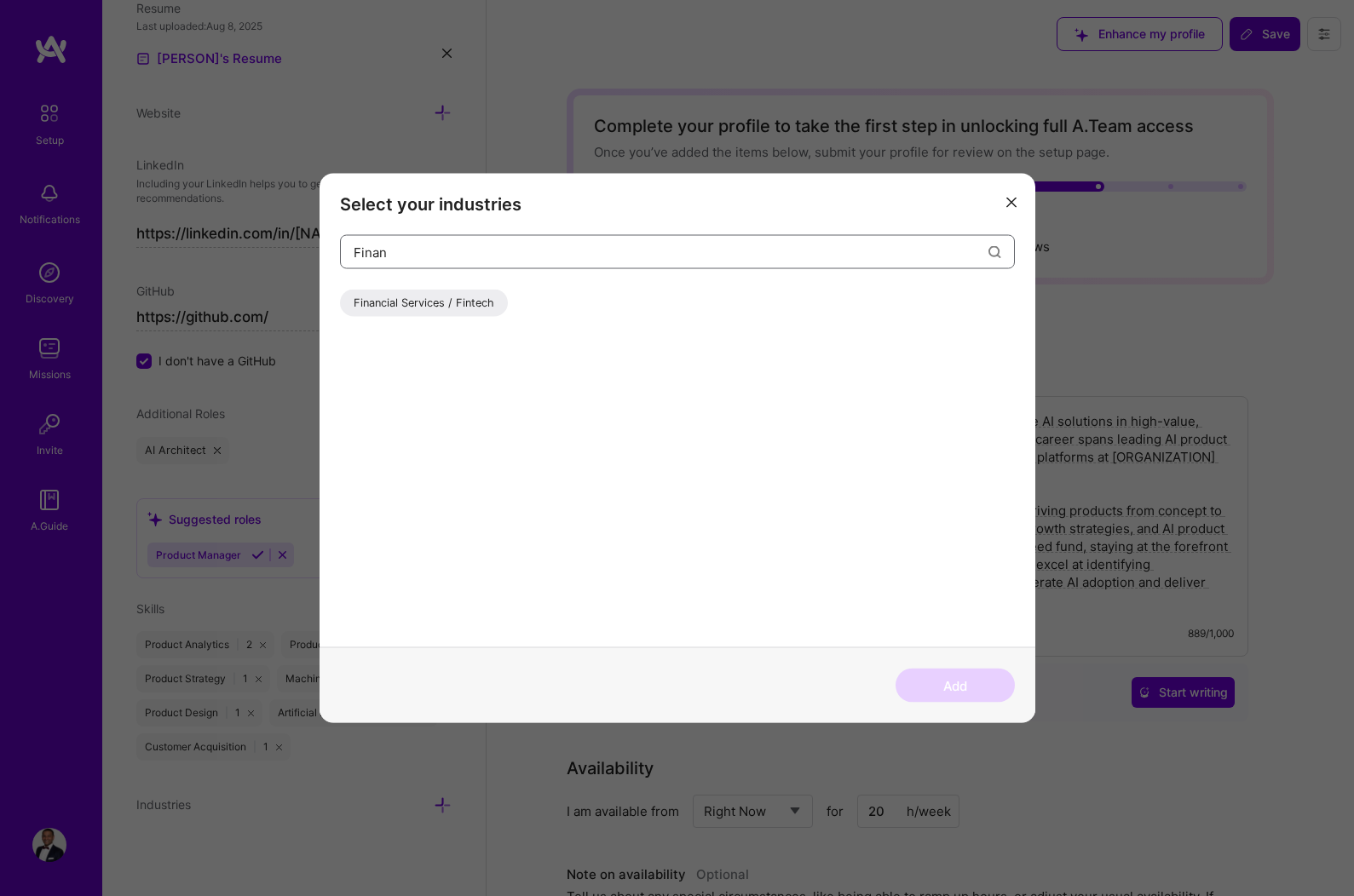 type on "Finan" 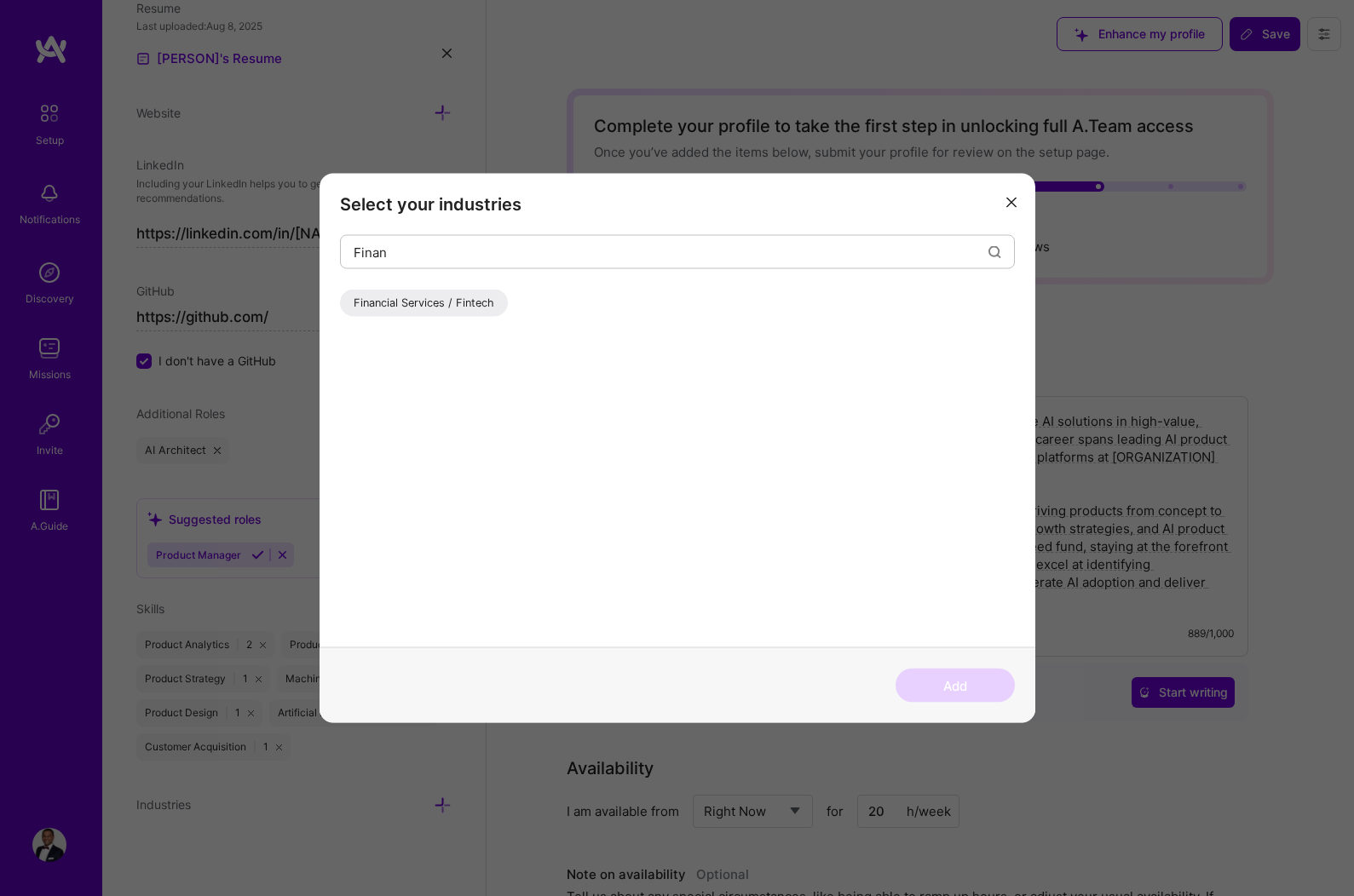 click on "Financial Services / Fintech" at bounding box center (423, 303) 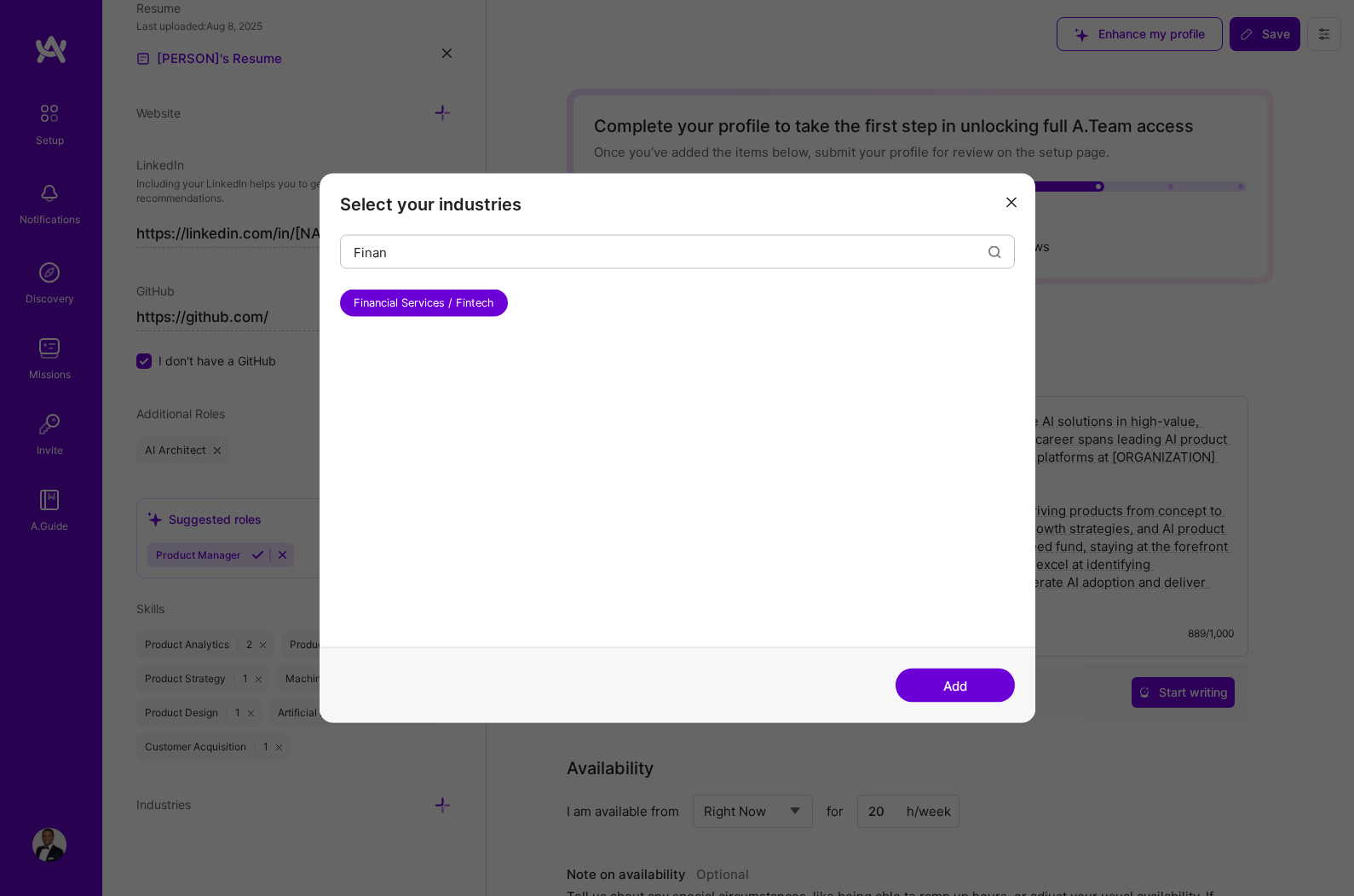 click on "Add" at bounding box center [955, 686] 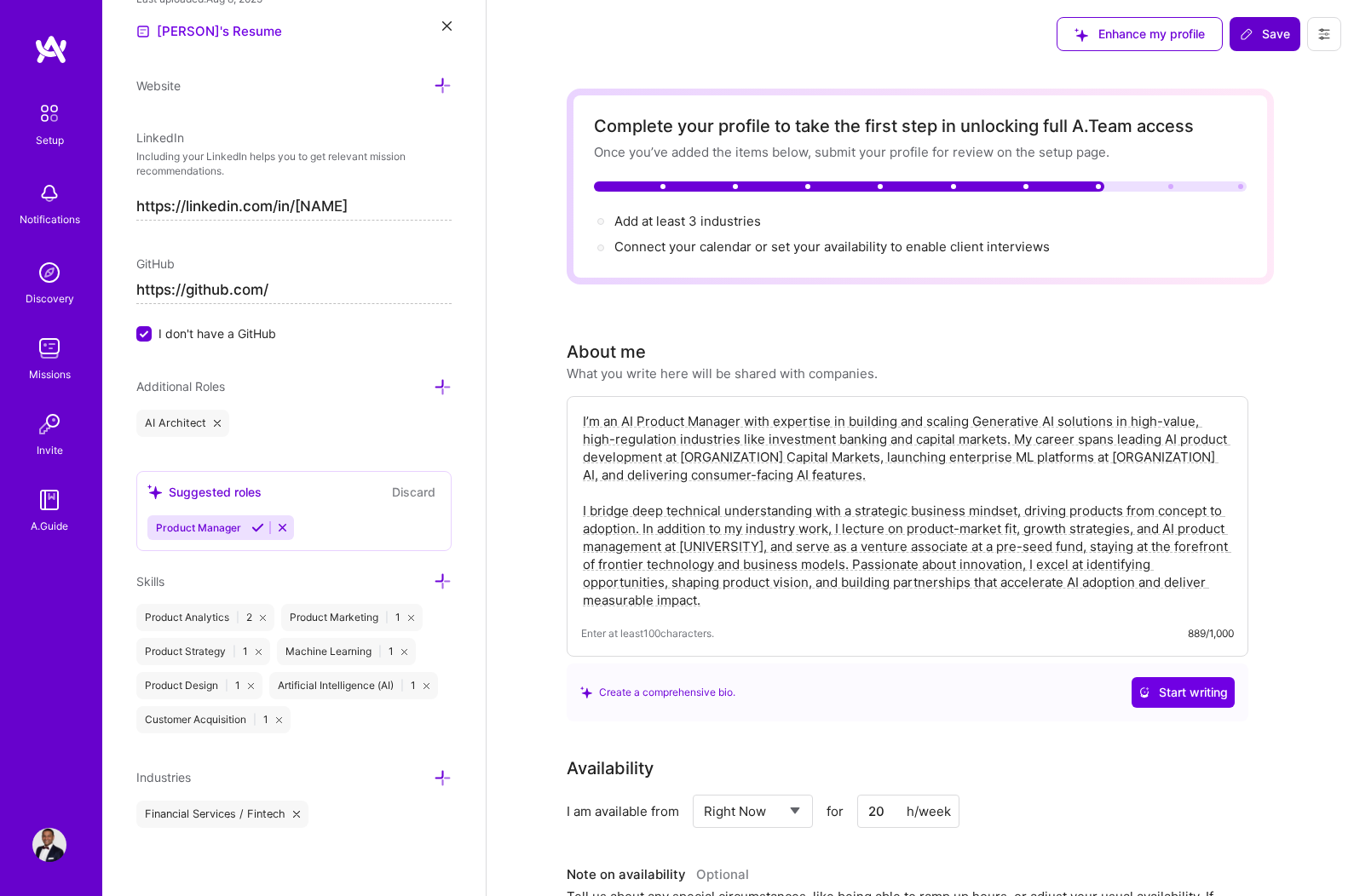 click at bounding box center (442, 778) 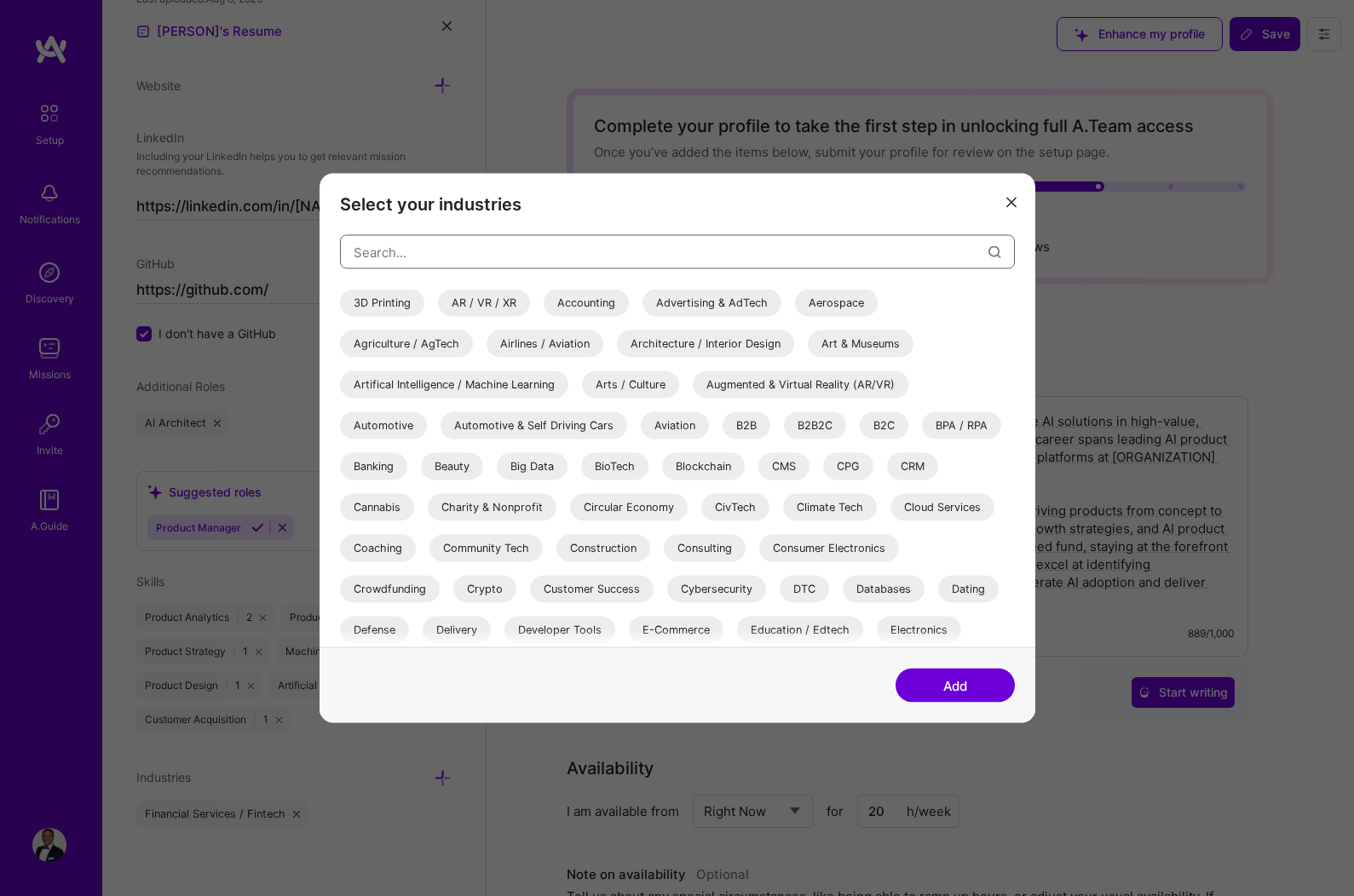 click at bounding box center [671, 251] 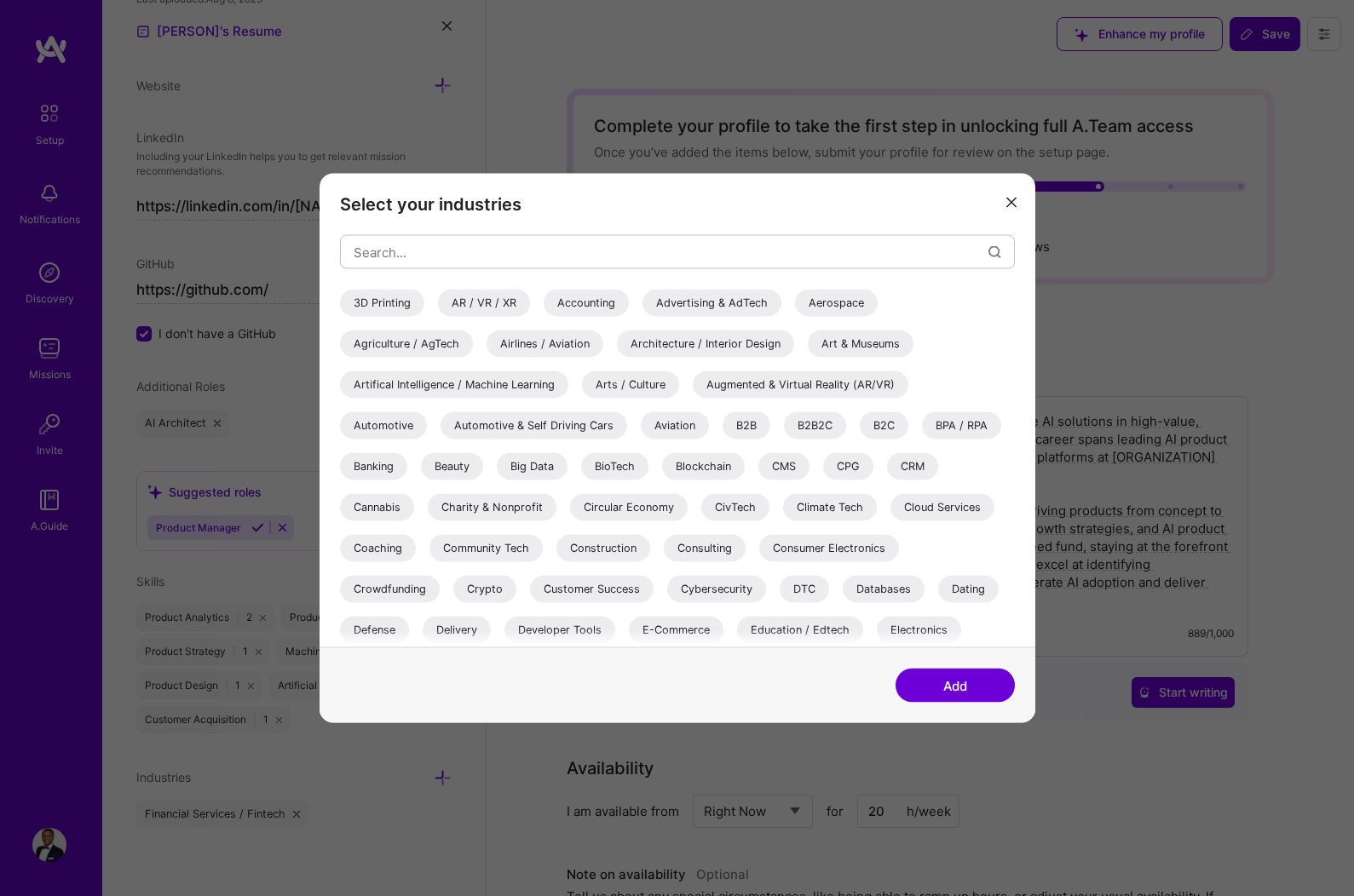 click on "Artifical Intelligence / Machine Learning" at bounding box center [454, 385] 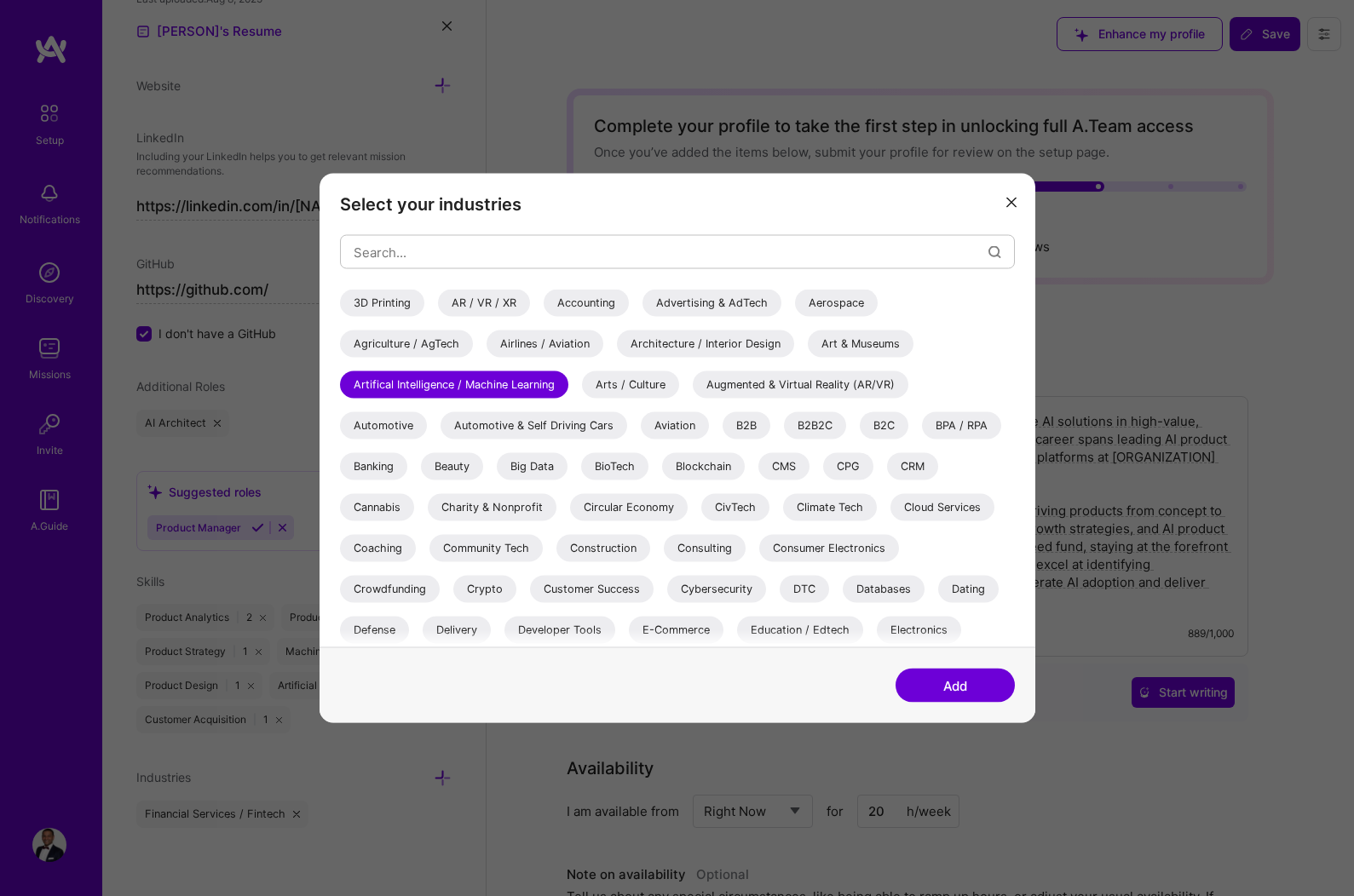 click on "Add" at bounding box center (955, 686) 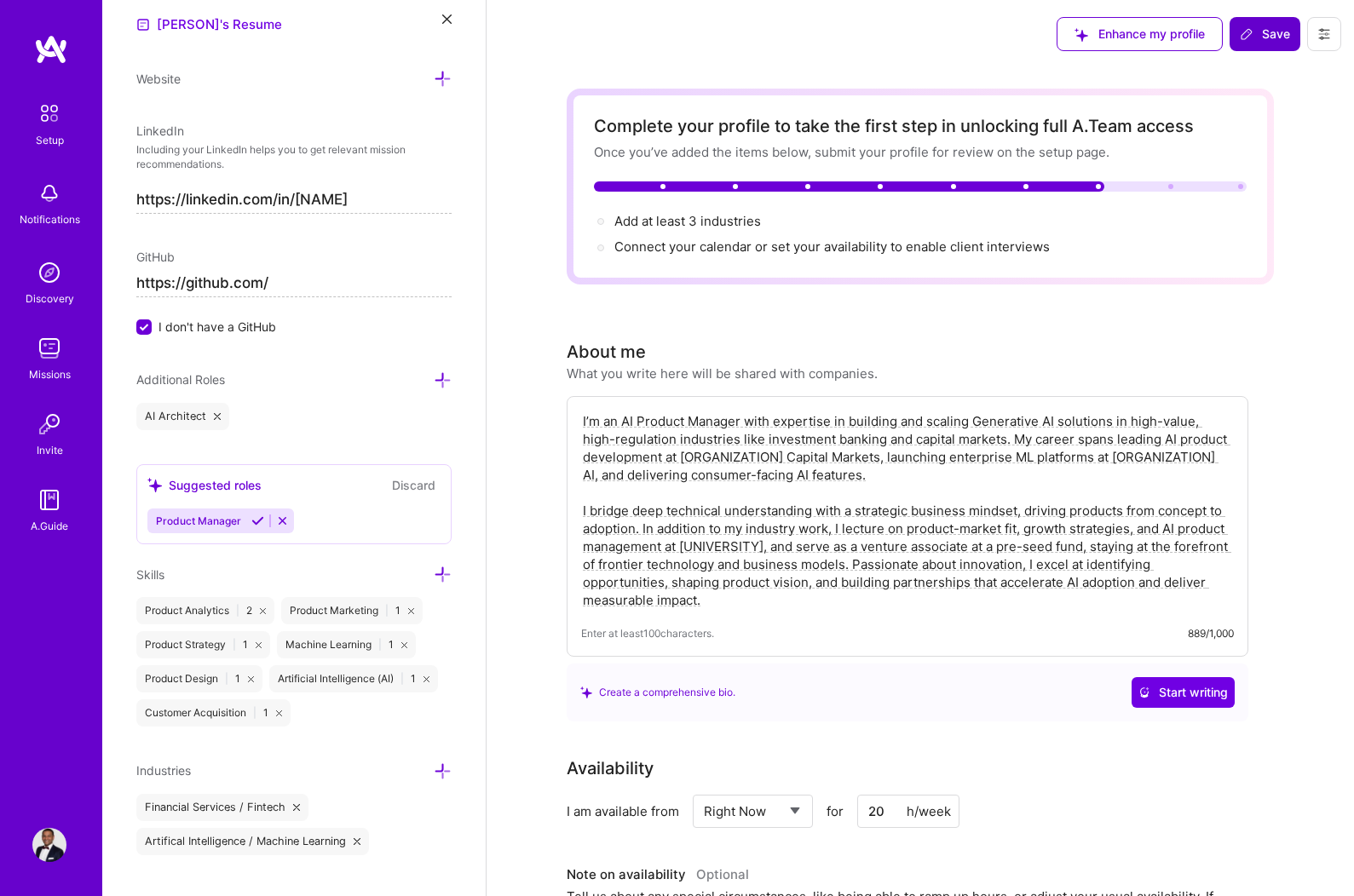 click at bounding box center (442, 771) 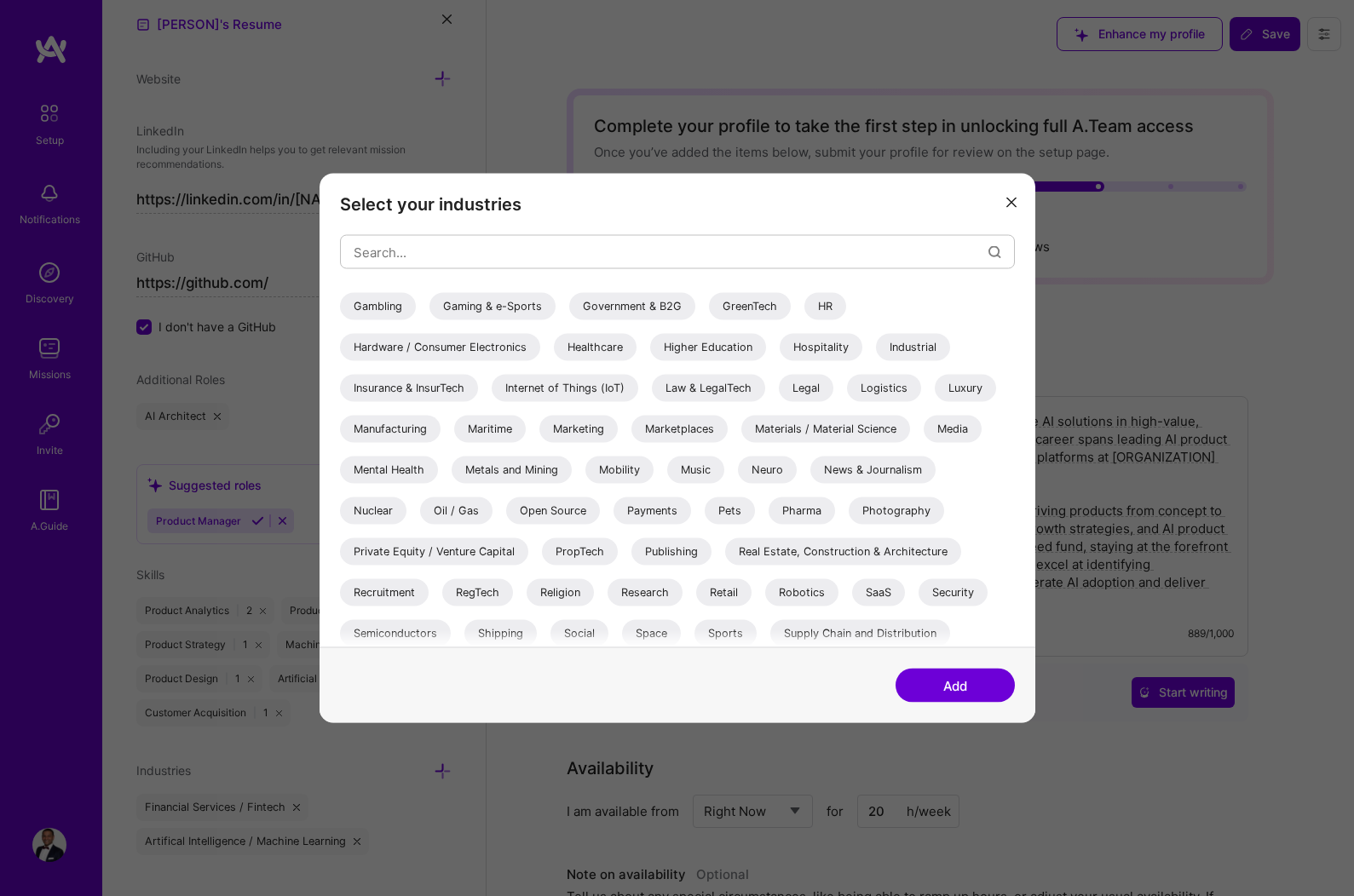 scroll, scrollTop: 494, scrollLeft: 0, axis: vertical 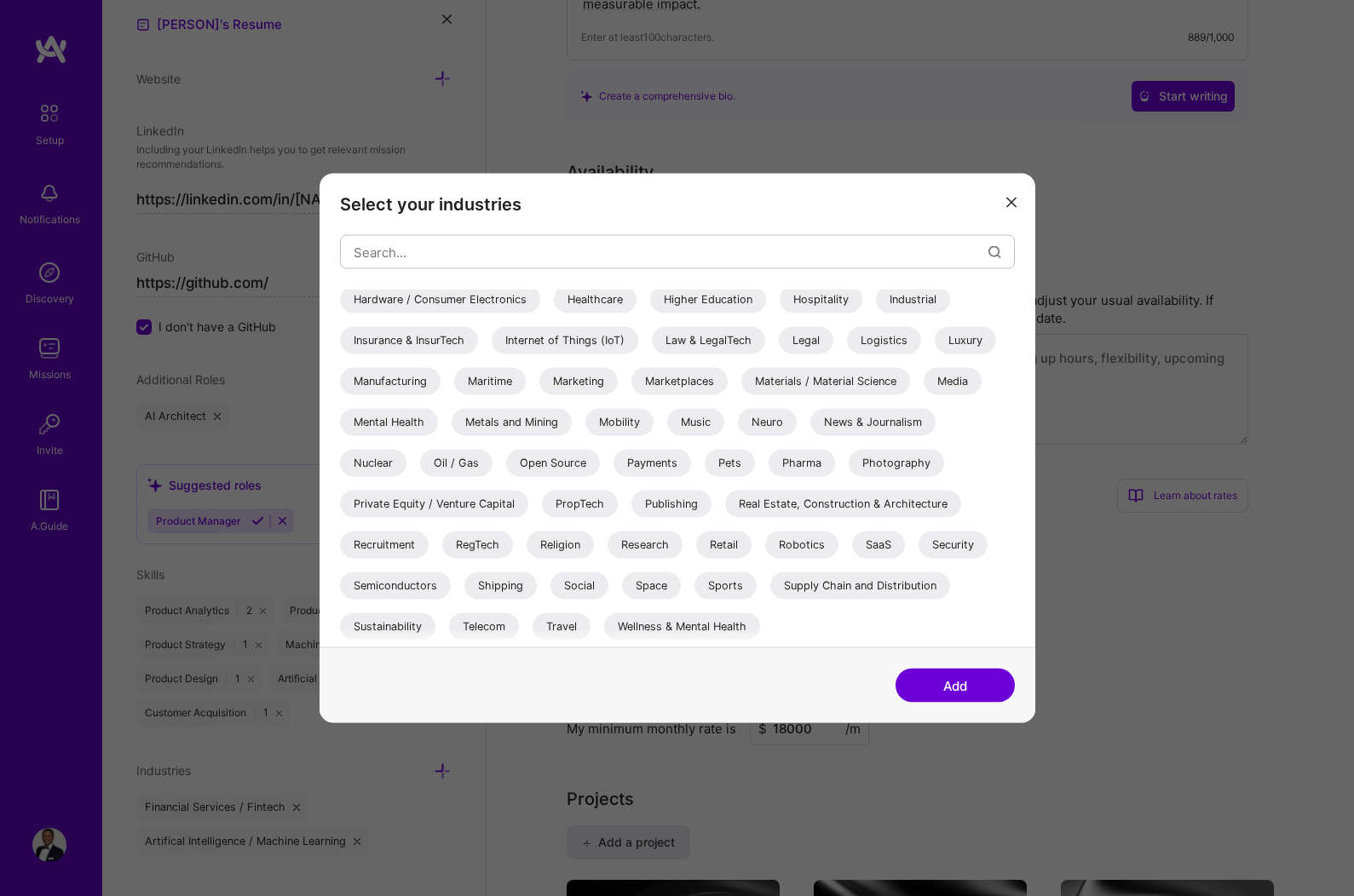 click on "SaaS" at bounding box center (879, 545) 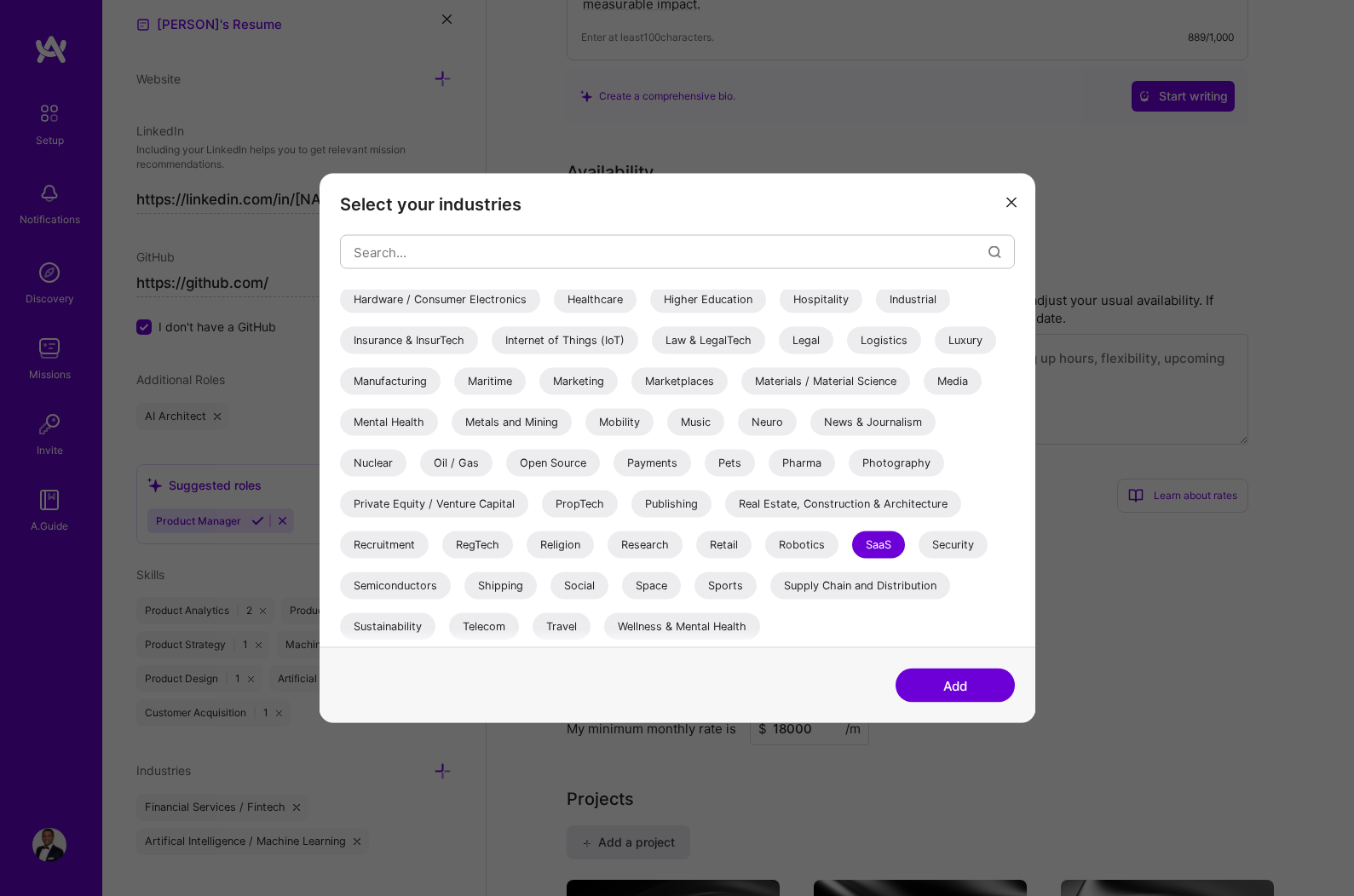 click on "Private Equity / Venture Capital" at bounding box center [434, 504] 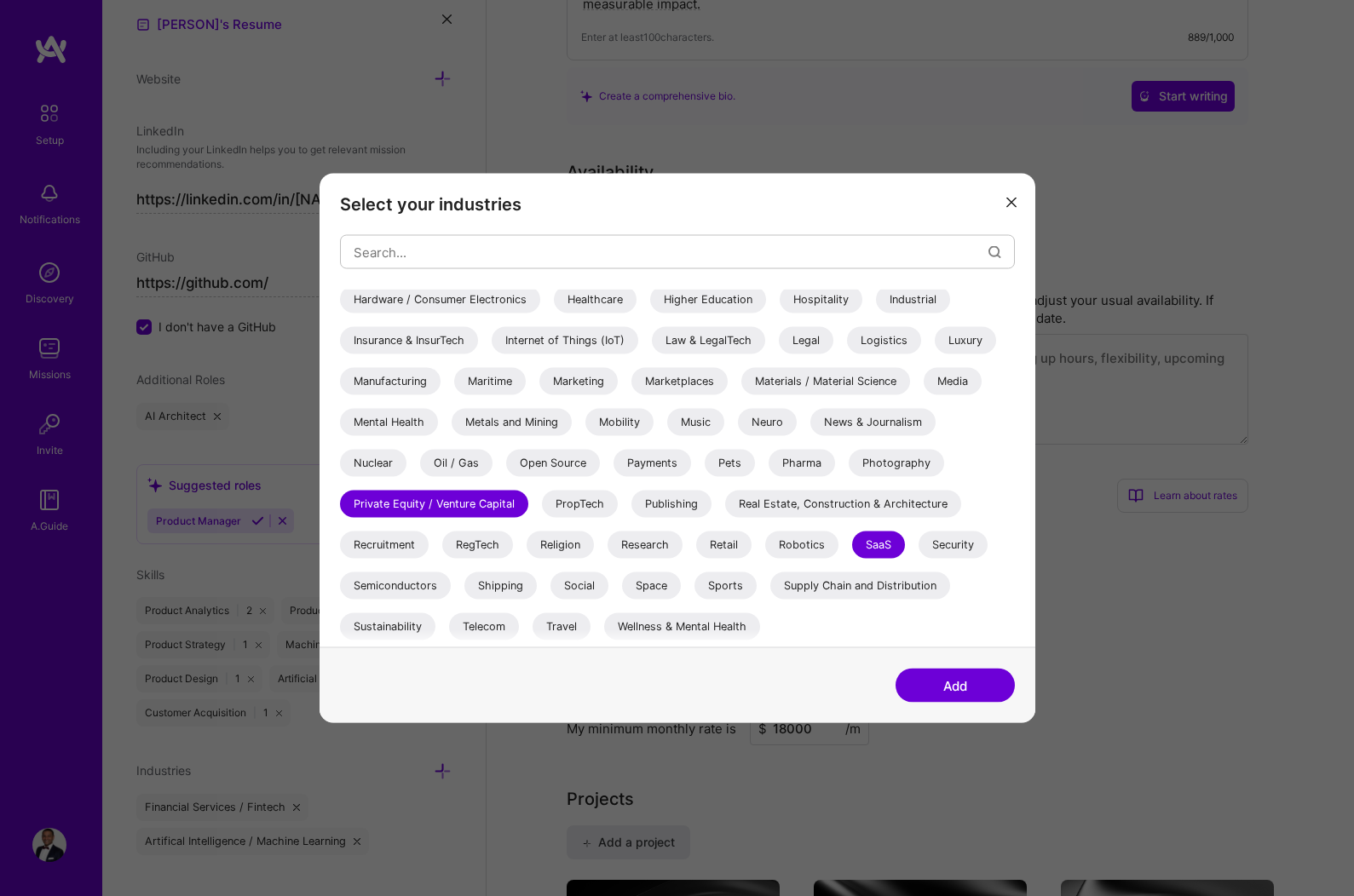 click on "PropTech" at bounding box center [579, 504] 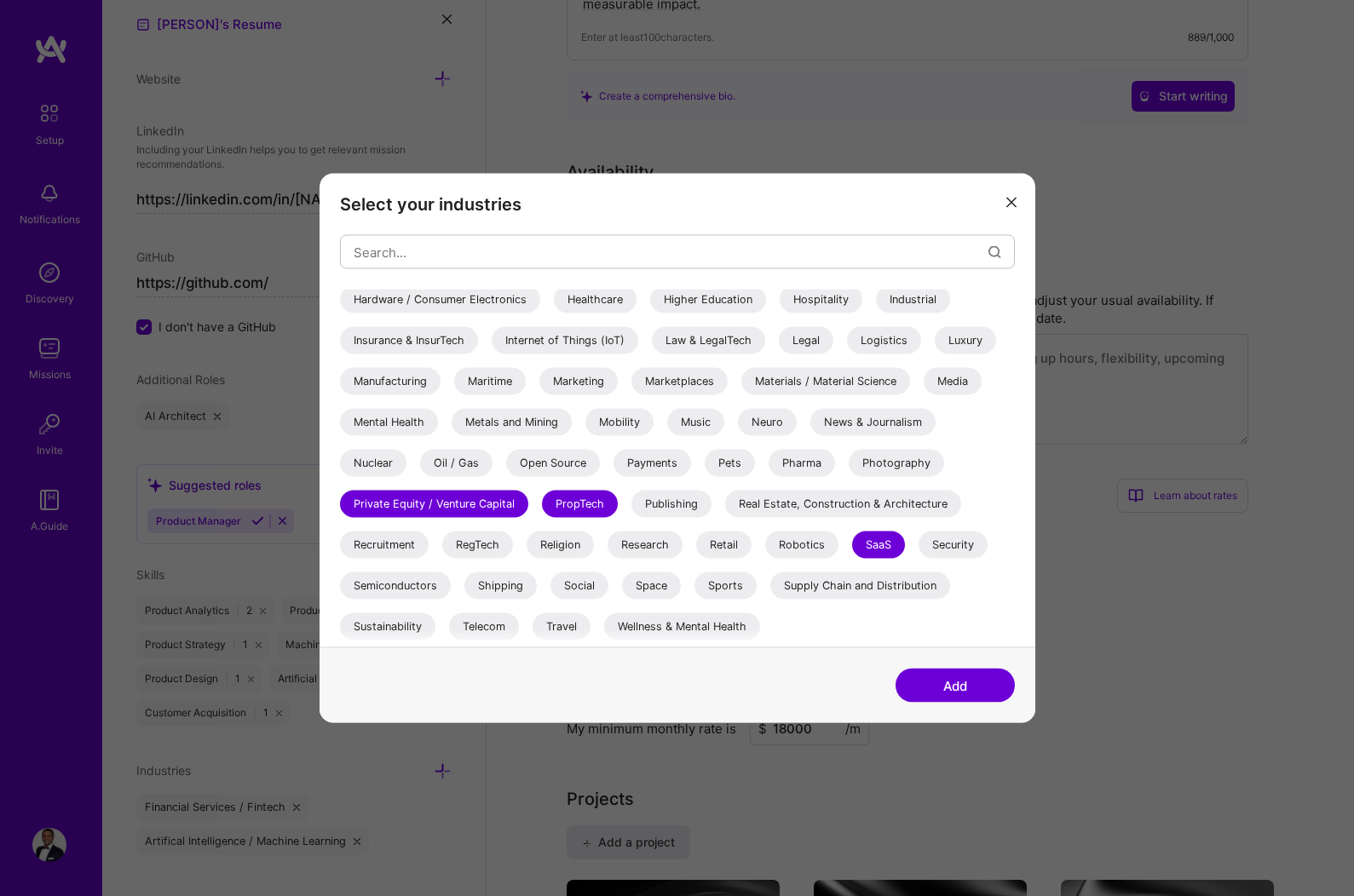 click on "Real Estate, Construction & Architecture" at bounding box center [843, 504] 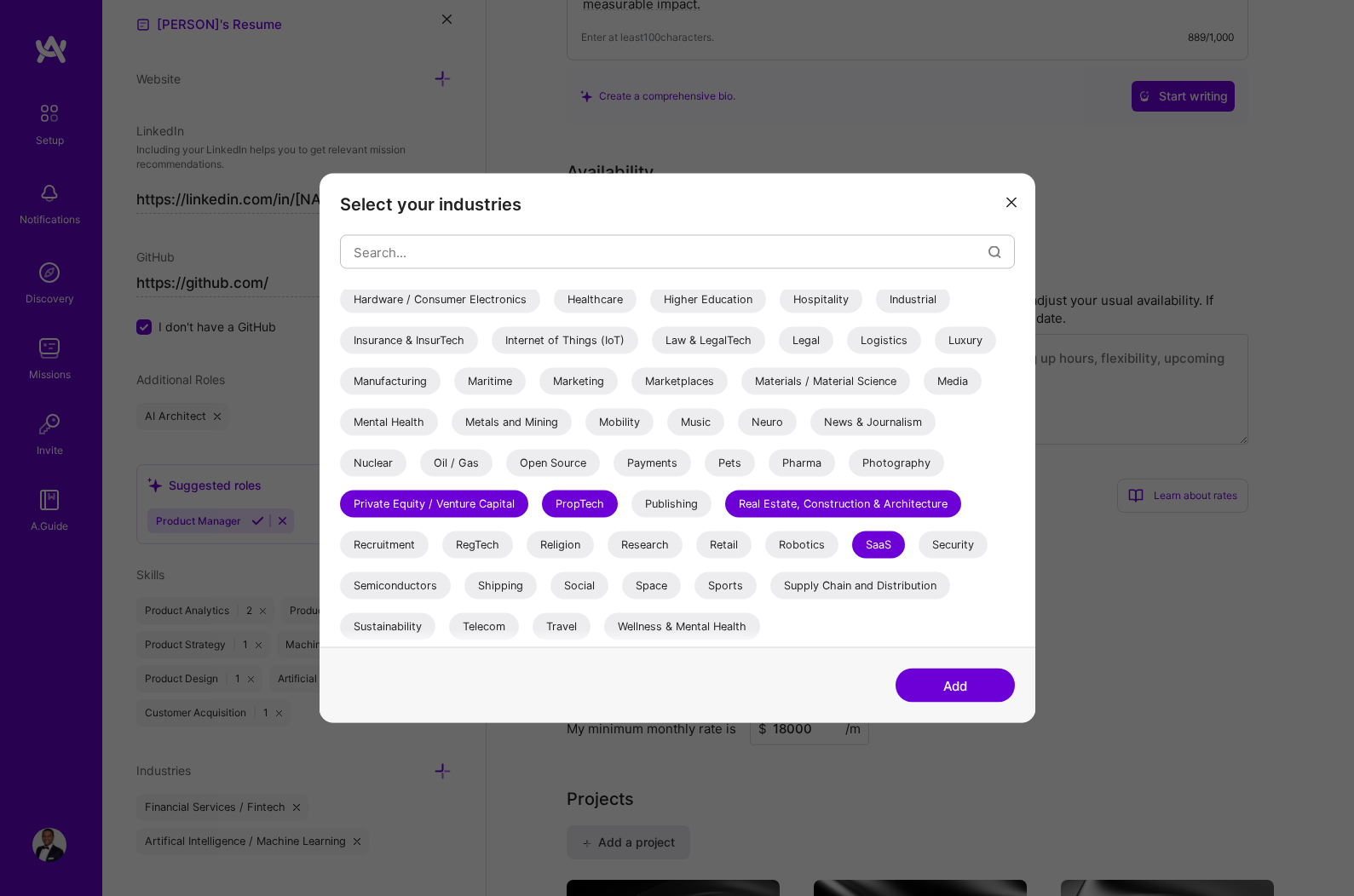 click on "Real Estate, Construction & Architecture" at bounding box center (843, 504) 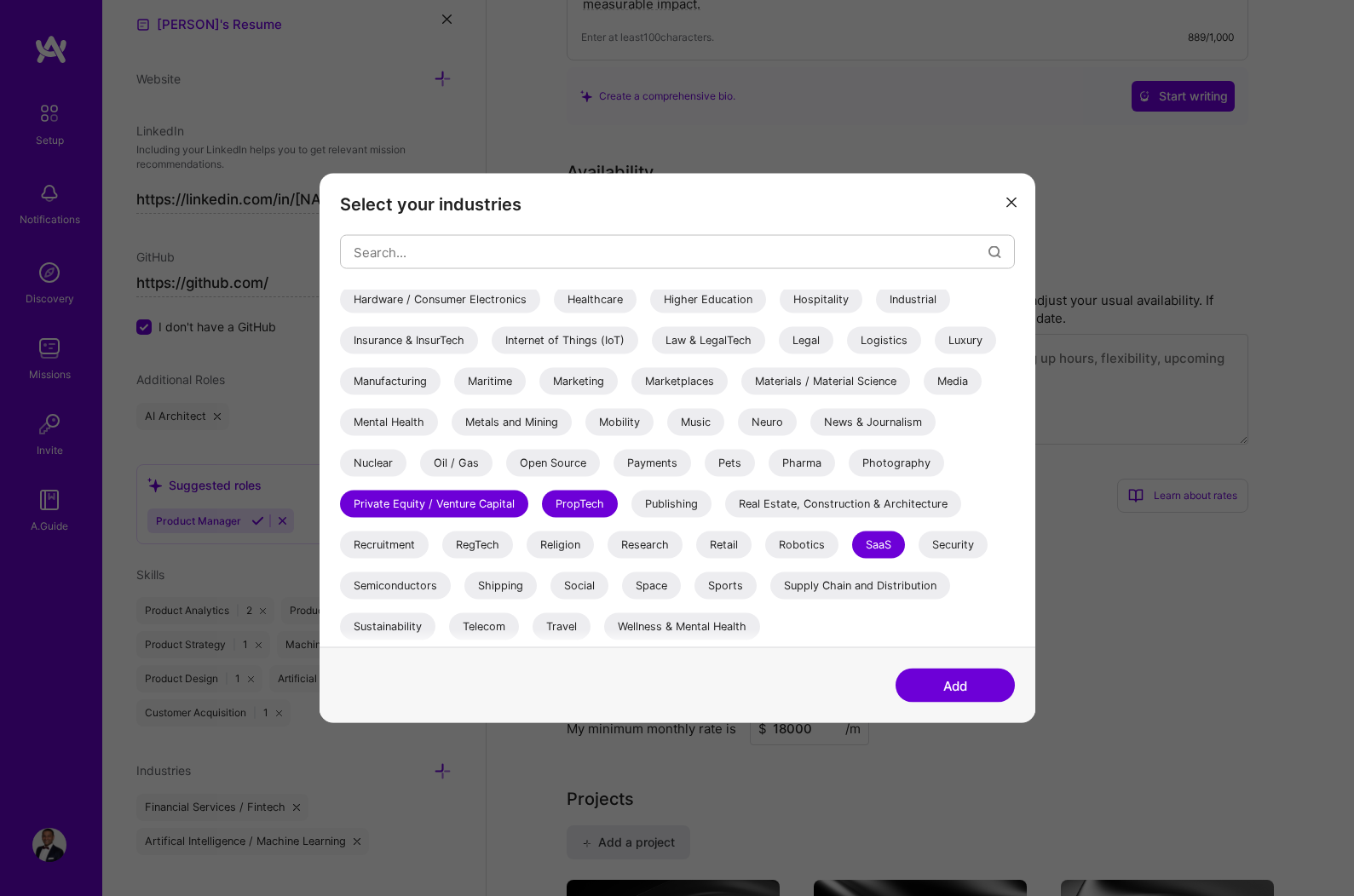 click on "Insurance & InsurTech" at bounding box center [409, 341] 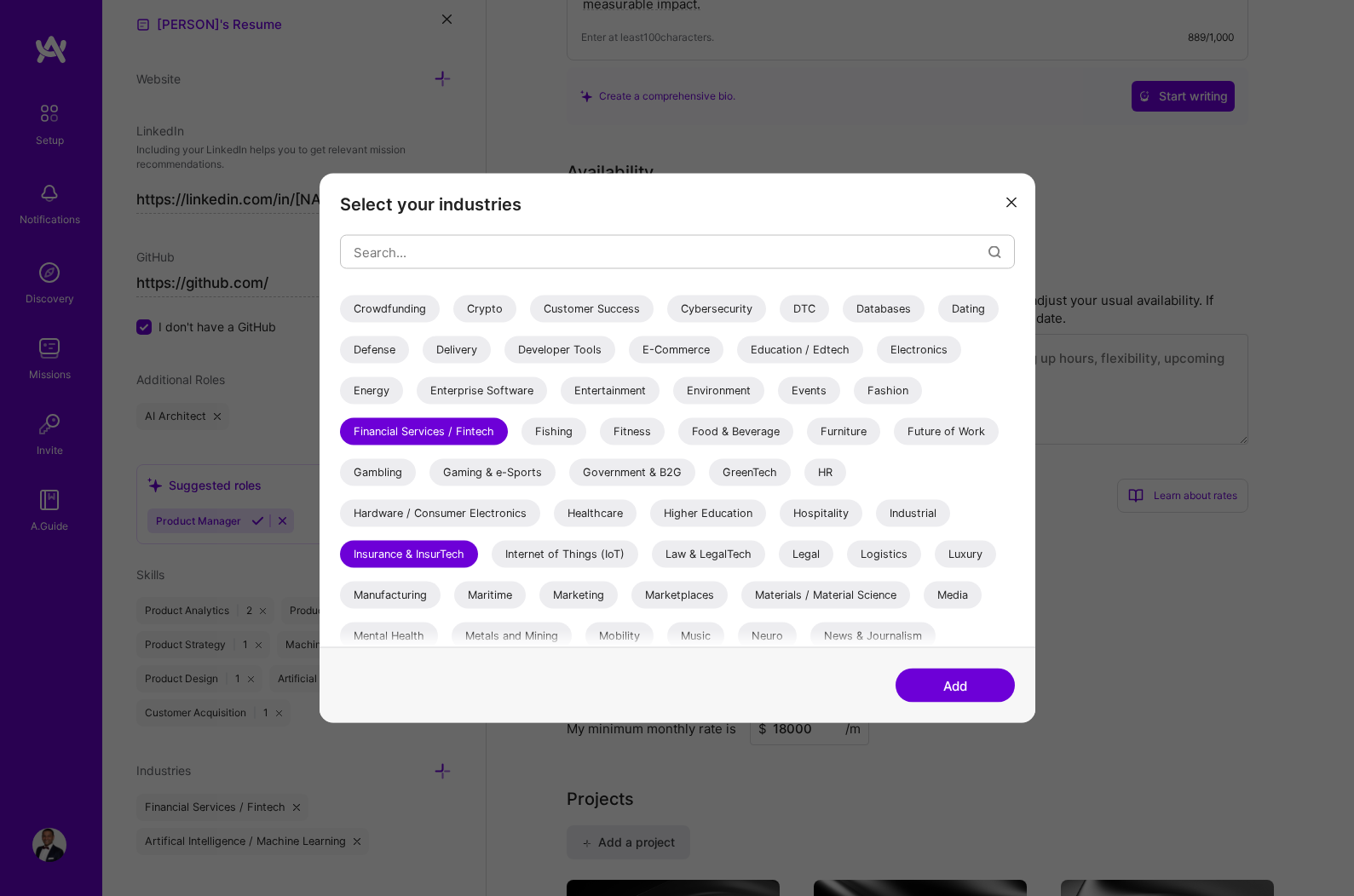 scroll, scrollTop: 238, scrollLeft: 0, axis: vertical 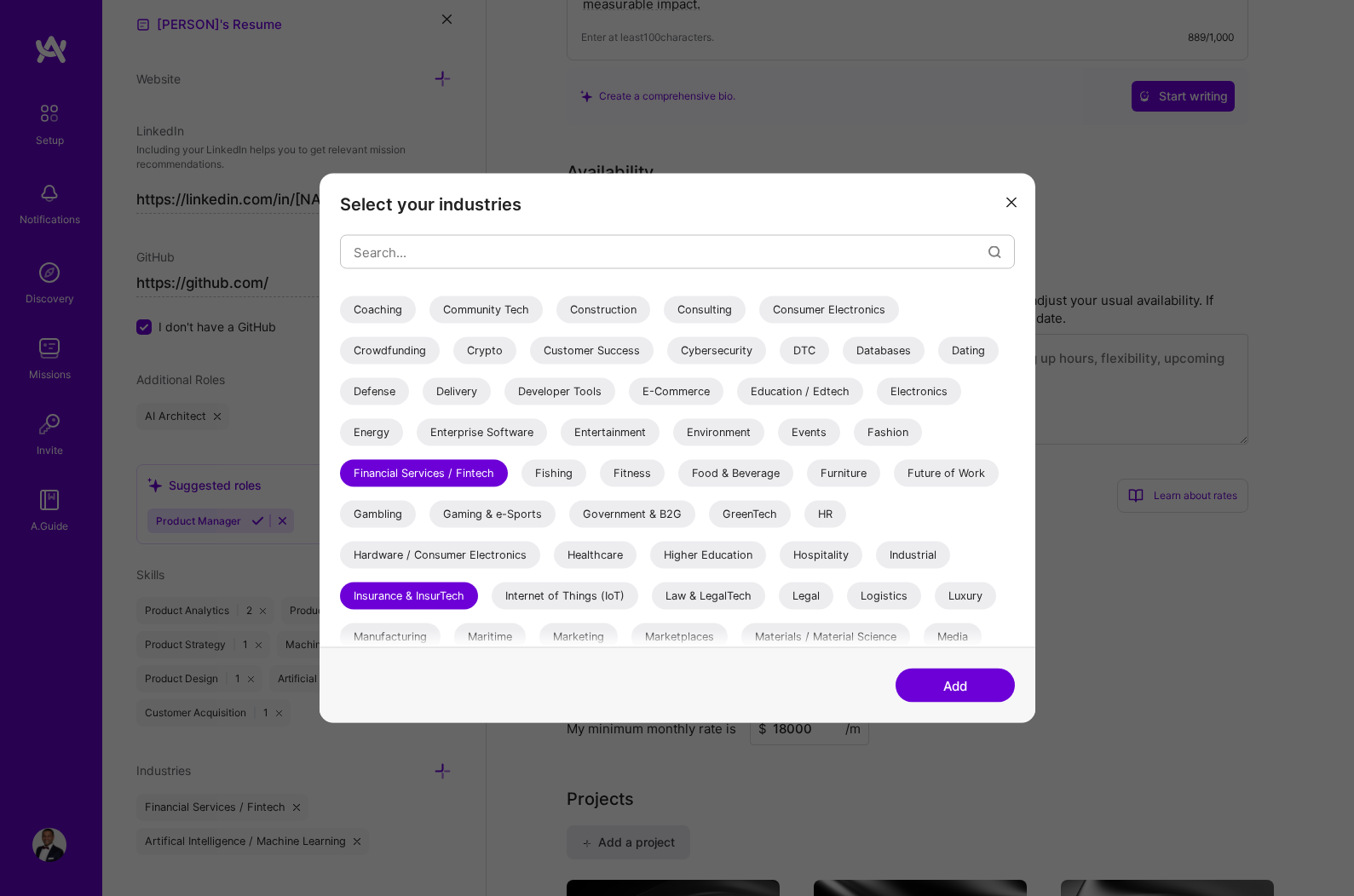click on "Enterprise Software" at bounding box center (481, 433) 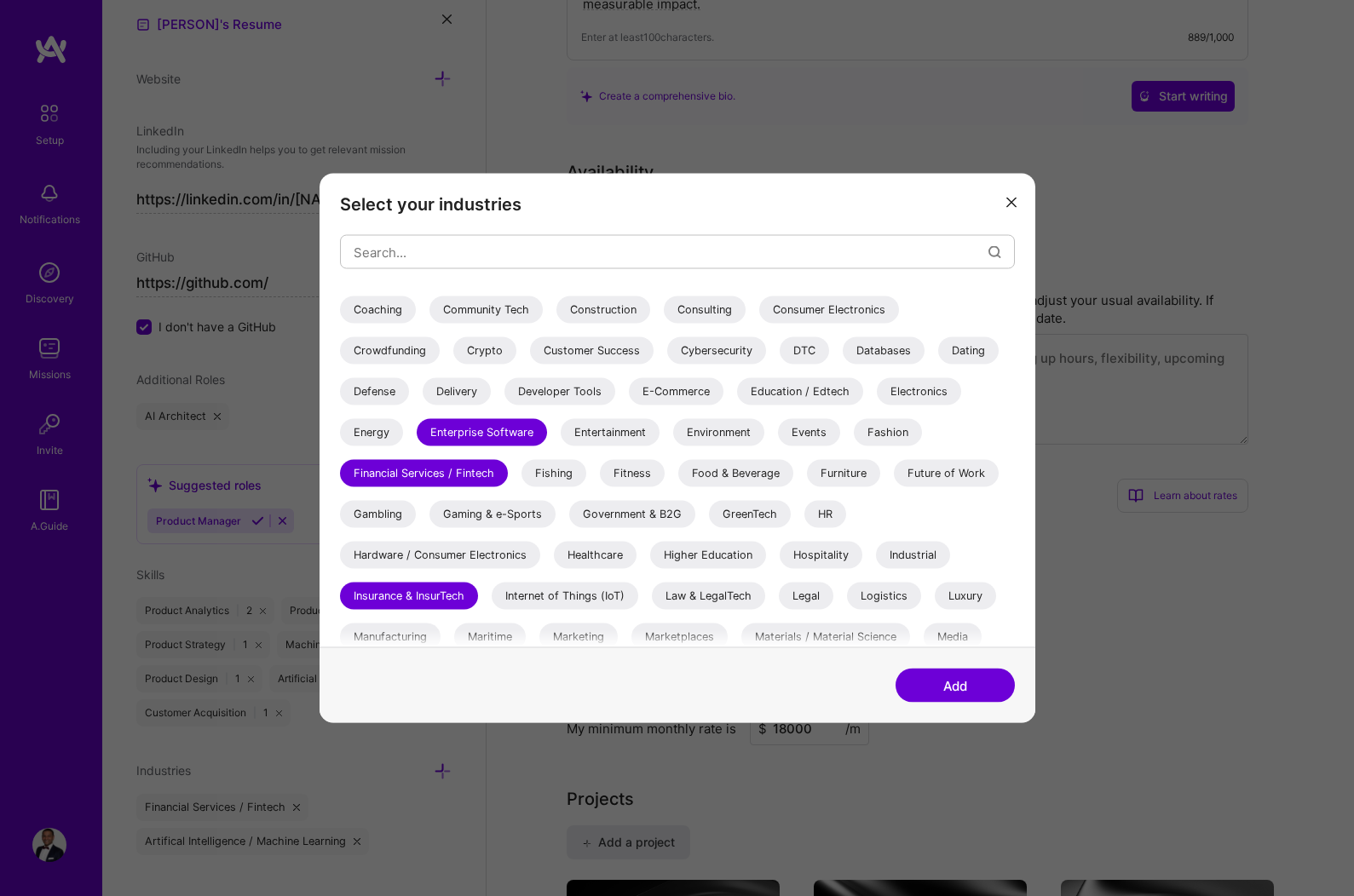 click on "Developer Tools" at bounding box center (560, 392) 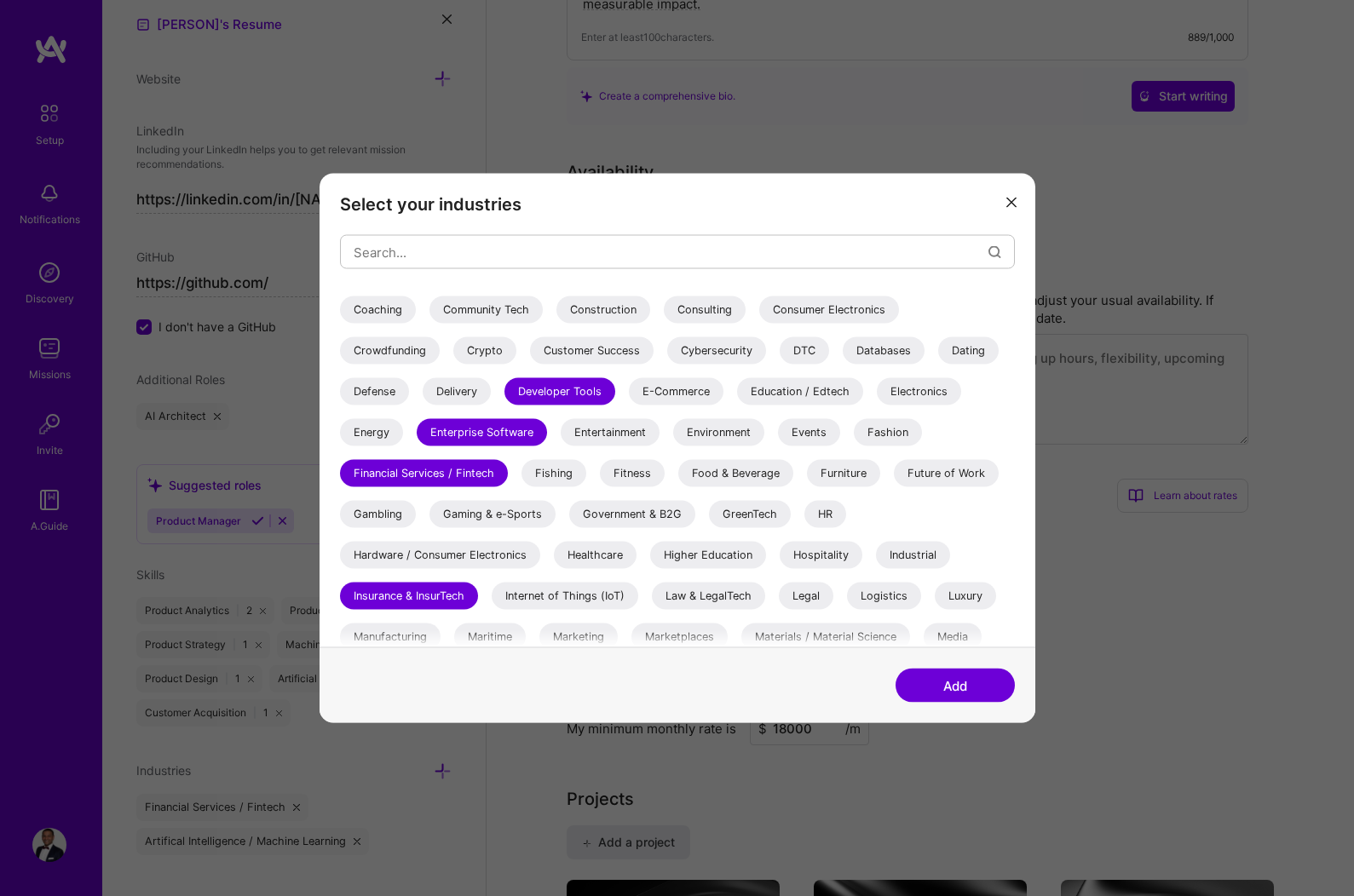 click on "Consulting" at bounding box center [705, 310] 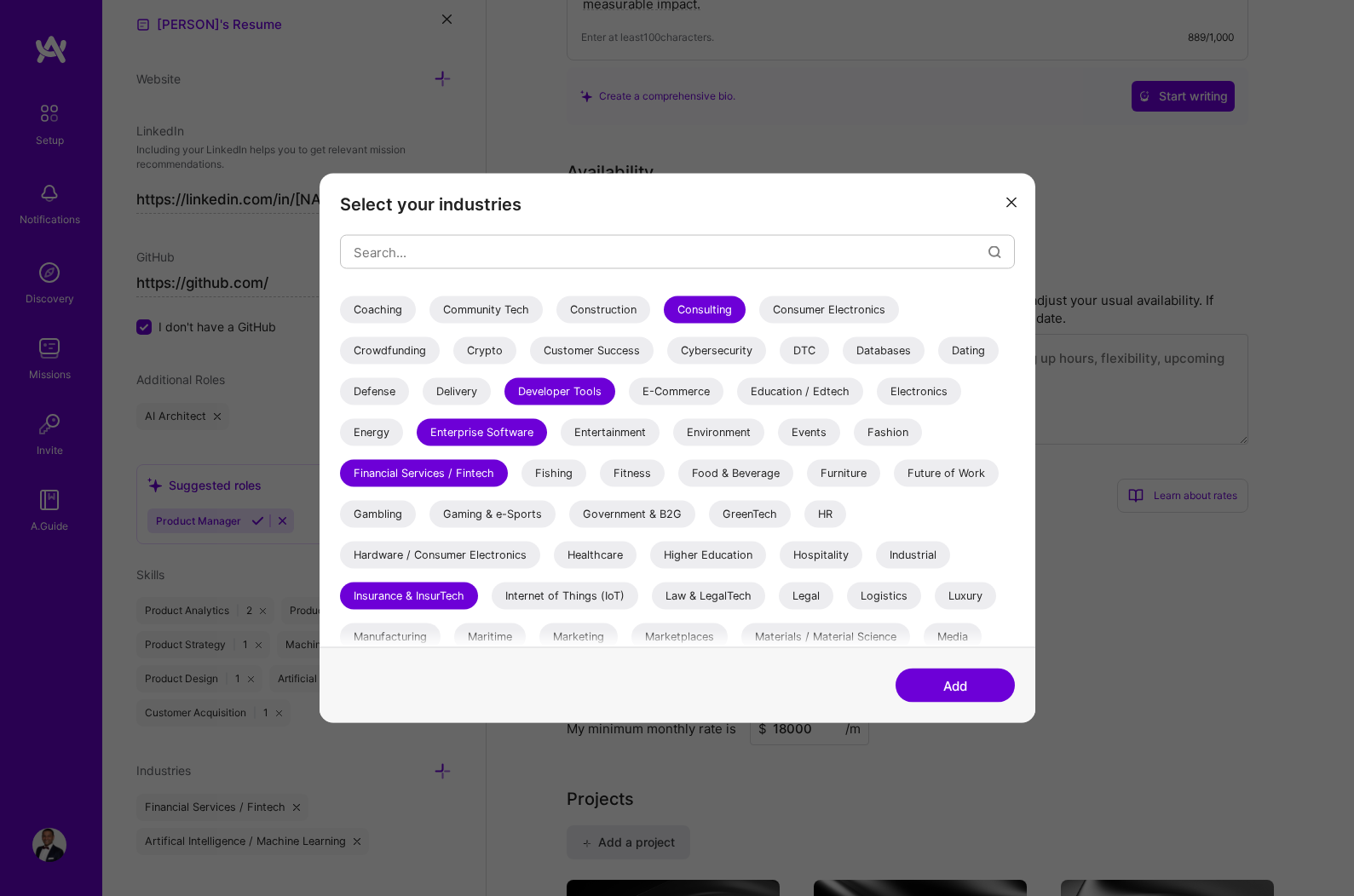 click on "Coaching" at bounding box center [377, 310] 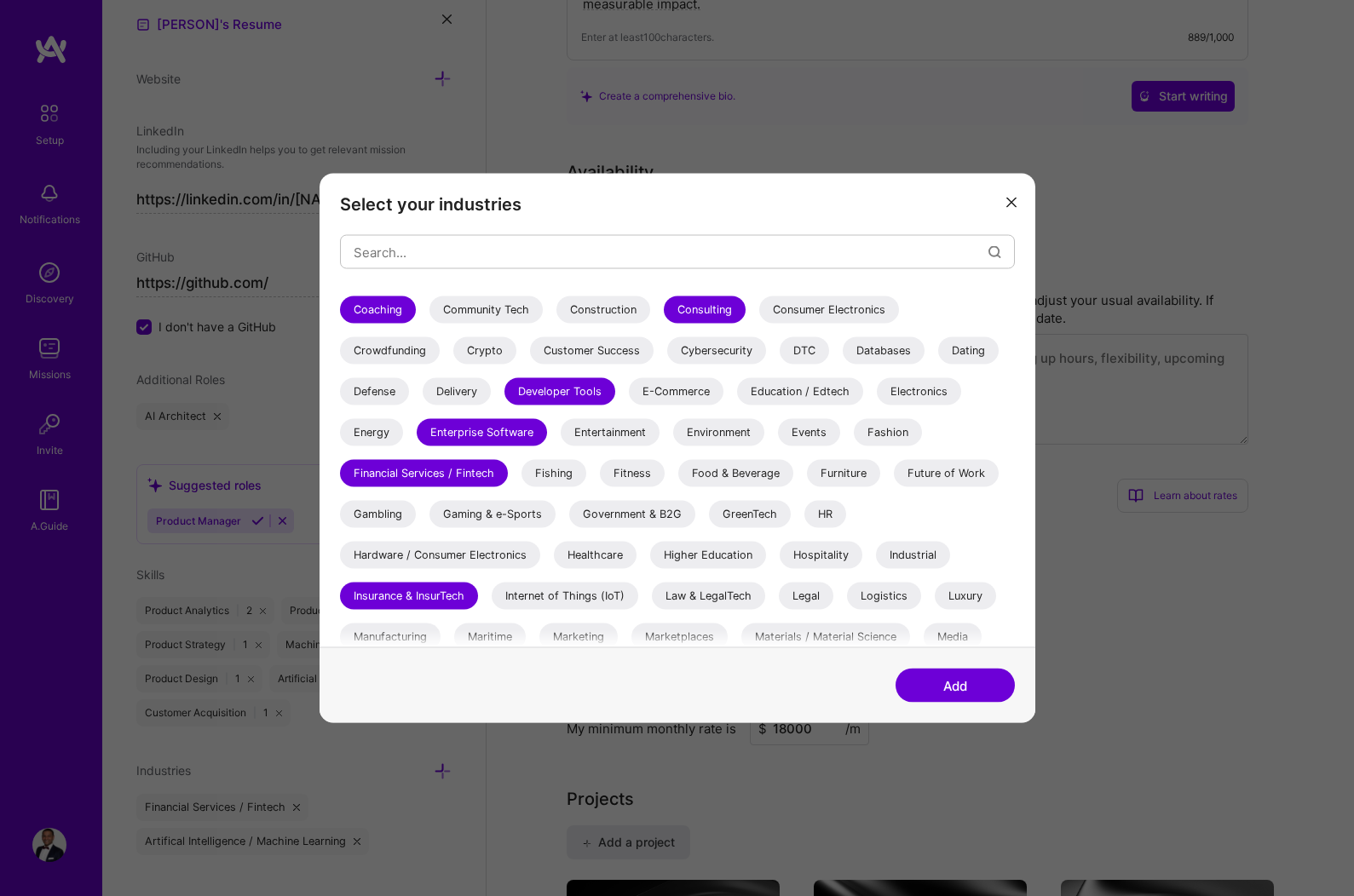 click on "Add" at bounding box center [955, 686] 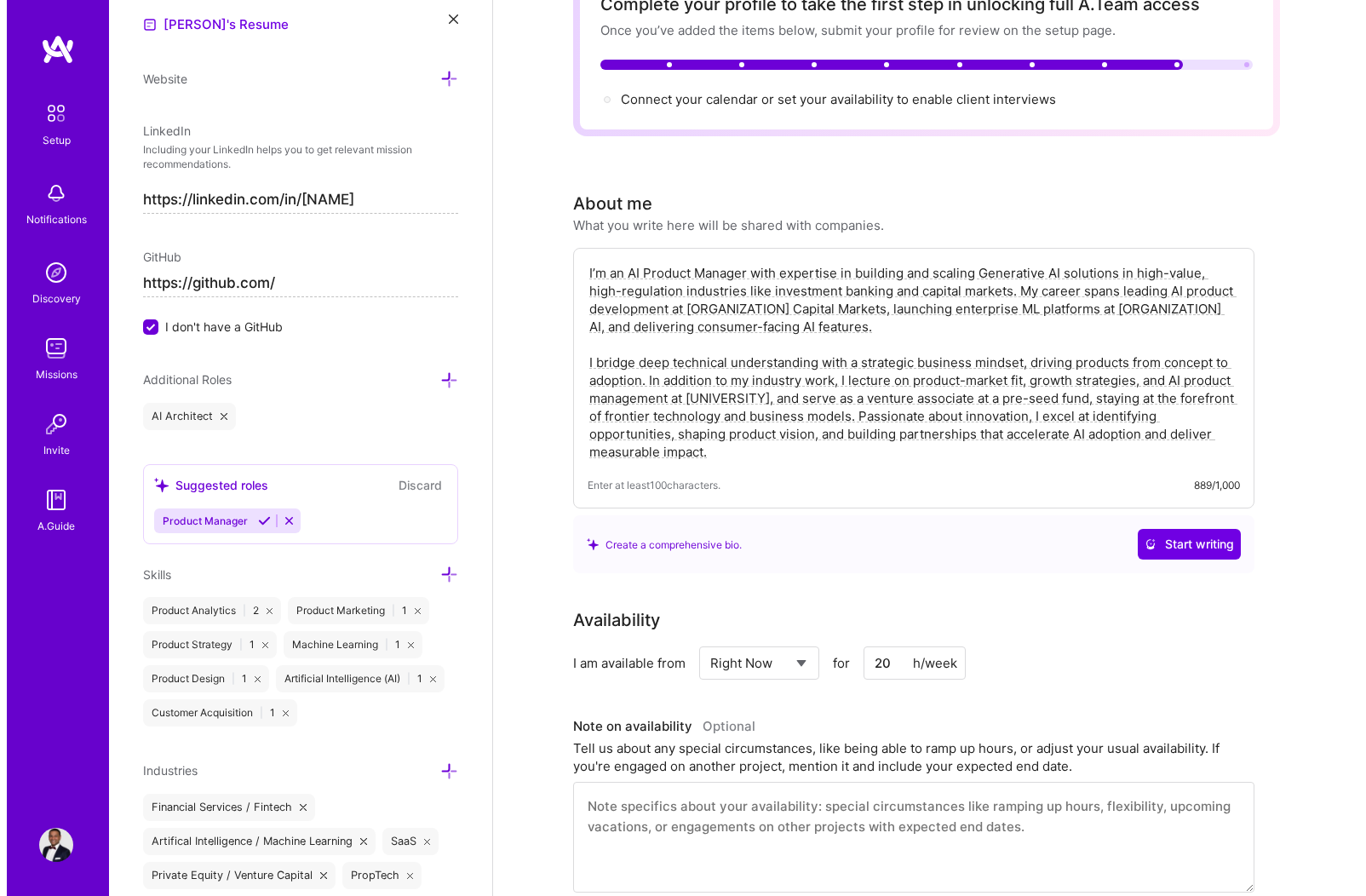 scroll, scrollTop: 0, scrollLeft: 0, axis: both 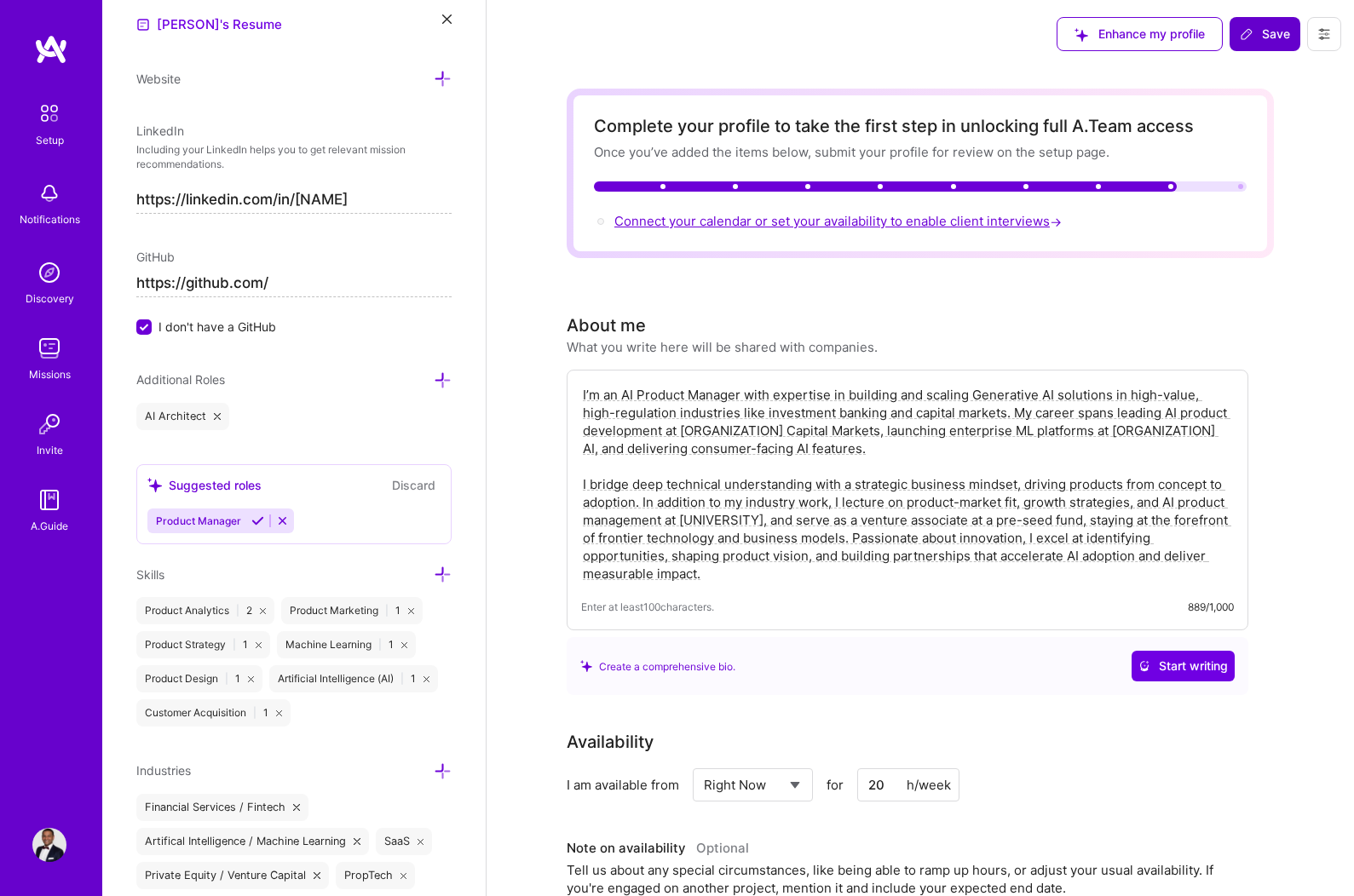 click on "Connect your calendar or set your availability to enable client interviews  →" at bounding box center (839, 221) 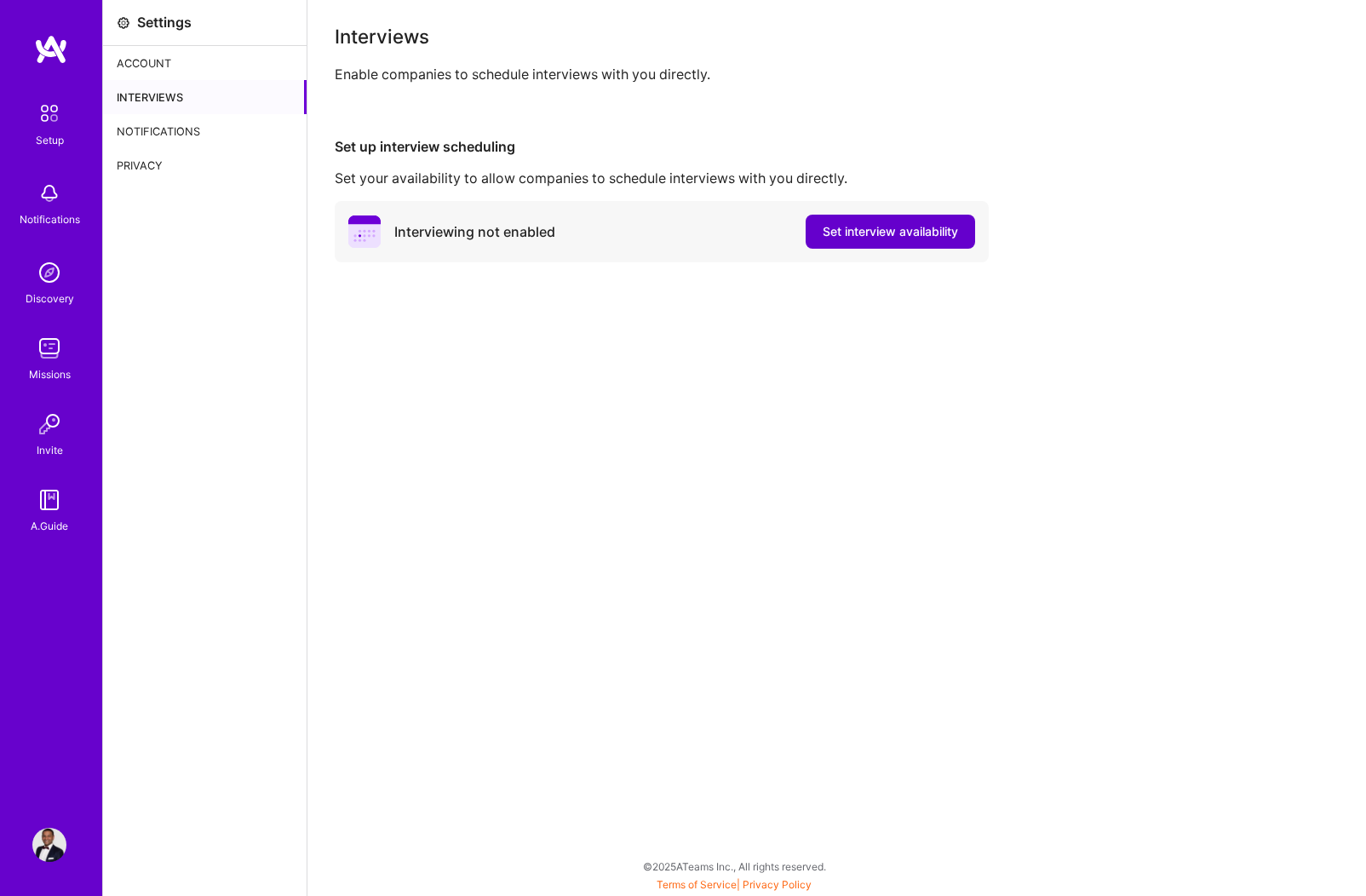 click on "Set interview availability" at bounding box center (890, 232) 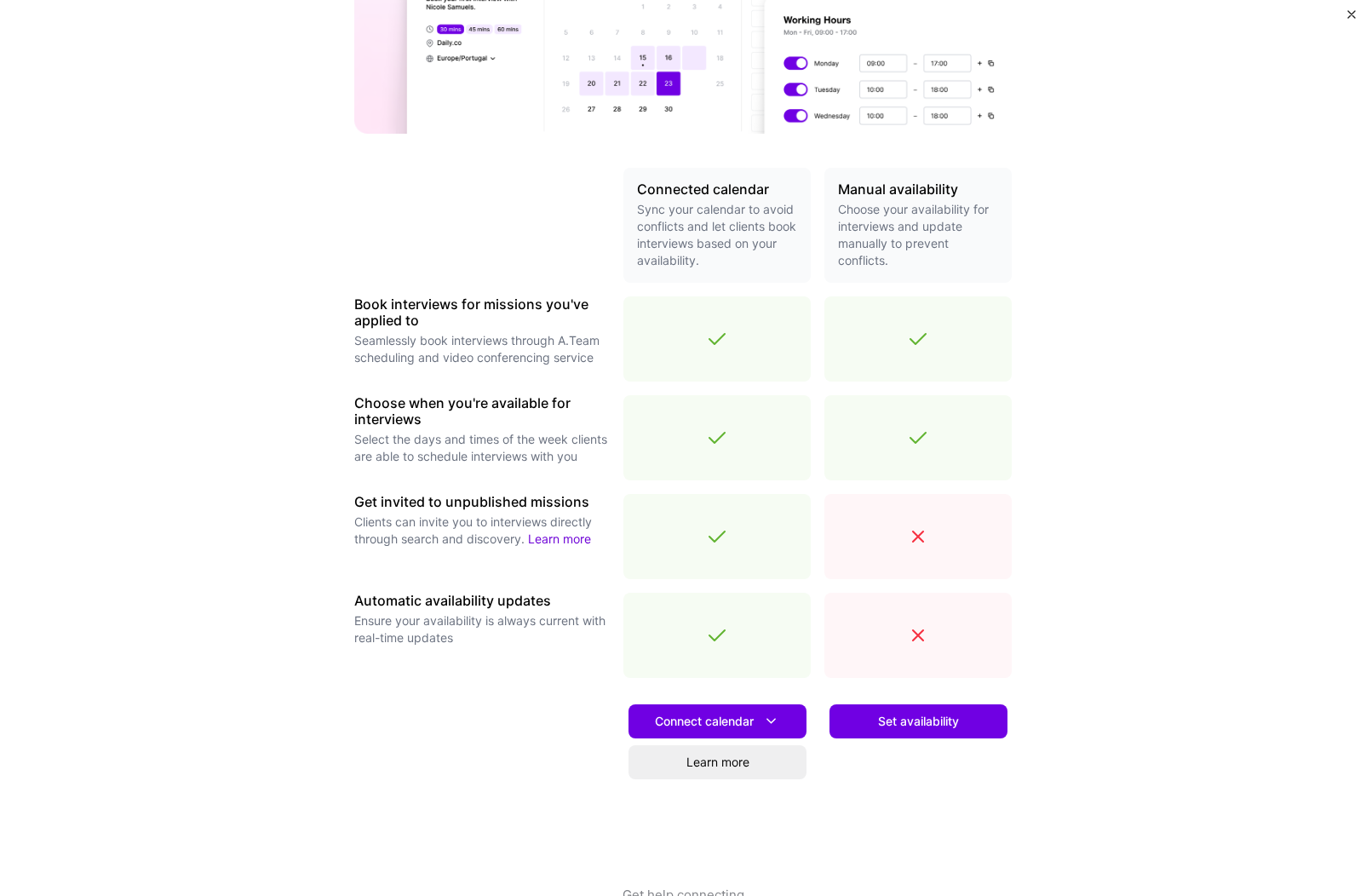 scroll, scrollTop: 256, scrollLeft: 0, axis: vertical 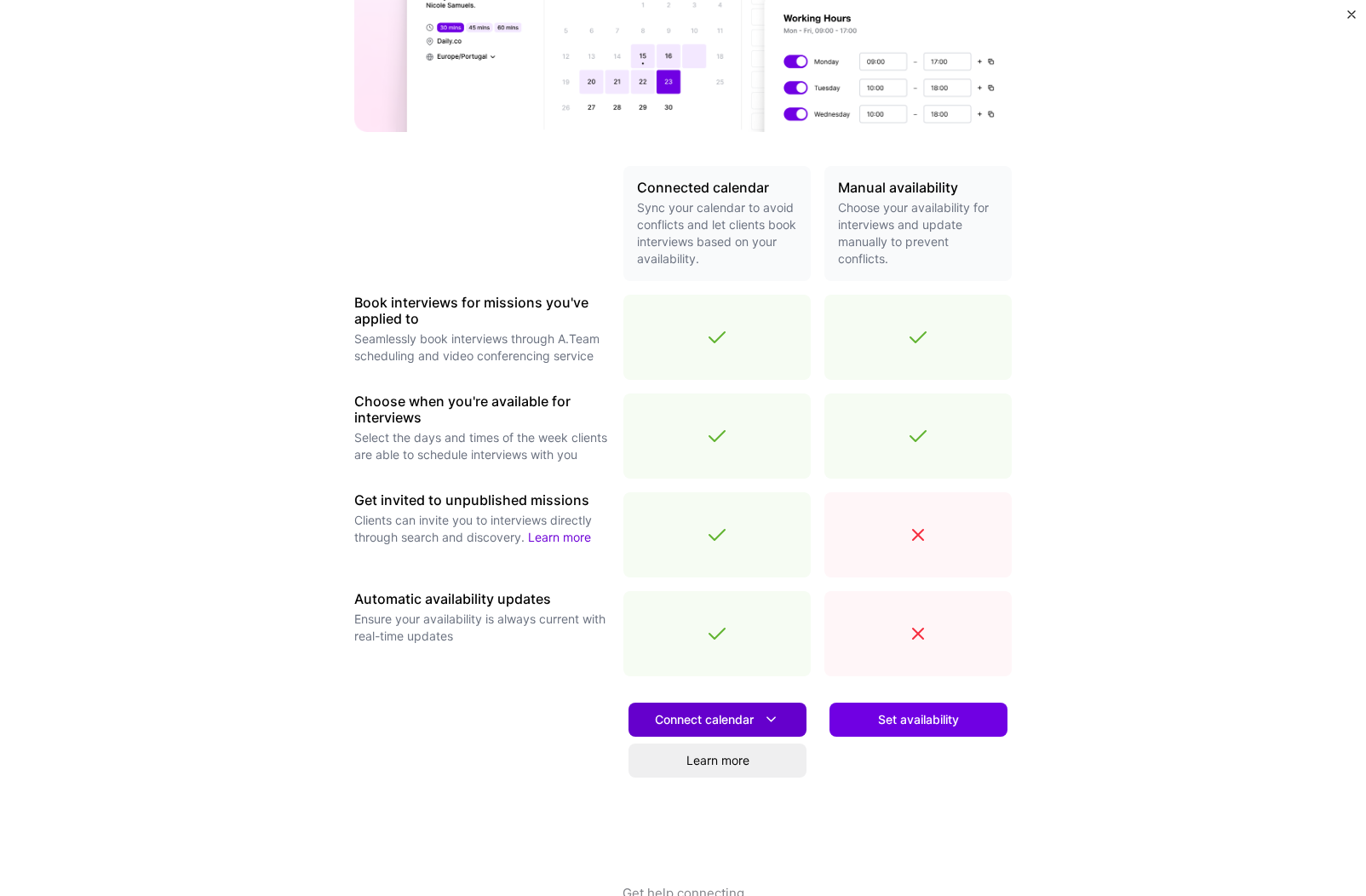 click on "Connect calendar" at bounding box center (717, 719) 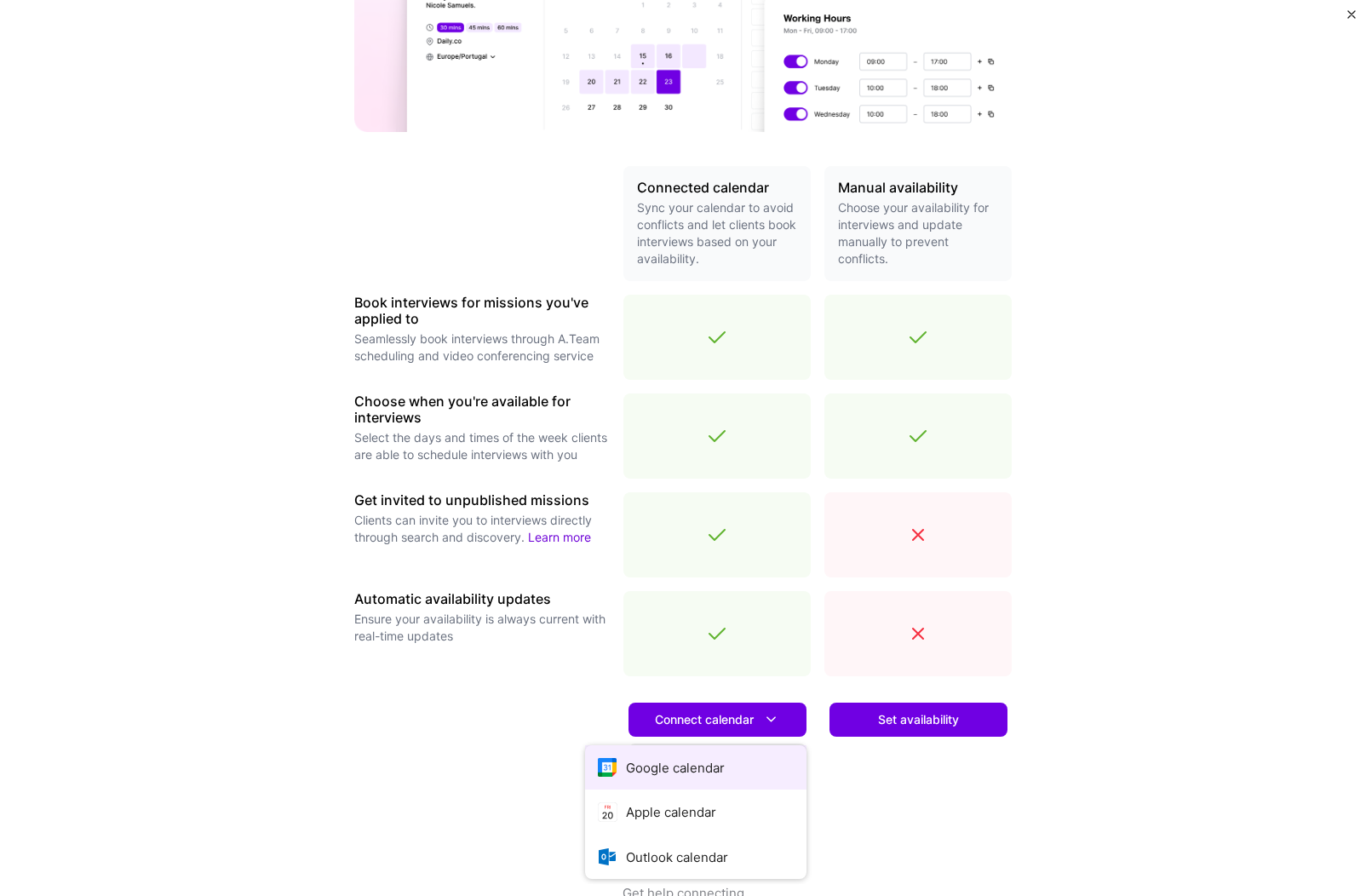 click on "Google calendar" at bounding box center (696, 767) 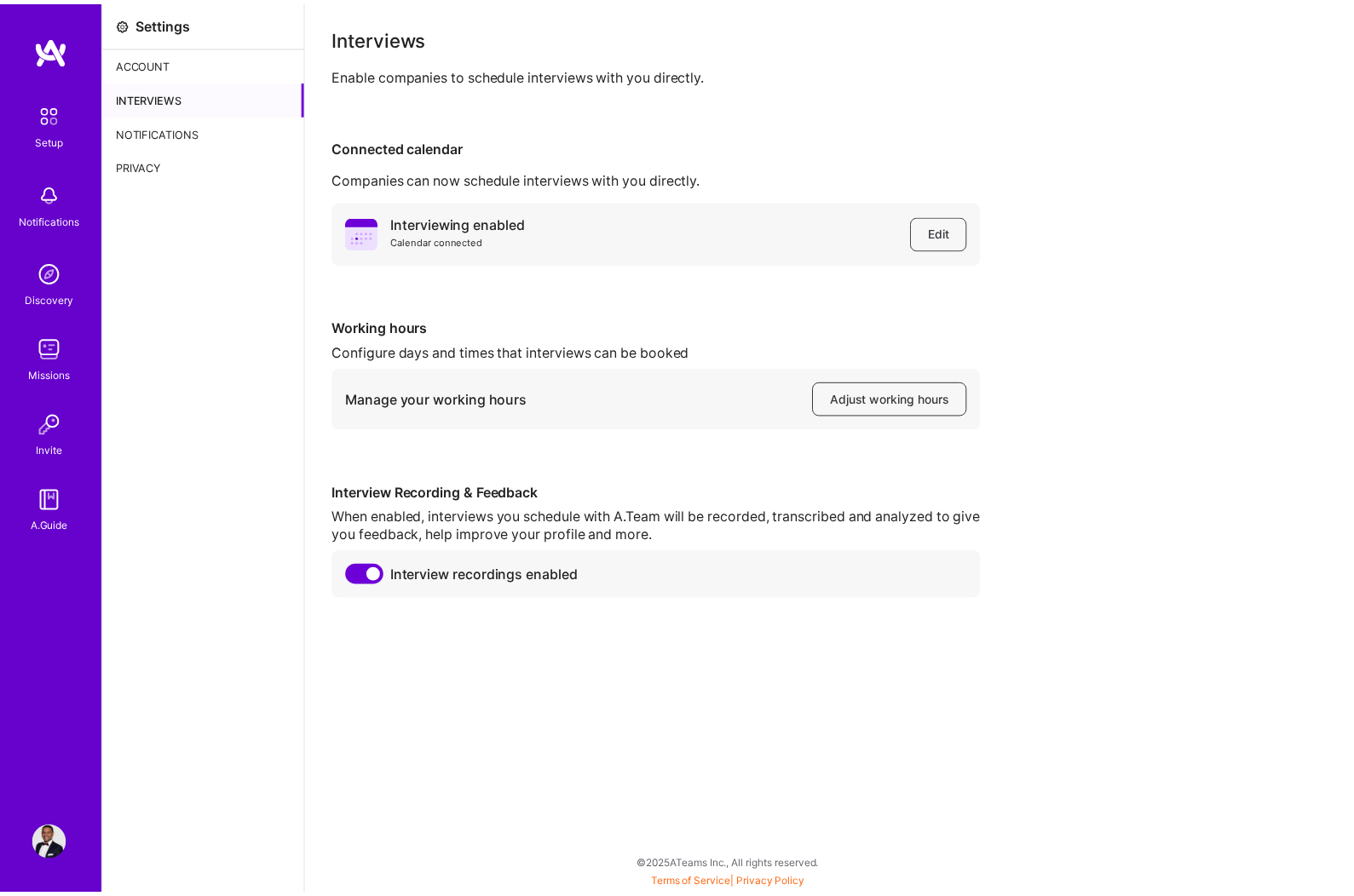 scroll, scrollTop: 0, scrollLeft: 0, axis: both 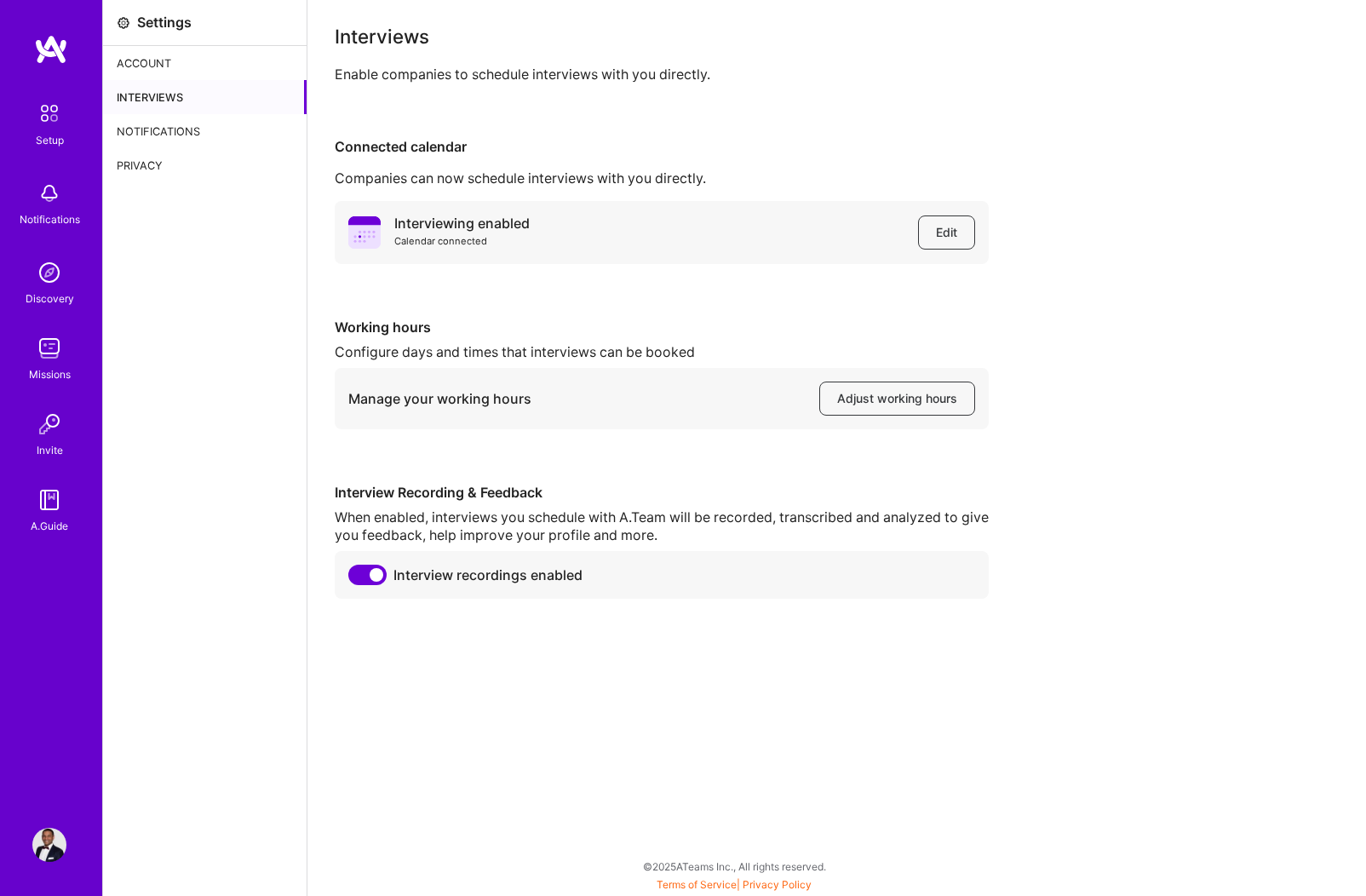 click on "Interviews" at bounding box center (204, 97) 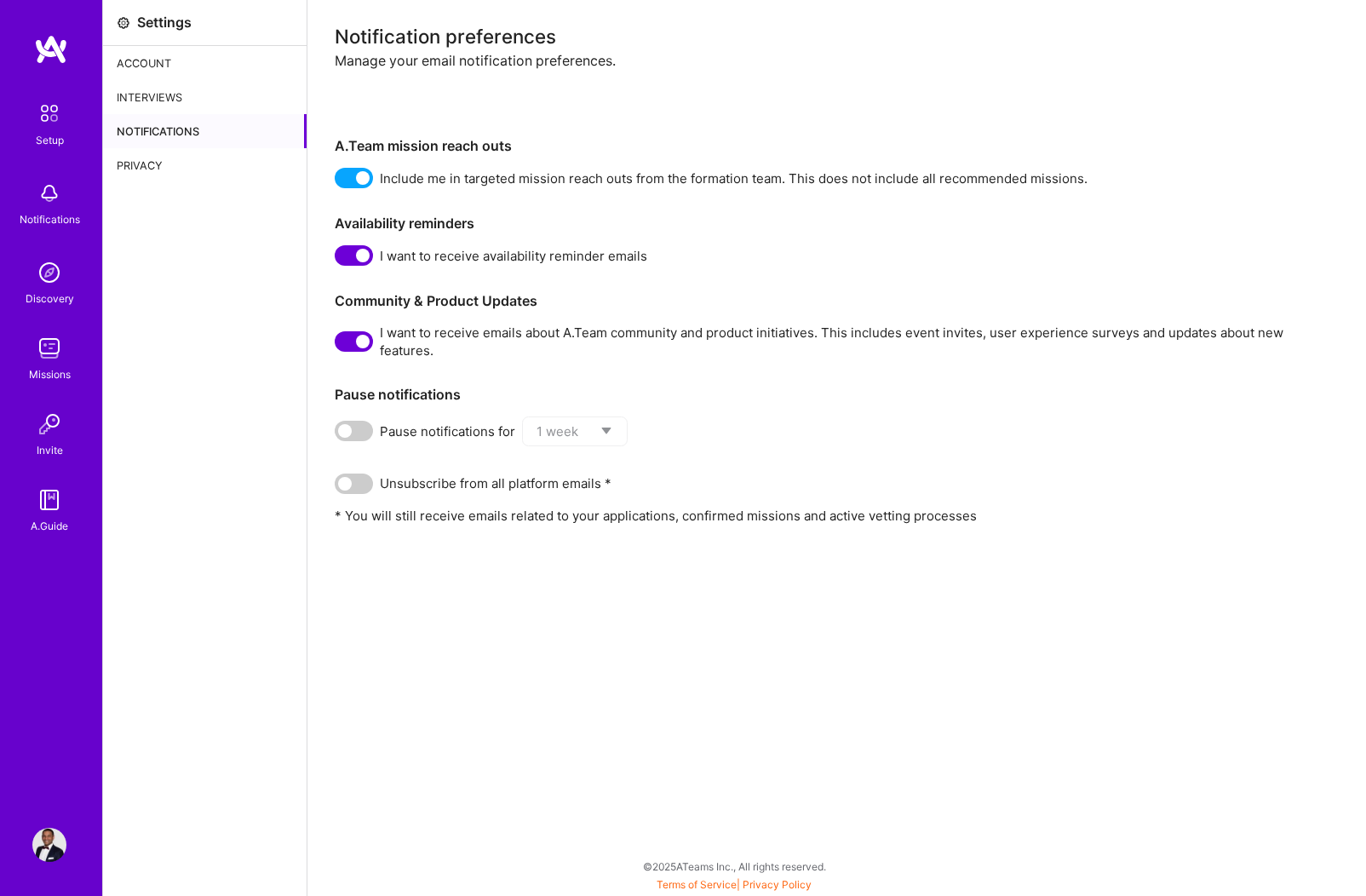 click on "Account" at bounding box center (204, 63) 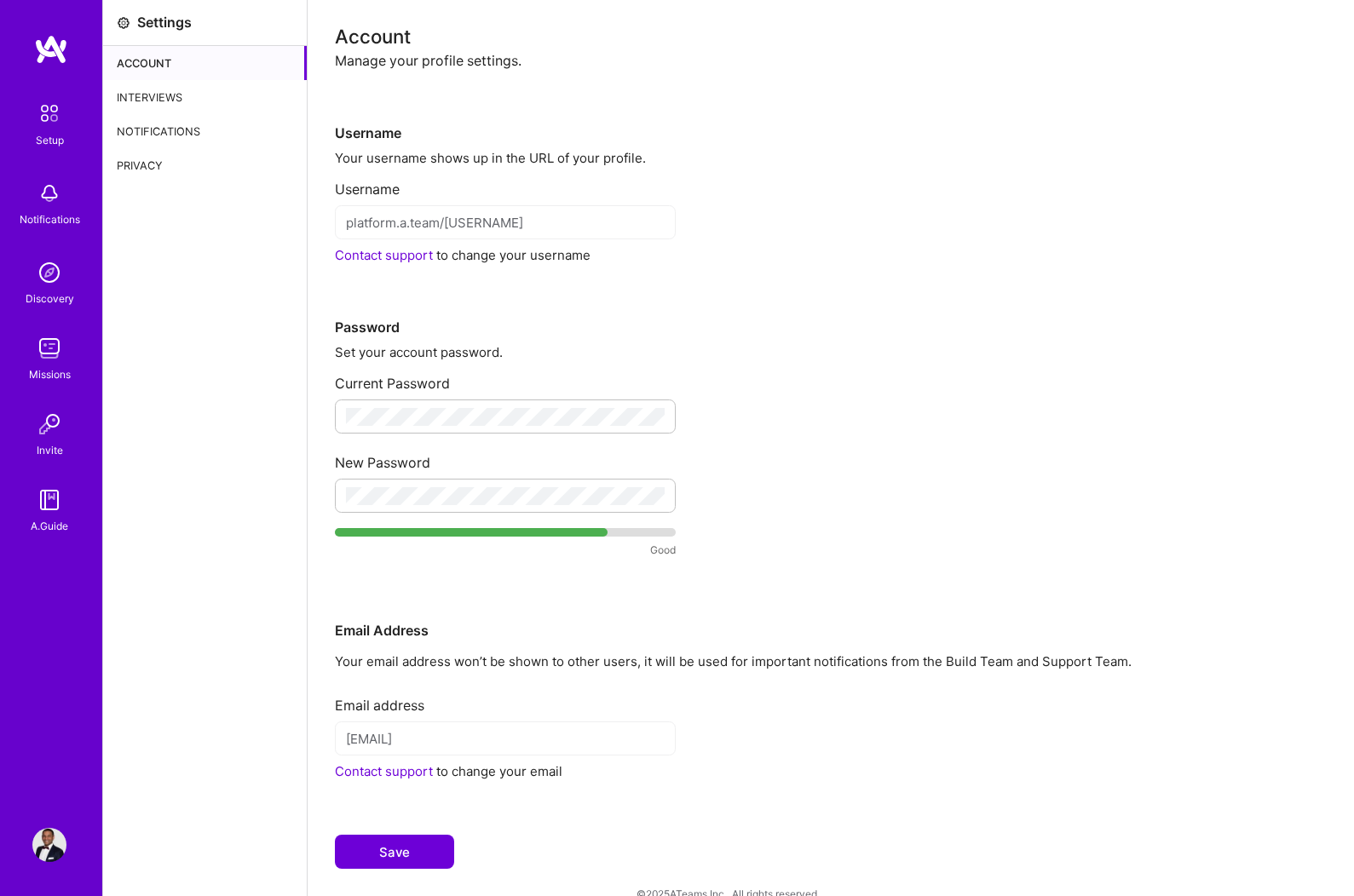 click on "Save" at bounding box center [395, 852] 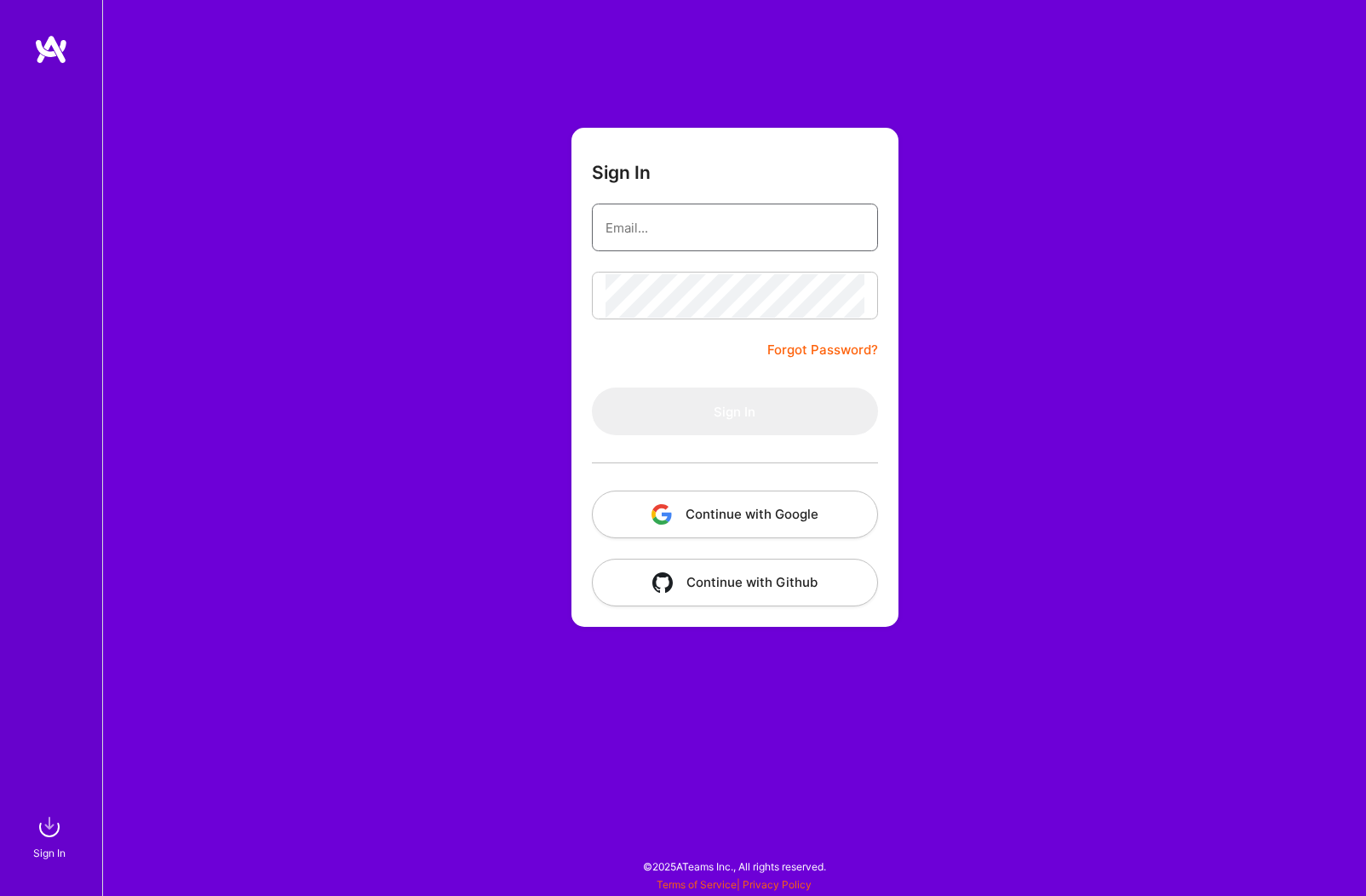 type on "platform.a.team/[USERNAME]" 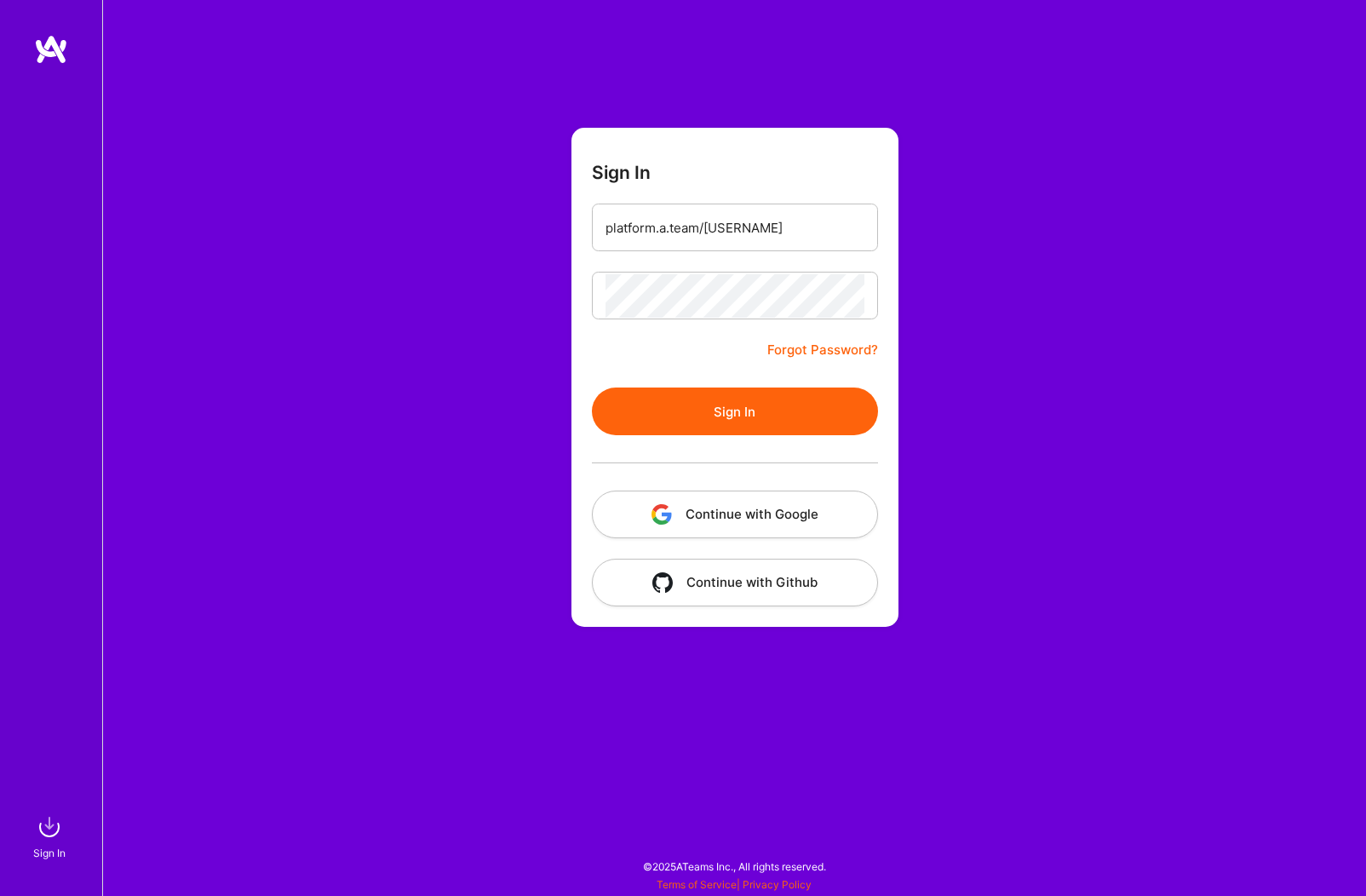 click on "Sign In" at bounding box center [735, 411] 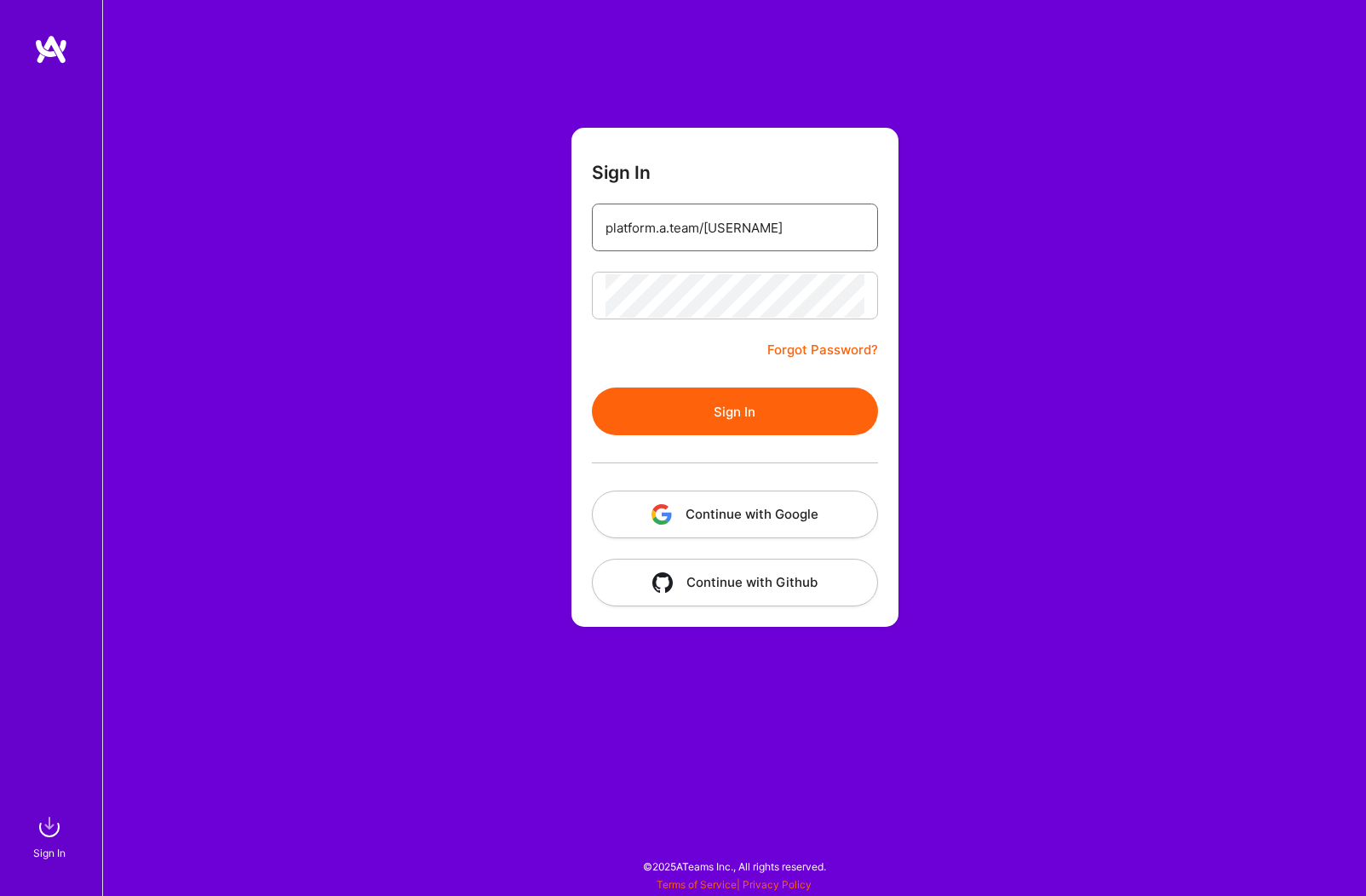 click on "platform.a.team/salmanarif" at bounding box center (735, 227) 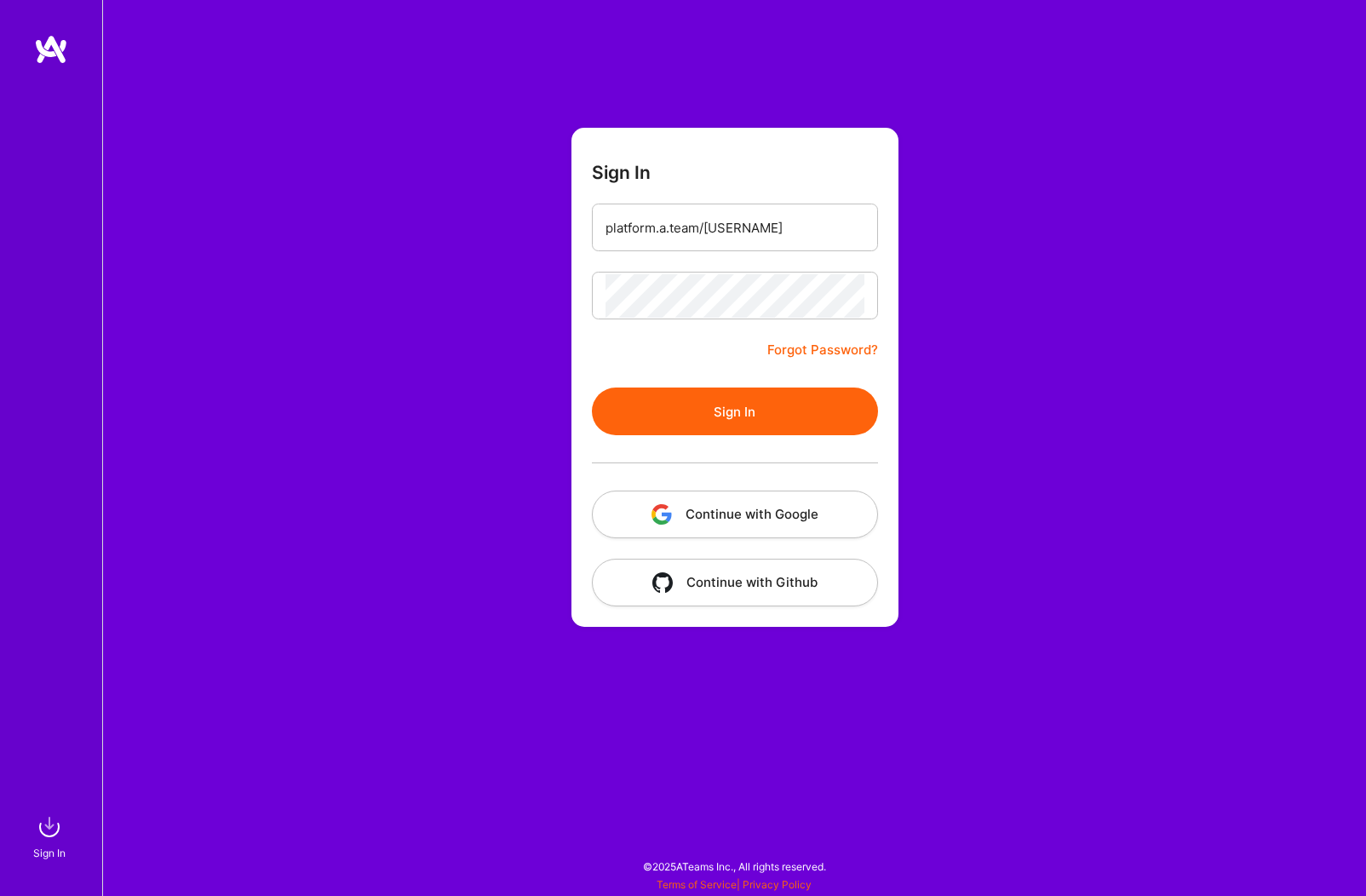 click on "Sign In platform.a.team/salmanarif Forgot Password? Sign In Continue with Google Continue with Github" at bounding box center [734, 448] 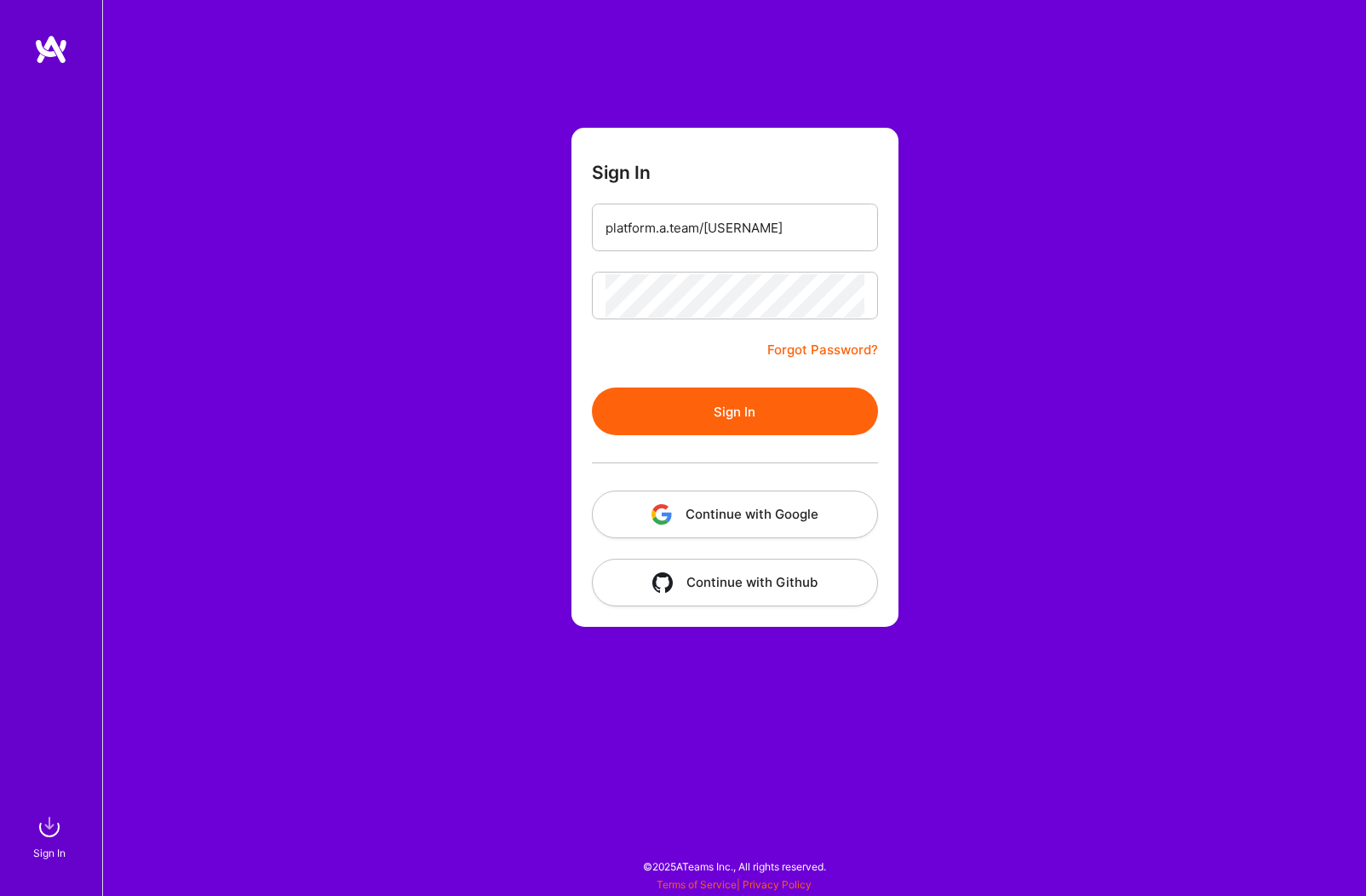 click on "Continue with Google" at bounding box center (735, 514) 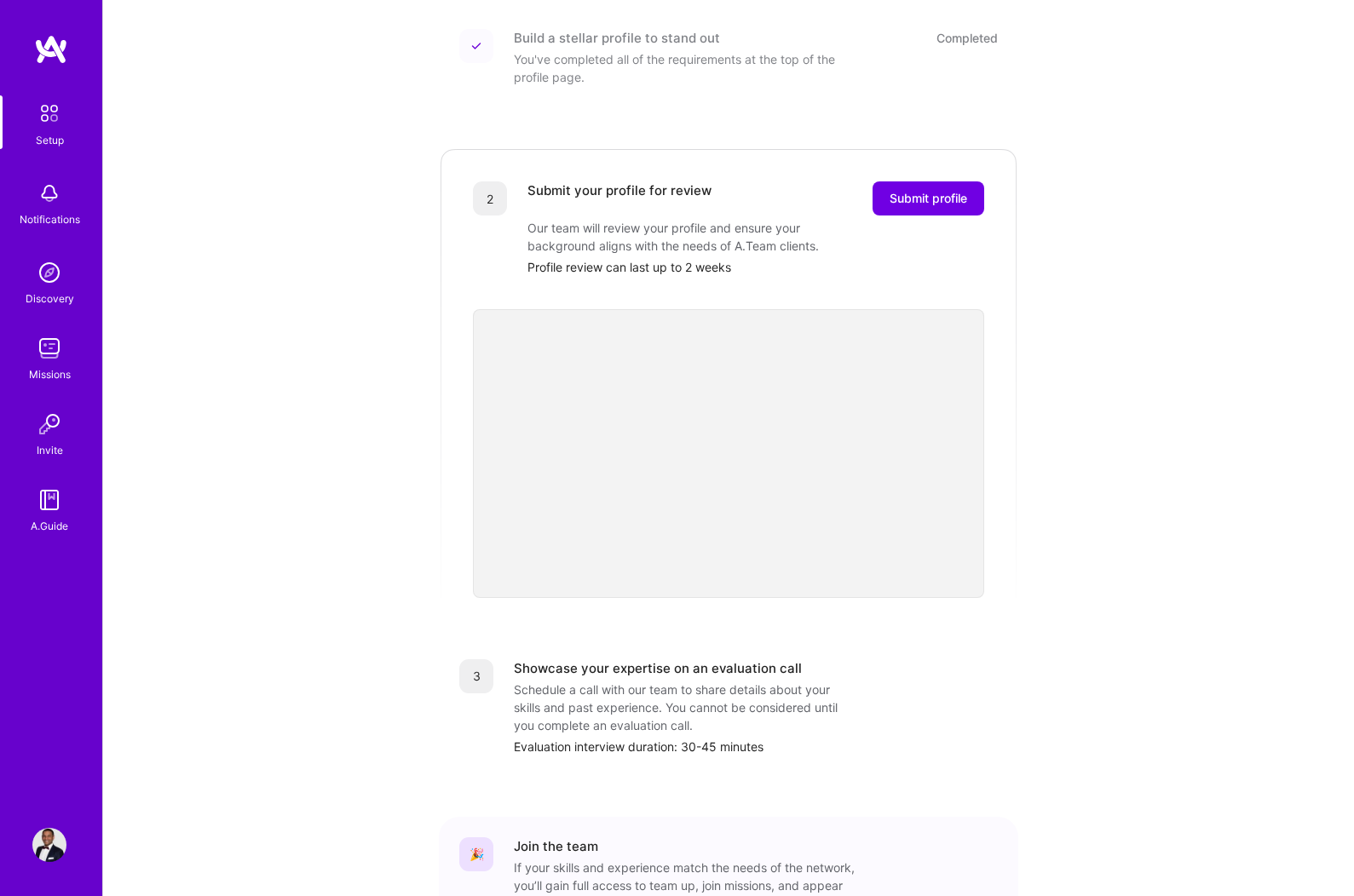 scroll, scrollTop: 256, scrollLeft: 0, axis: vertical 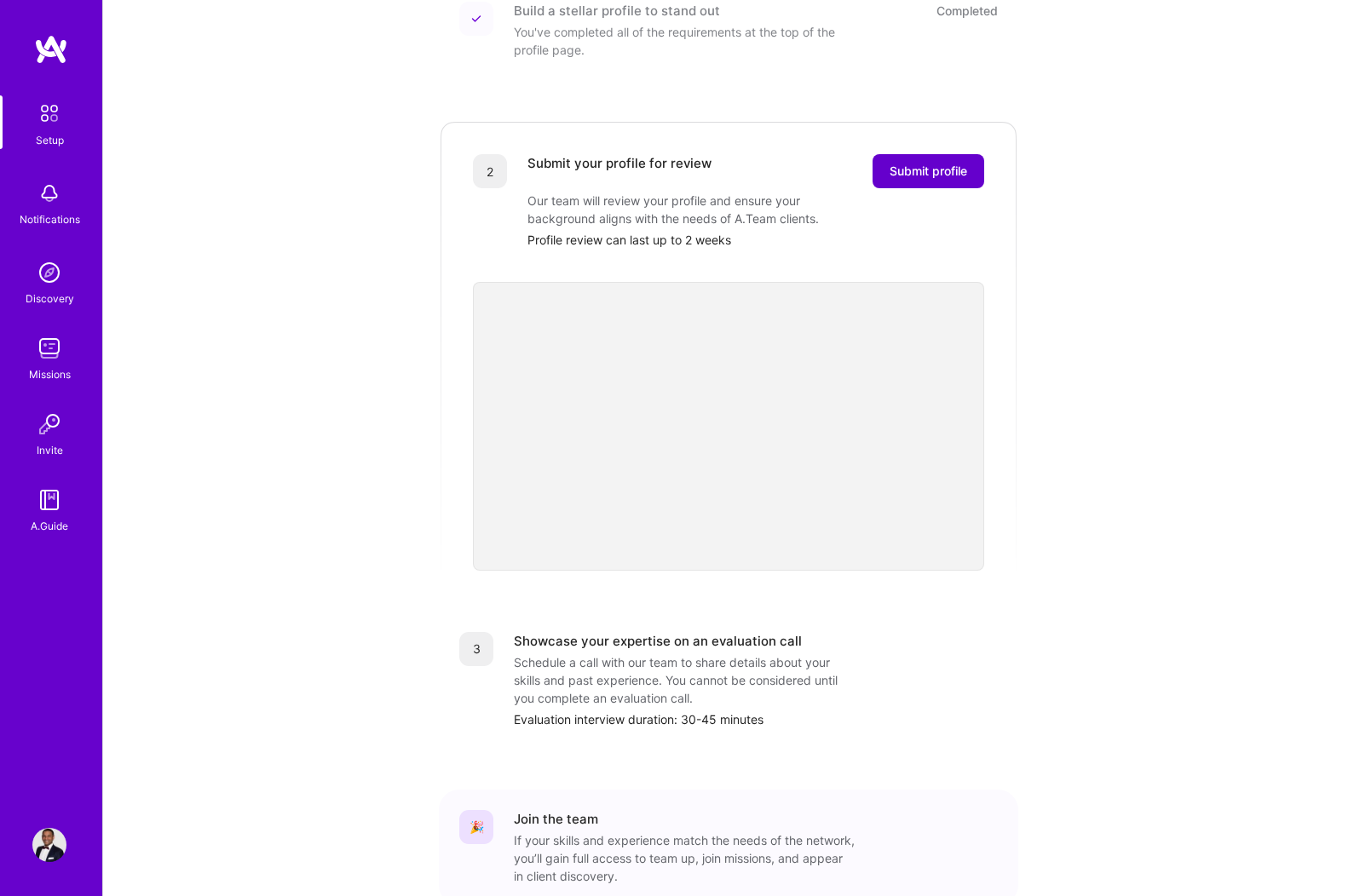 click on "Submit profile" at bounding box center (928, 171) 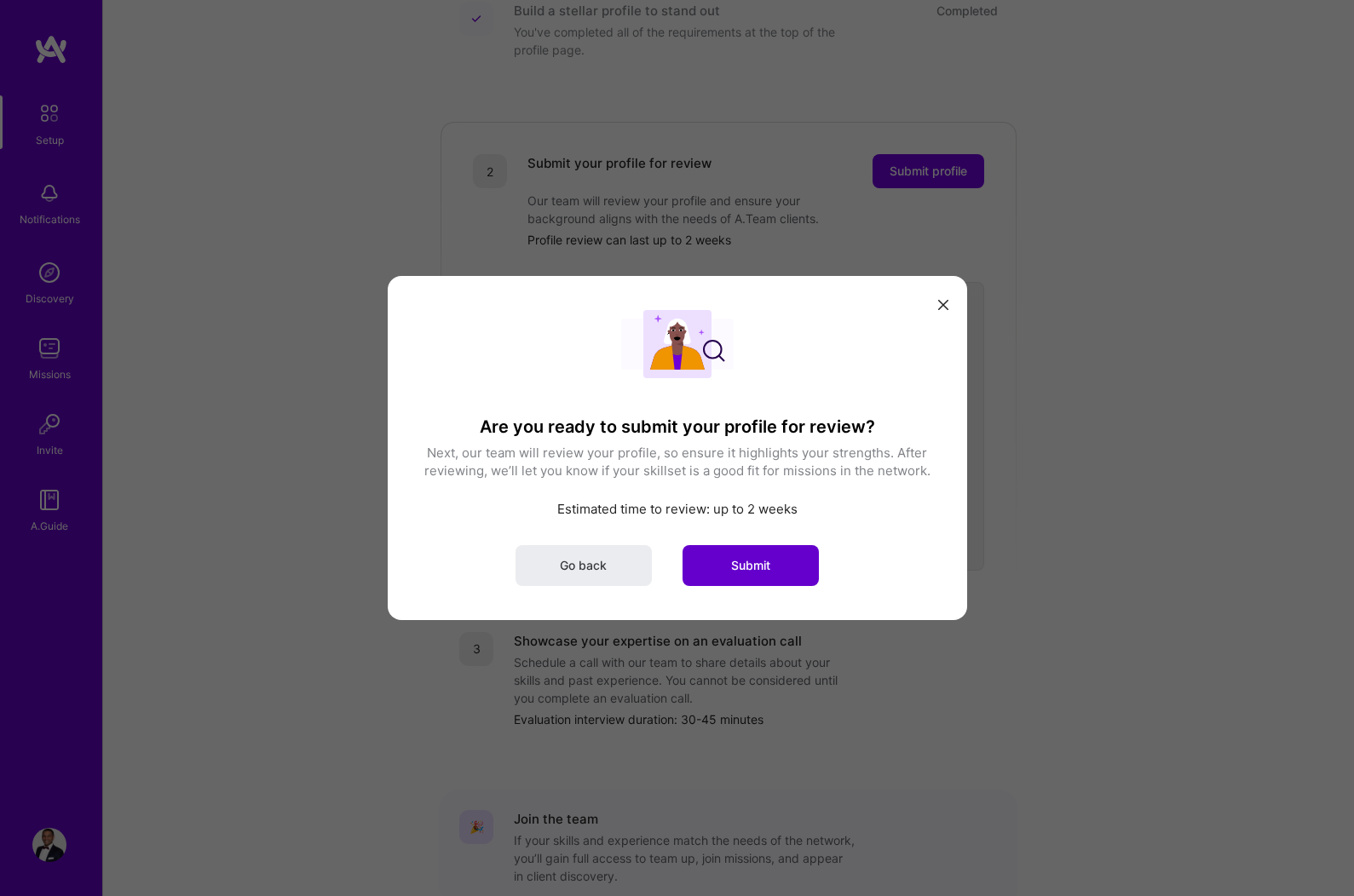 click on "Submit" at bounding box center (751, 566) 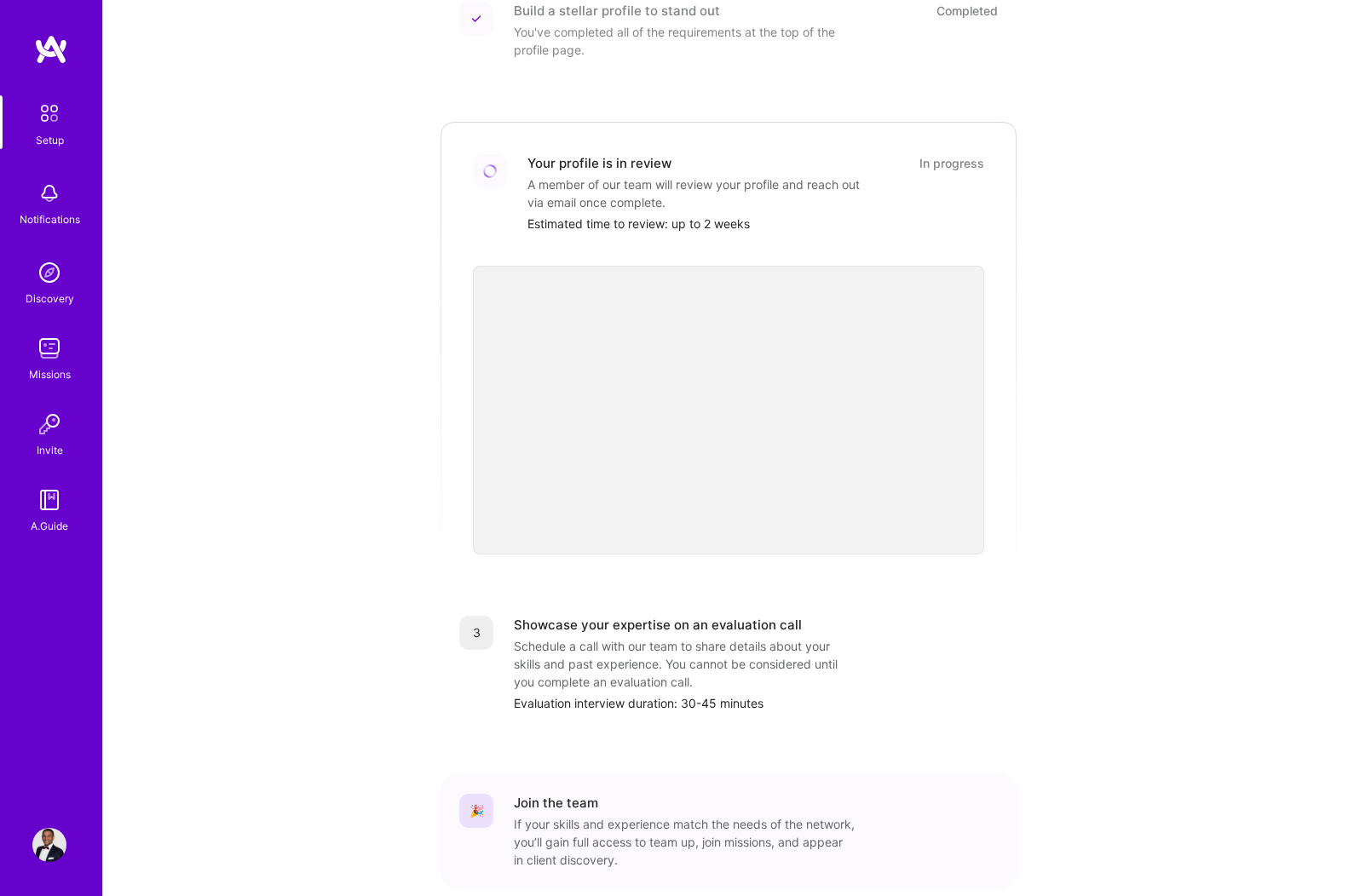 click on "Schedule a call with our team to share details about your skills and past experience. You cannot be considered until you complete an evaluation call." at bounding box center (684, 663) 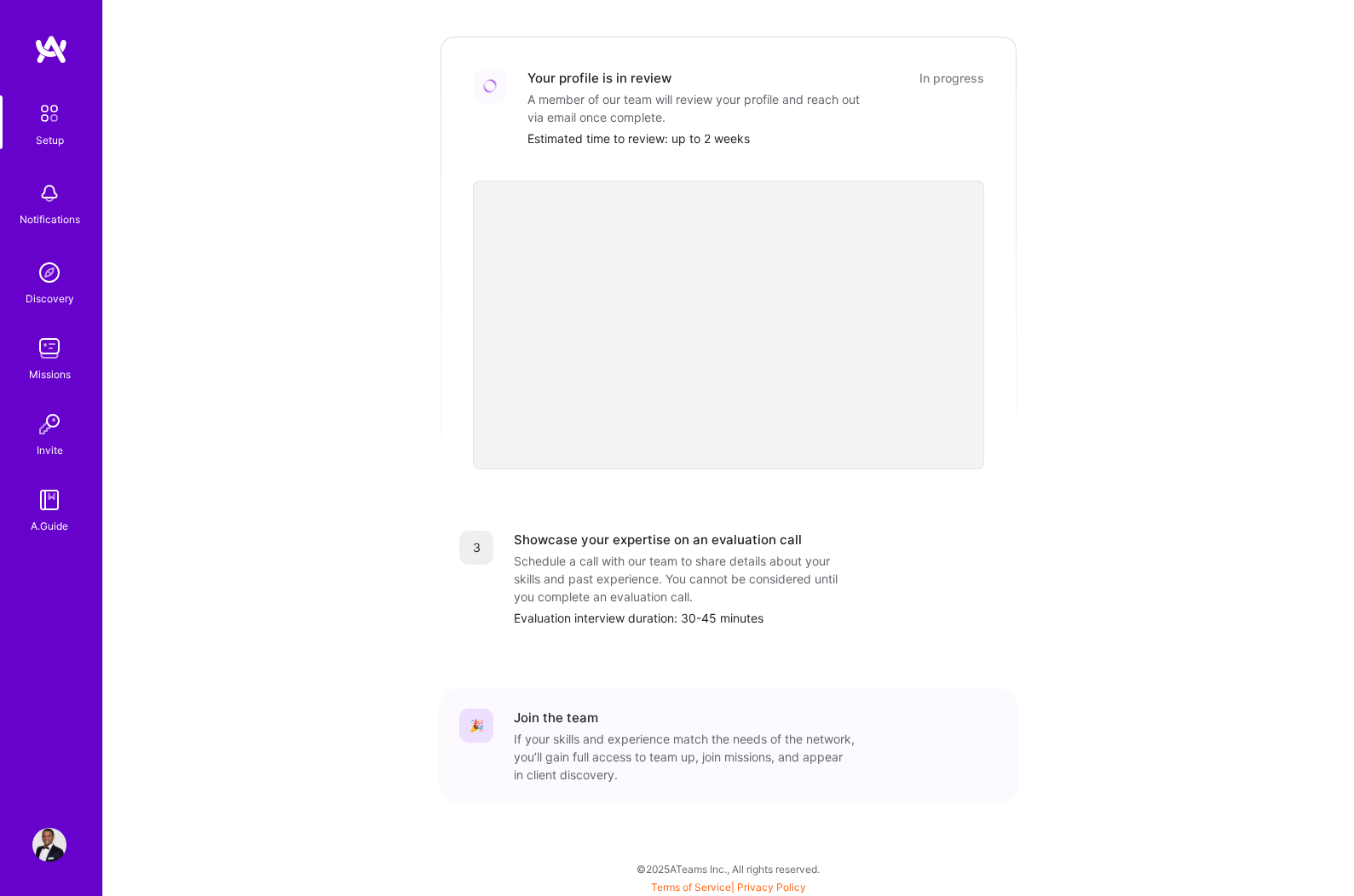 scroll, scrollTop: 0, scrollLeft: 0, axis: both 